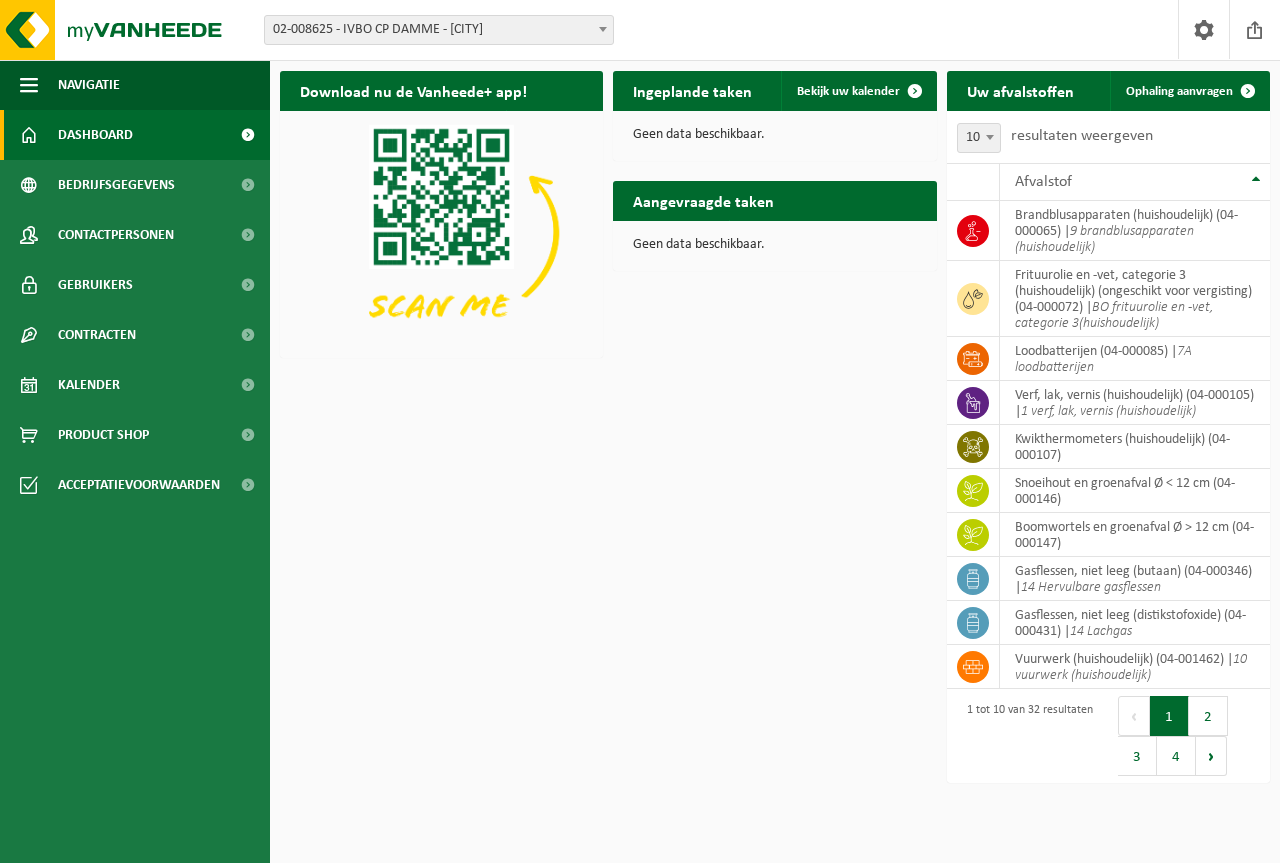scroll, scrollTop: 0, scrollLeft: 0, axis: both 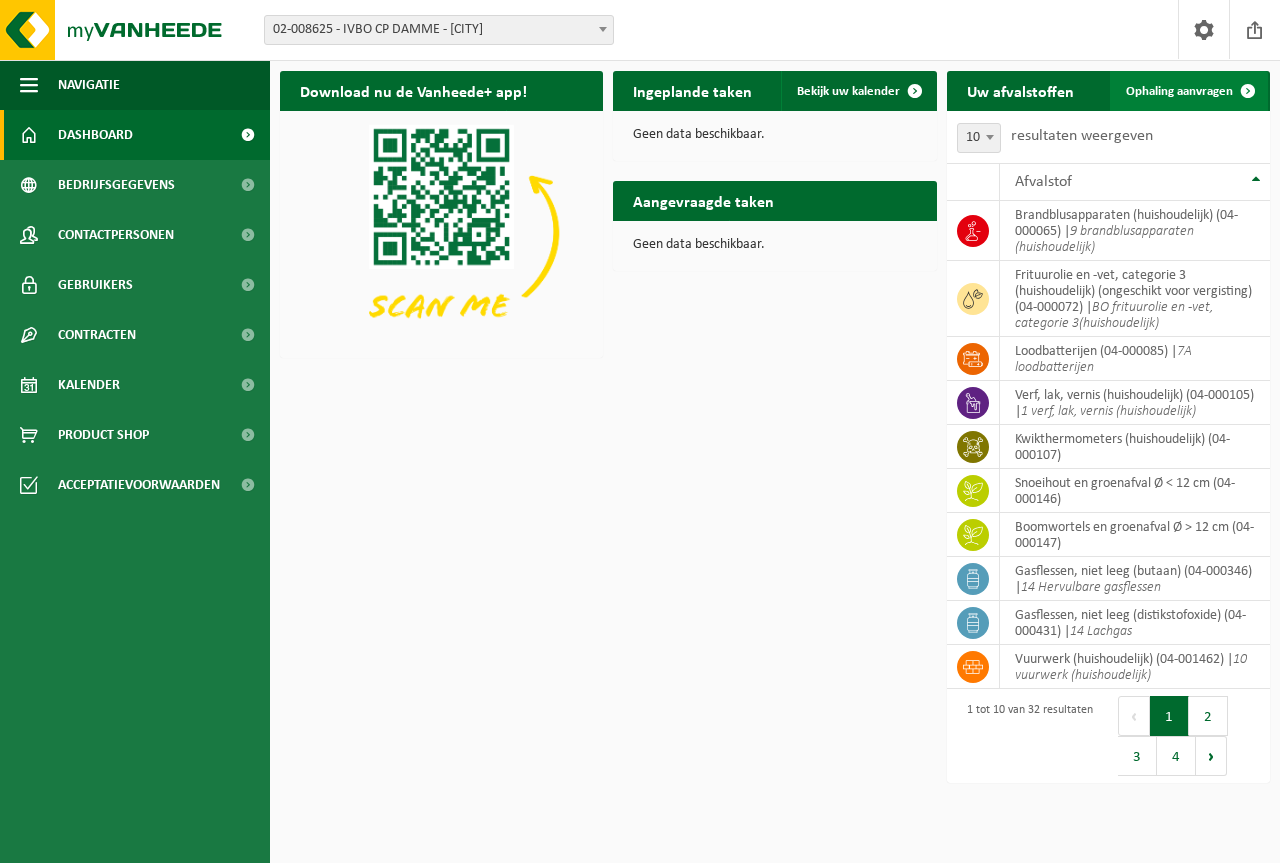 click on "Ophaling aanvragen" at bounding box center [1179, 91] 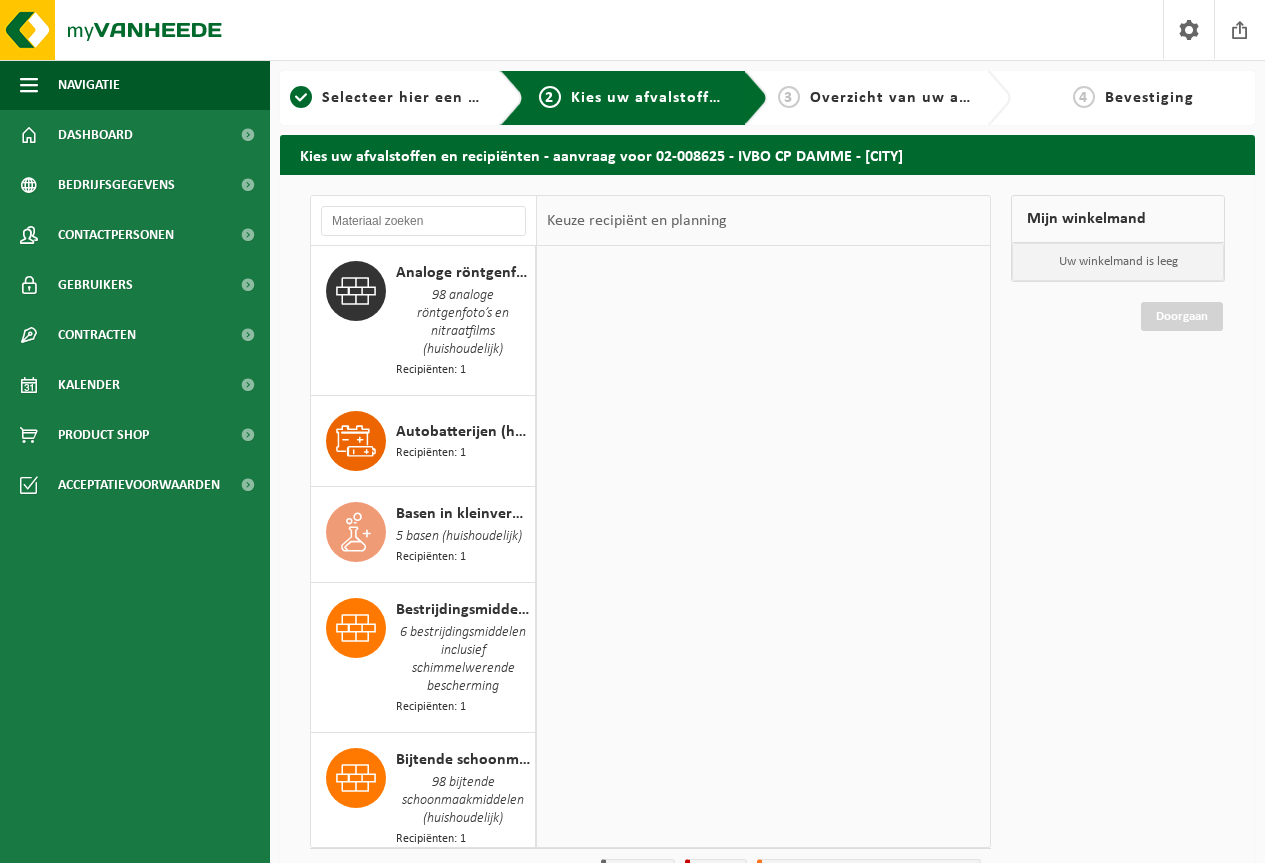 scroll, scrollTop: 0, scrollLeft: 0, axis: both 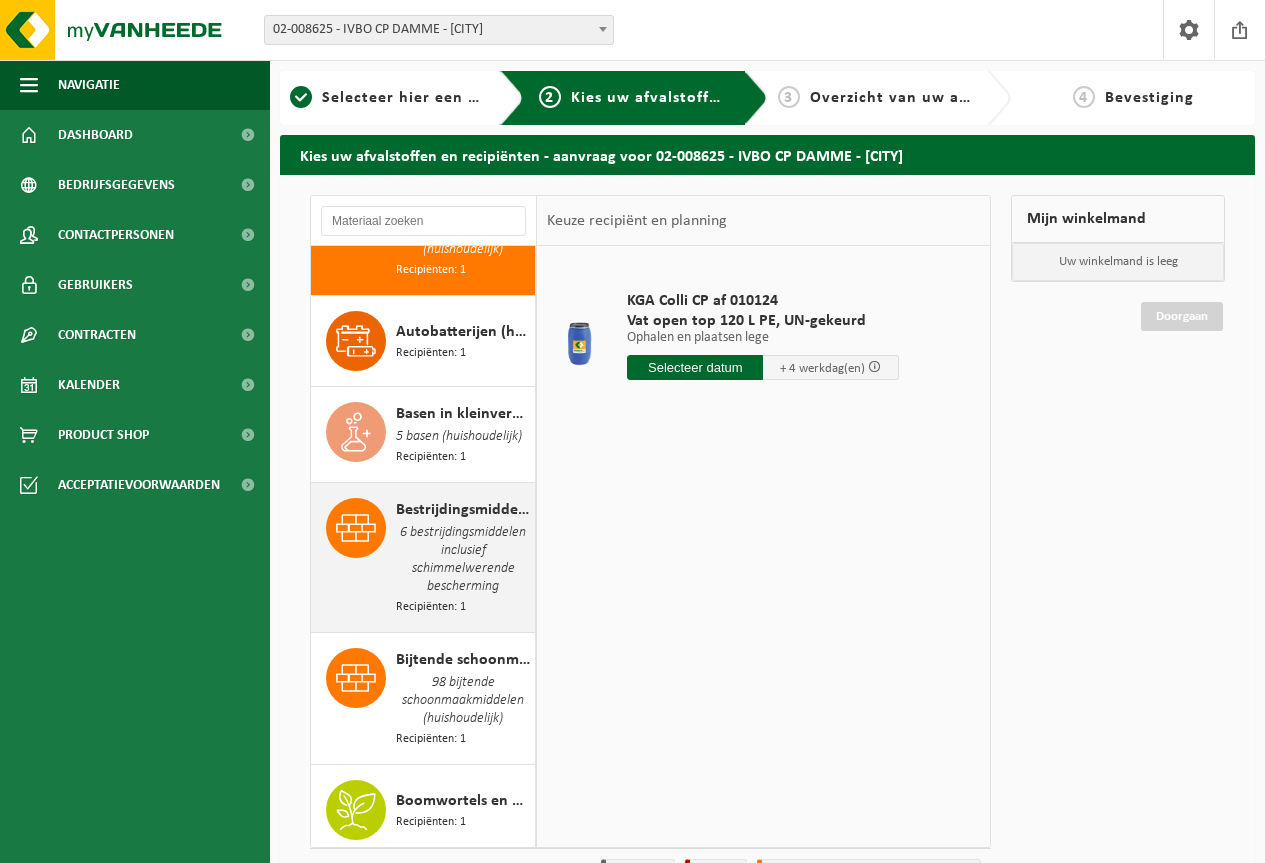 click on "6 bestrijdingsmiddelen inclusief schimmelwerende bescherming" at bounding box center [463, 560] 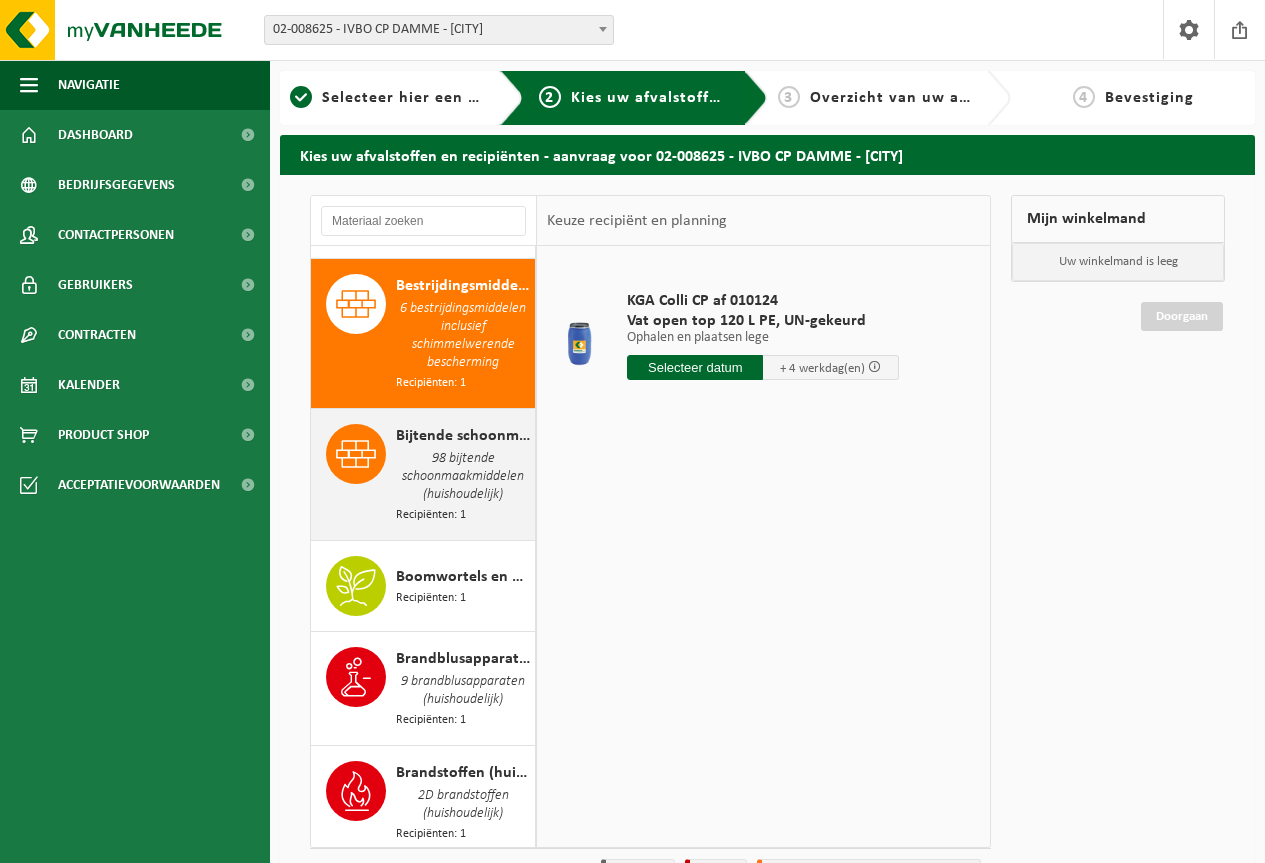 scroll, scrollTop: 345, scrollLeft: 0, axis: vertical 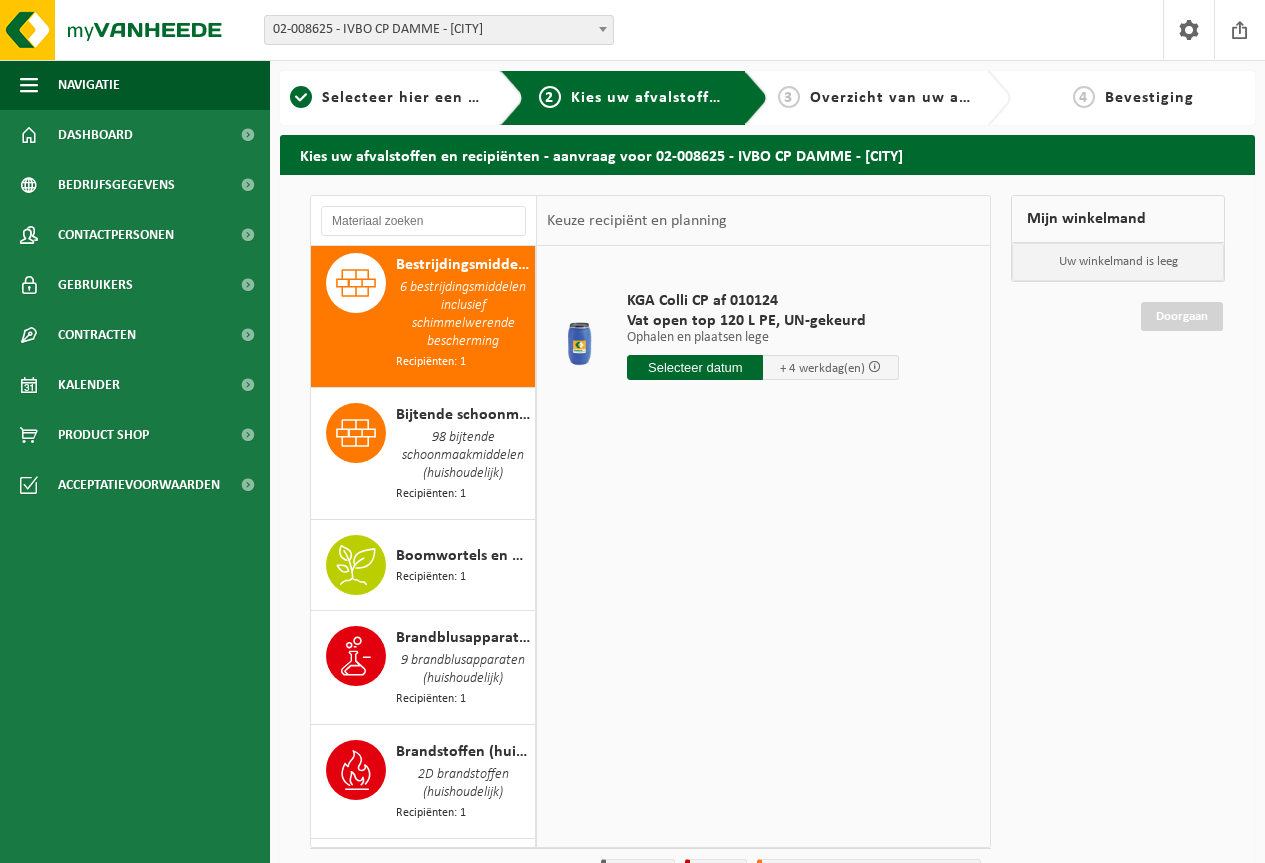 click at bounding box center [695, 367] 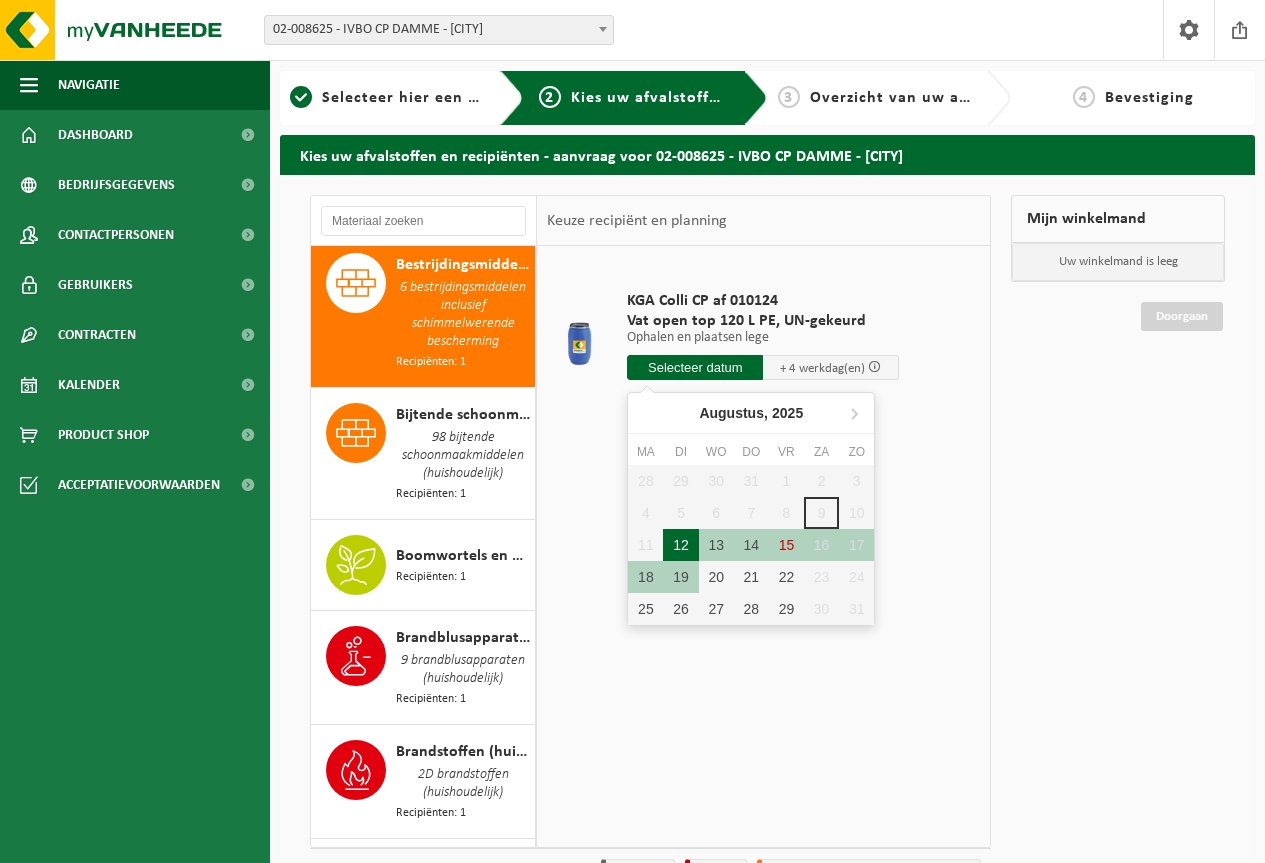 click on "12" at bounding box center [680, 545] 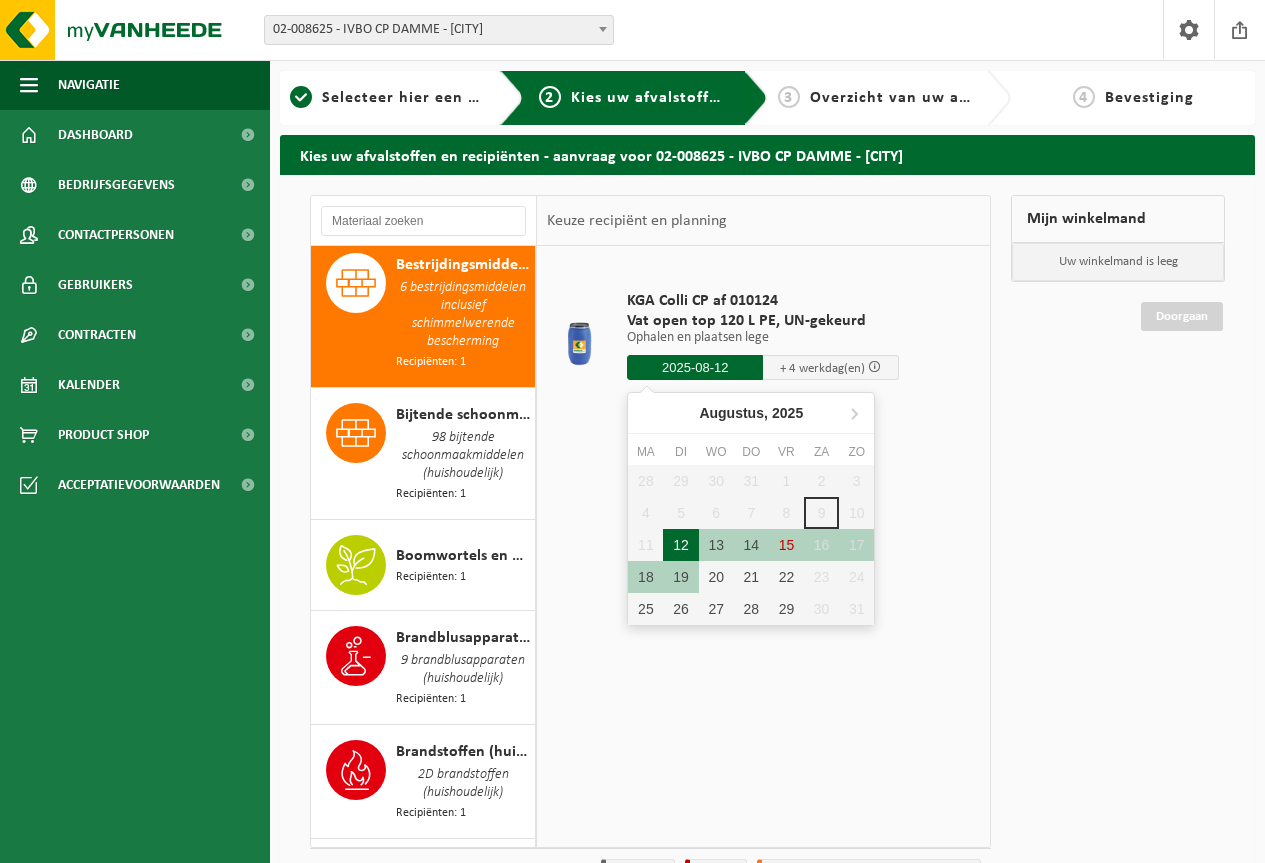 type on "Van 2025-08-12" 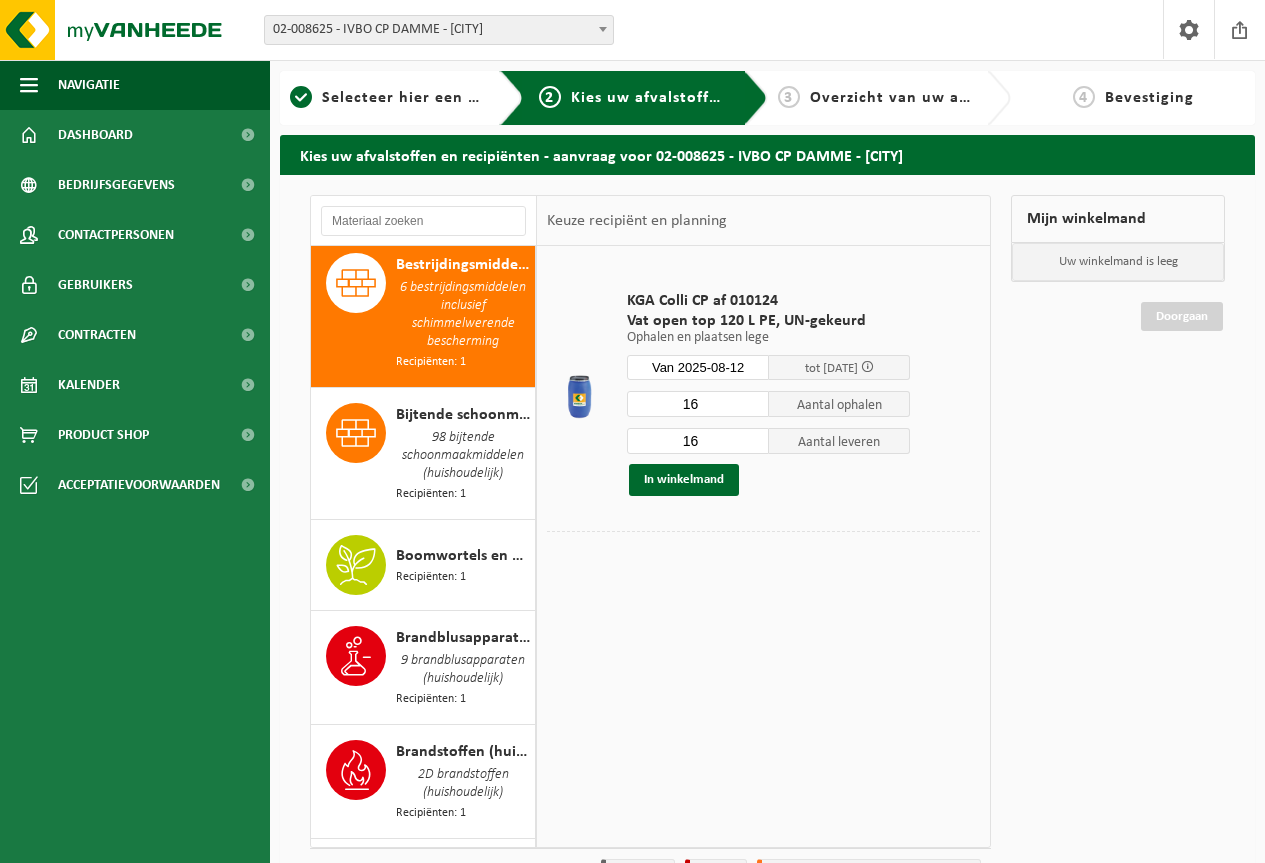 click on "16" at bounding box center (698, 404) 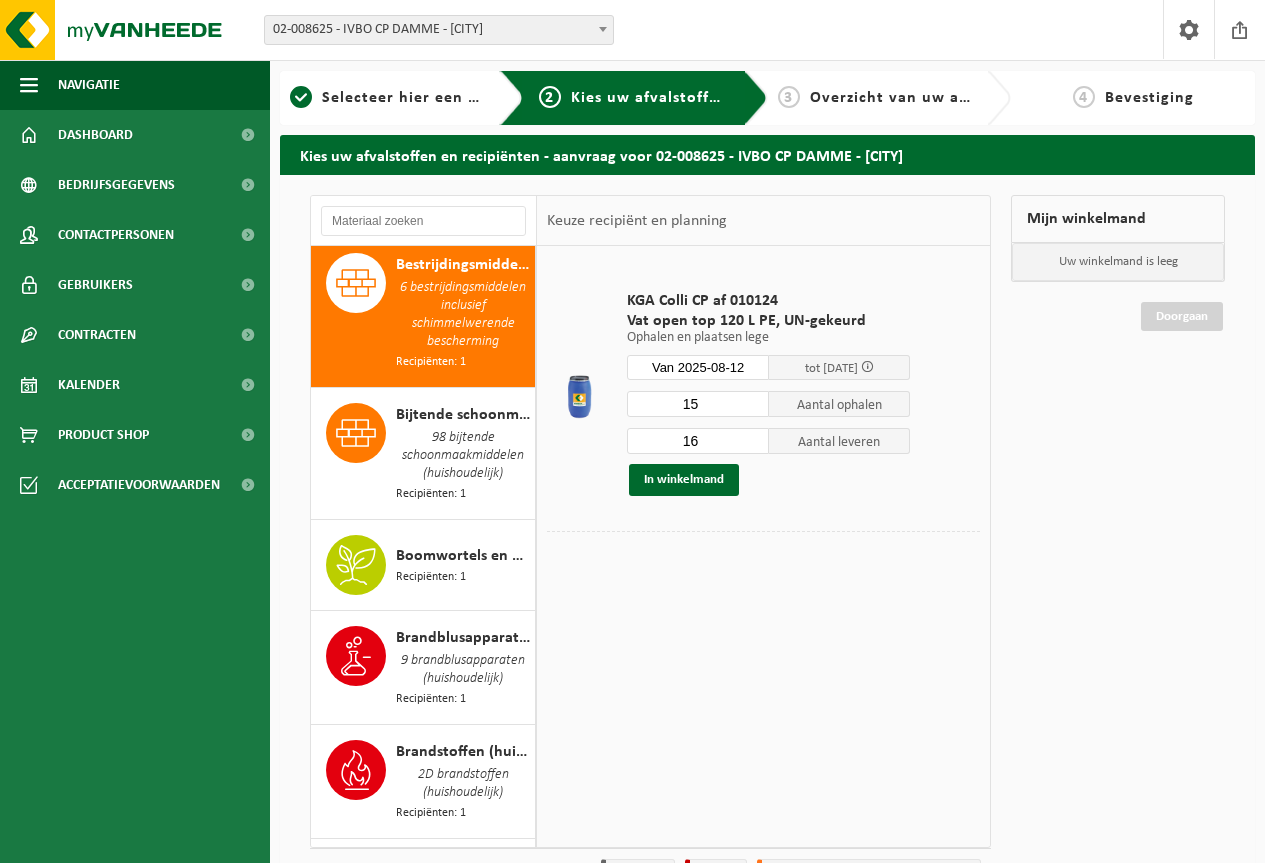 click on "15" at bounding box center (698, 404) 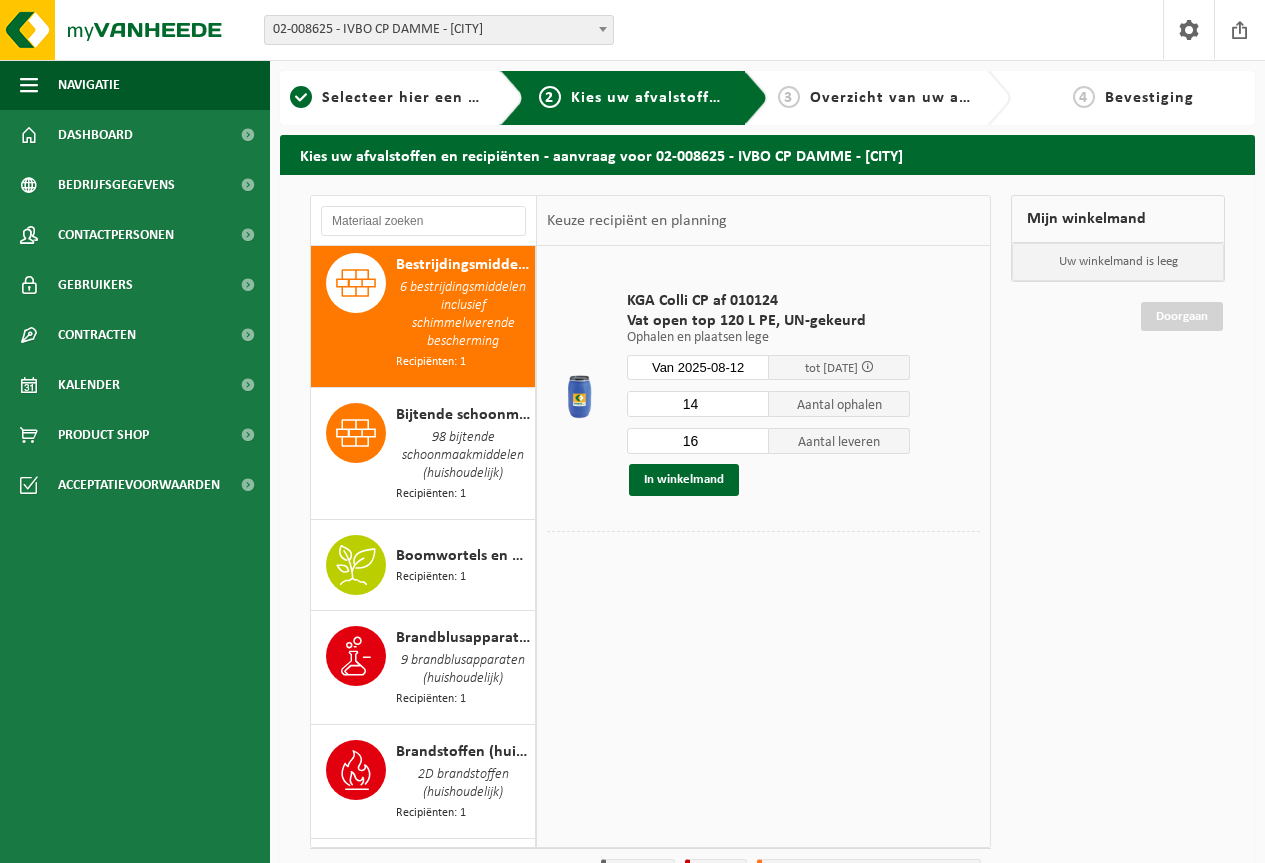 click on "14" at bounding box center (698, 404) 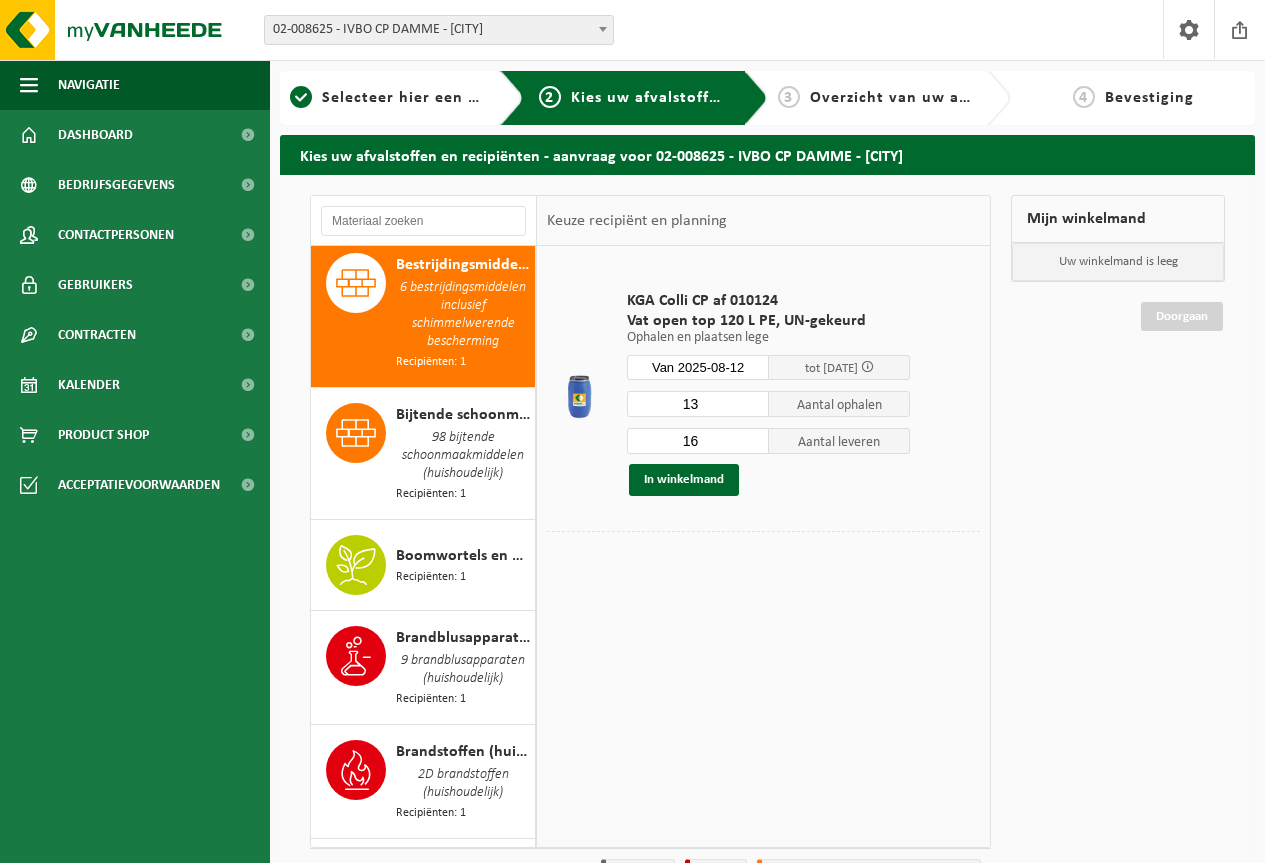 click on "13" at bounding box center (698, 404) 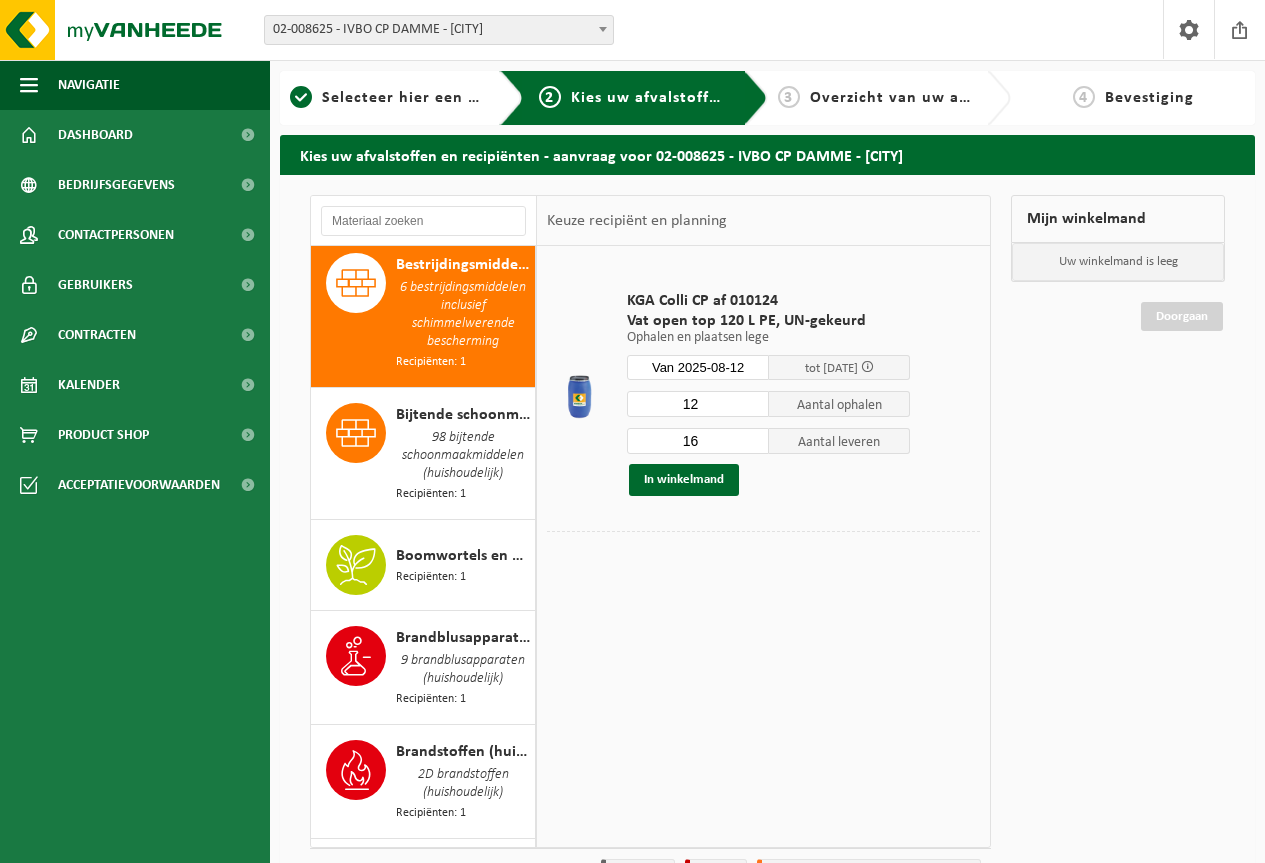 click on "12" at bounding box center (698, 404) 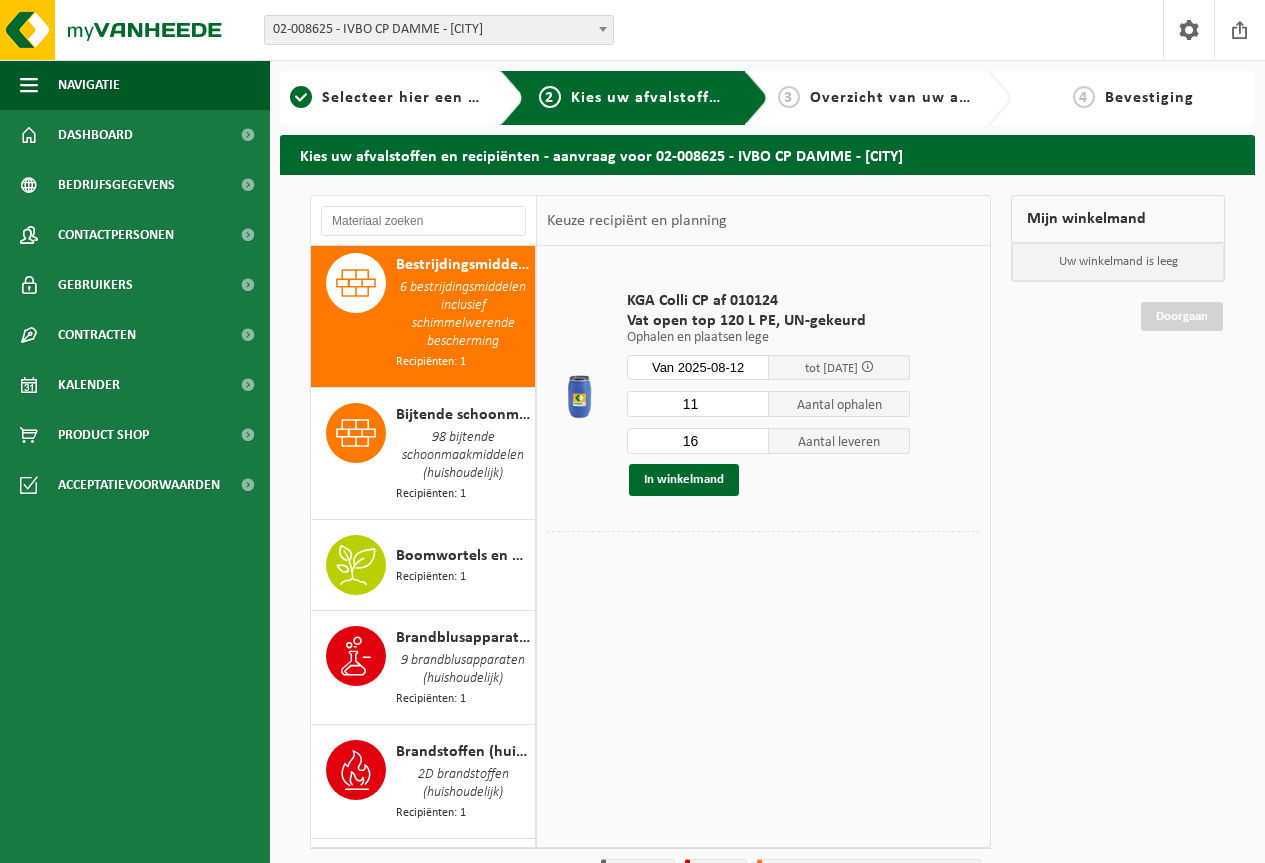 click on "11" at bounding box center [698, 404] 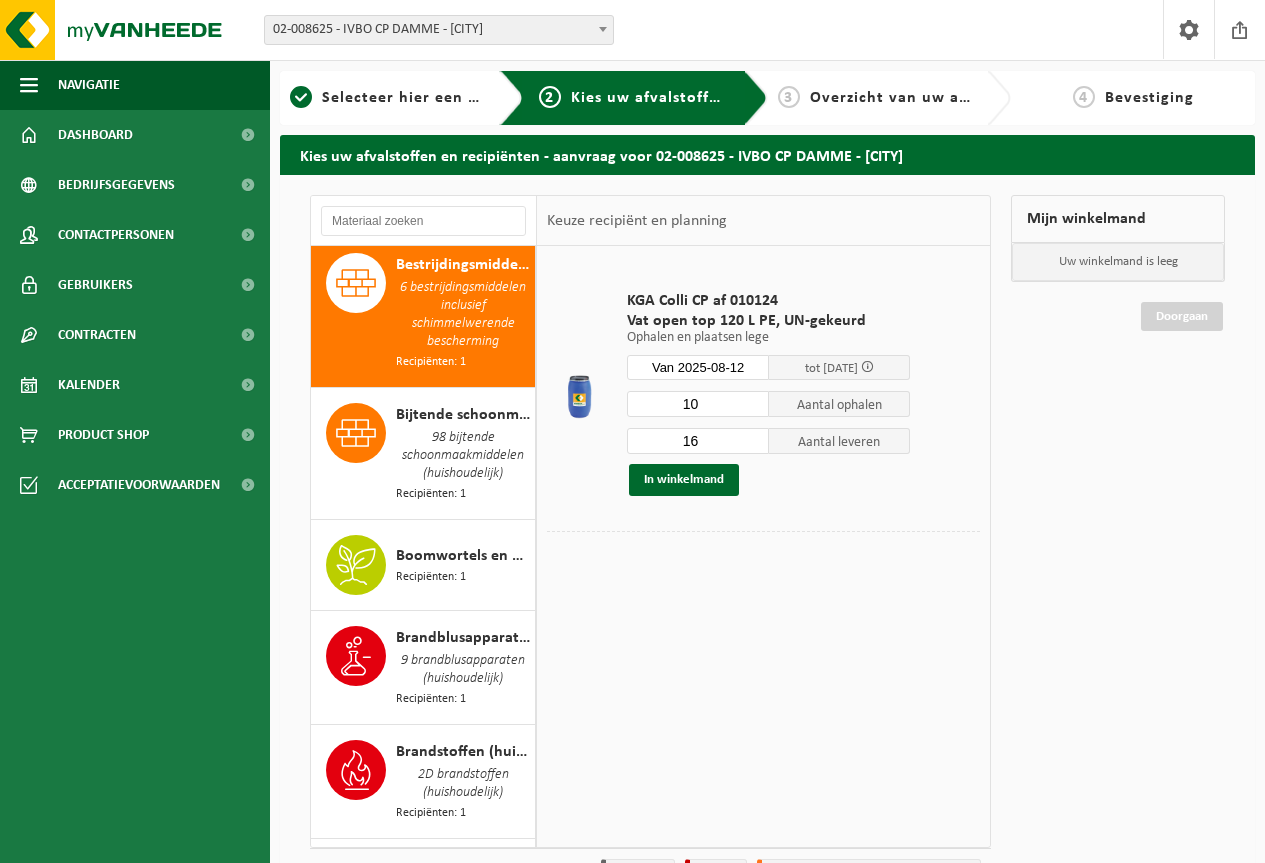 click on "10" at bounding box center [698, 404] 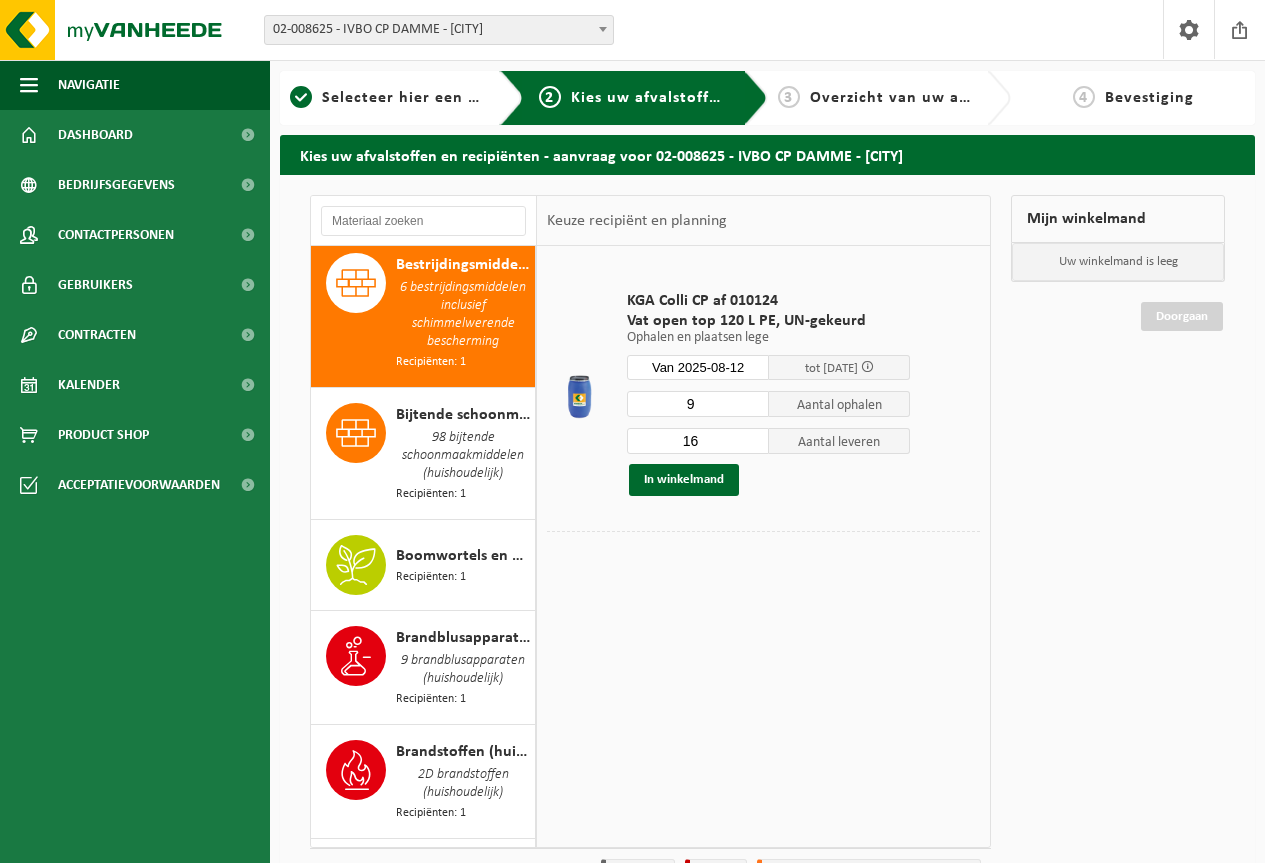 click on "9" at bounding box center (698, 404) 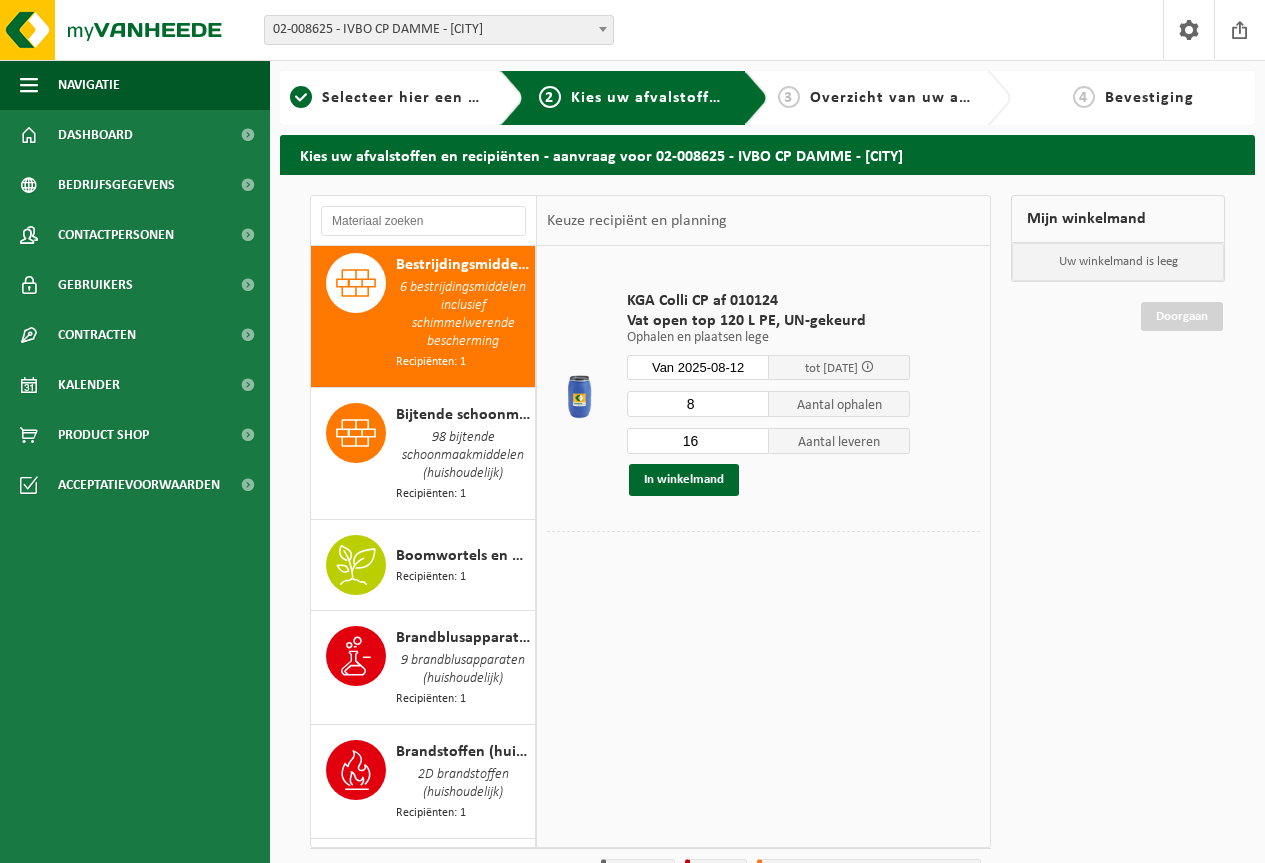 click on "8" at bounding box center [698, 404] 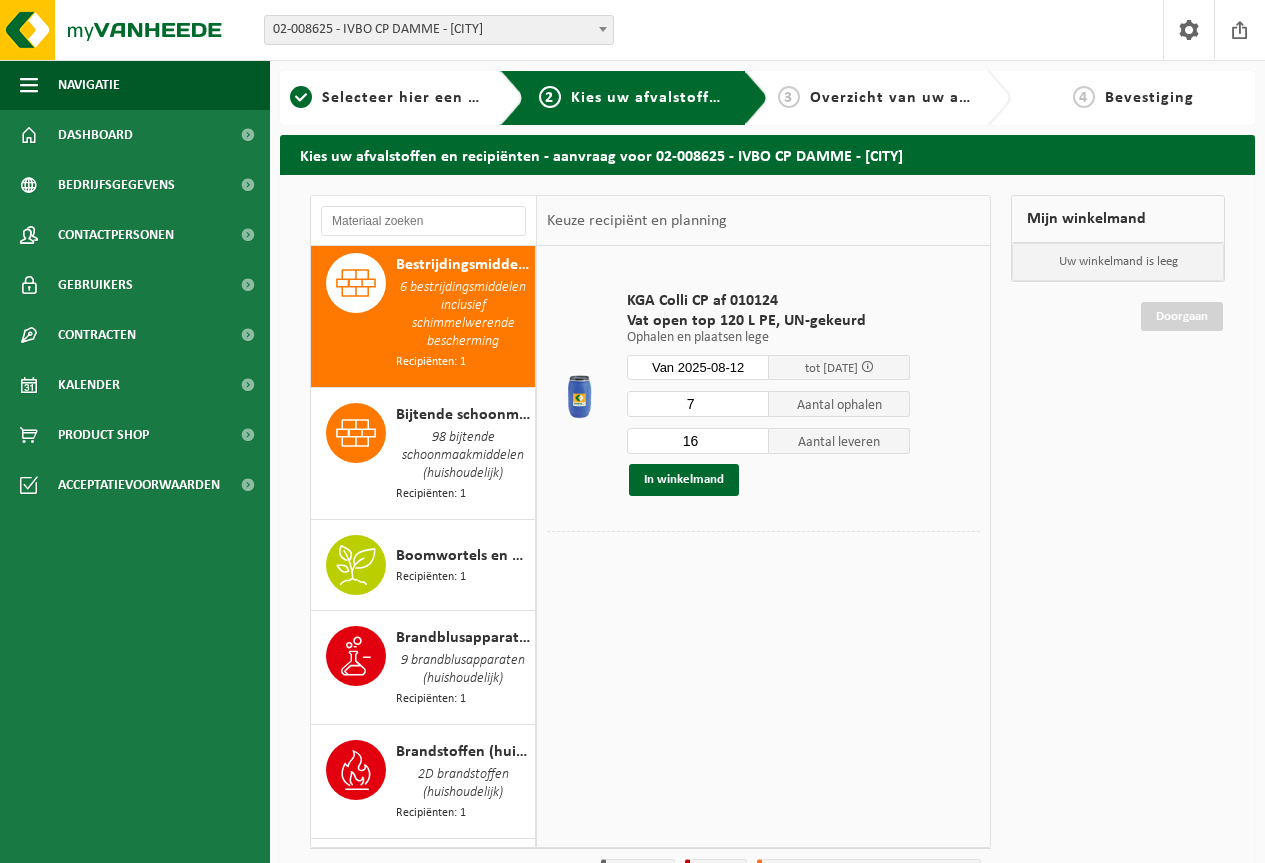 click on "7" at bounding box center [698, 404] 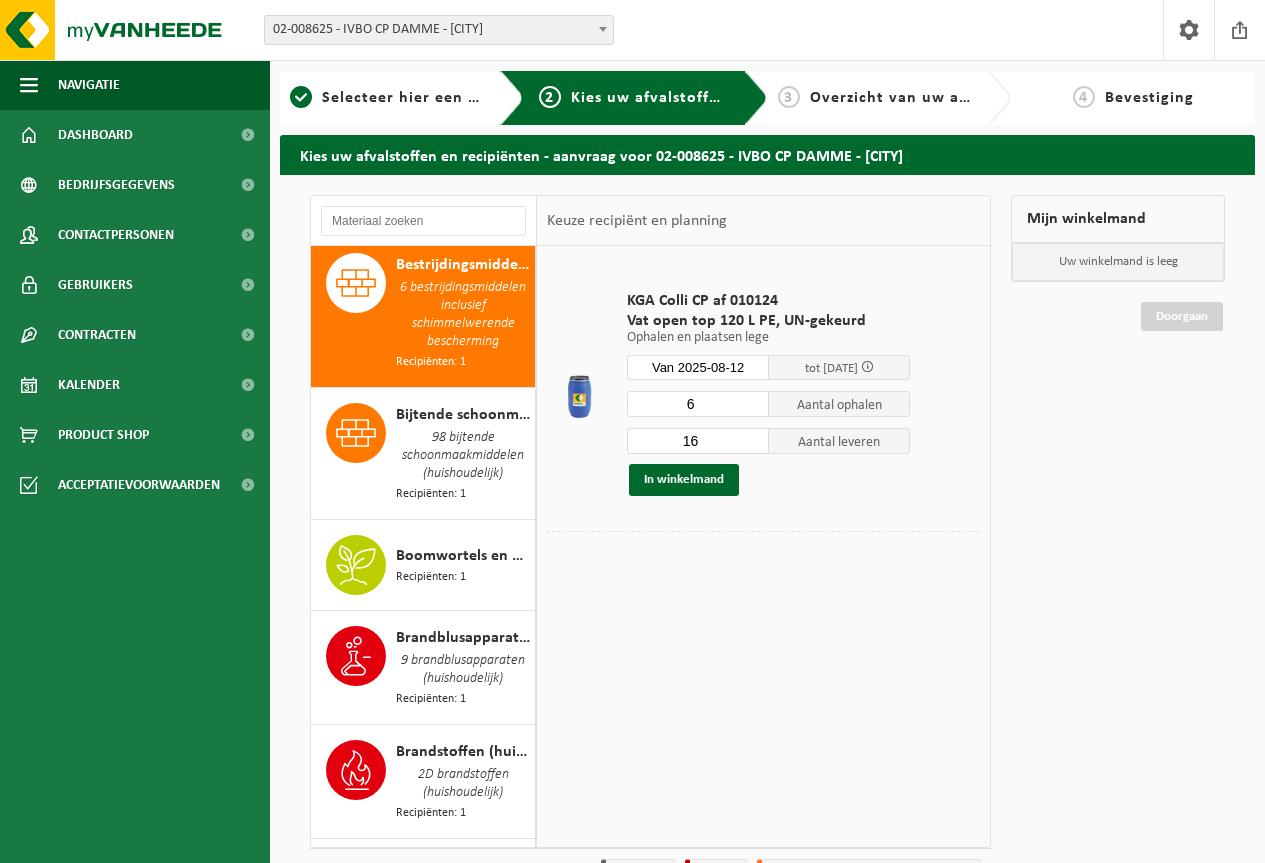click on "6" at bounding box center (698, 404) 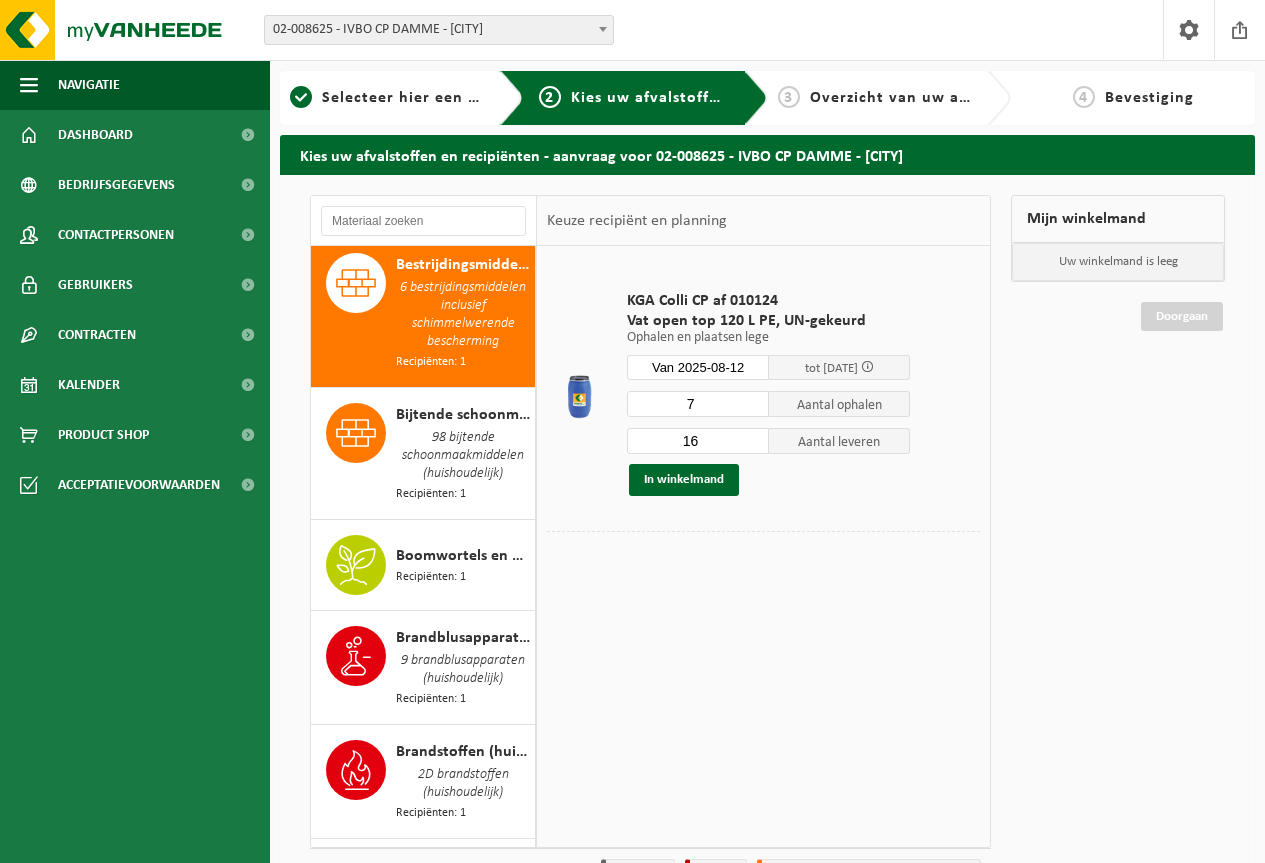 click on "7" at bounding box center [698, 404] 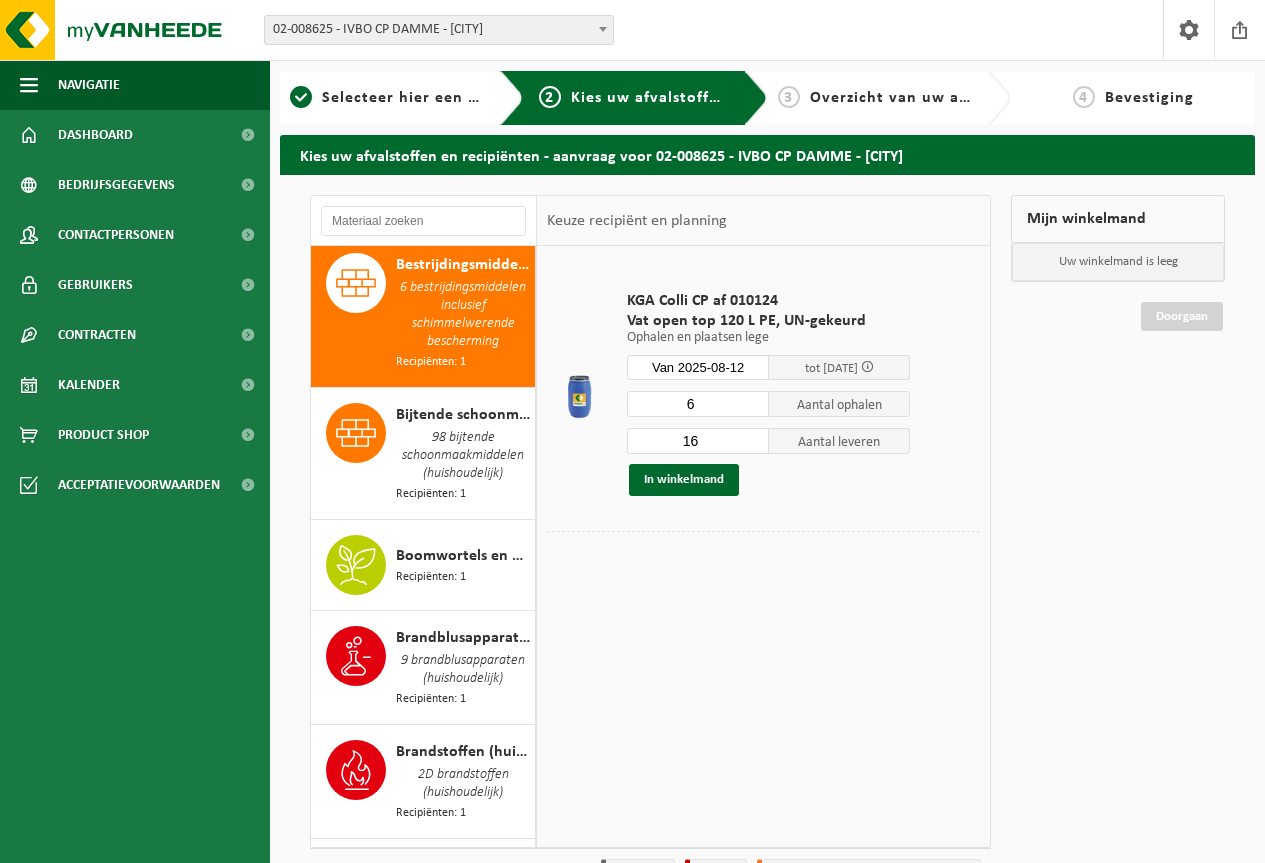 click on "6" at bounding box center [698, 404] 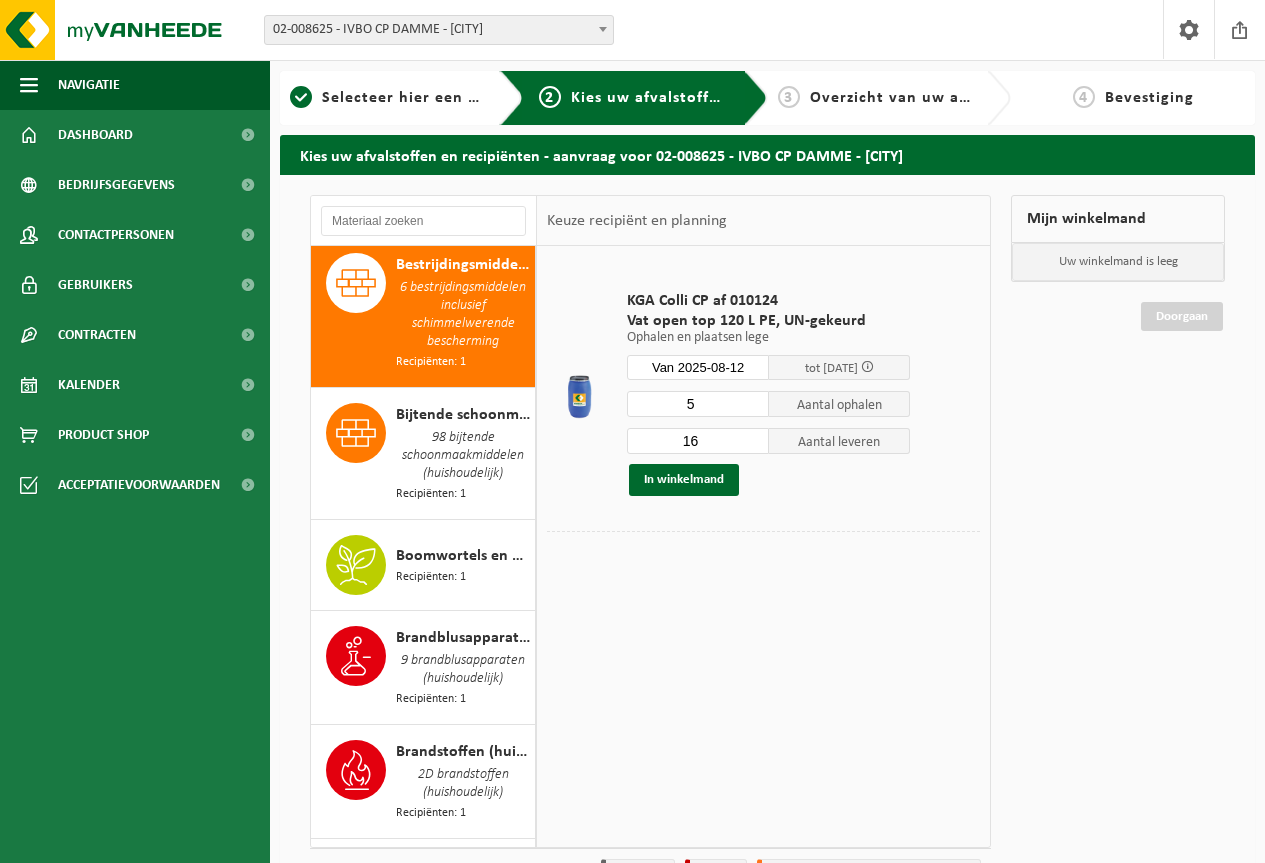 click on "5" at bounding box center [698, 404] 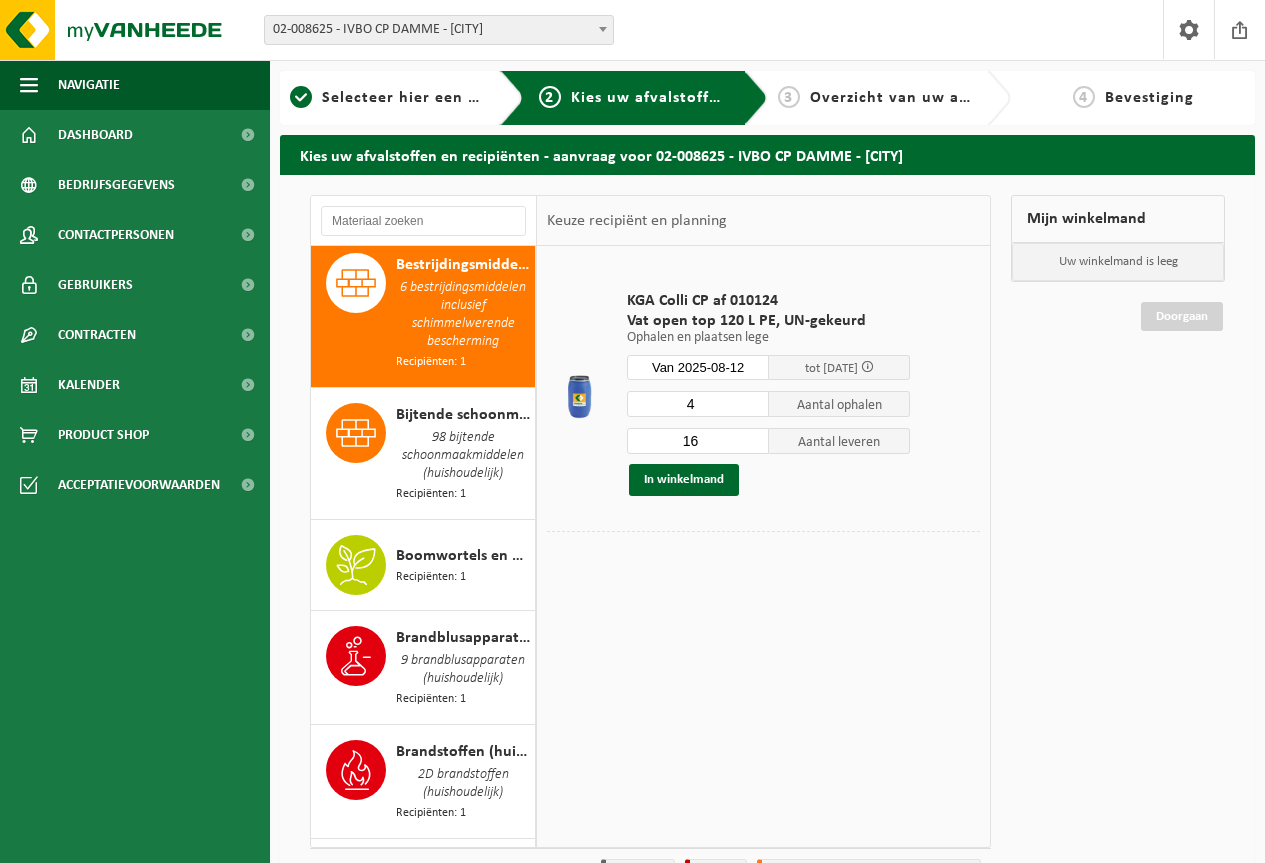 click on "4" at bounding box center [698, 404] 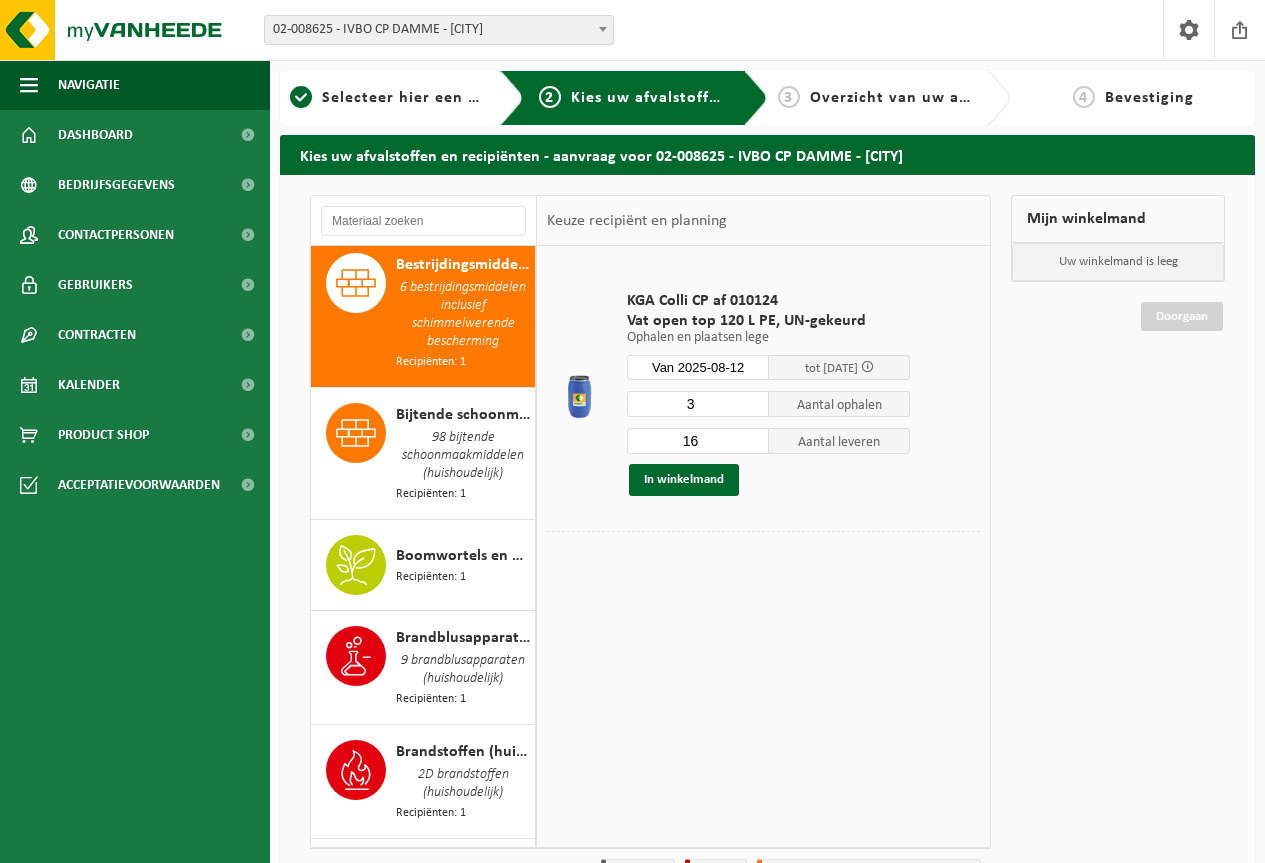 click on "3" at bounding box center (698, 404) 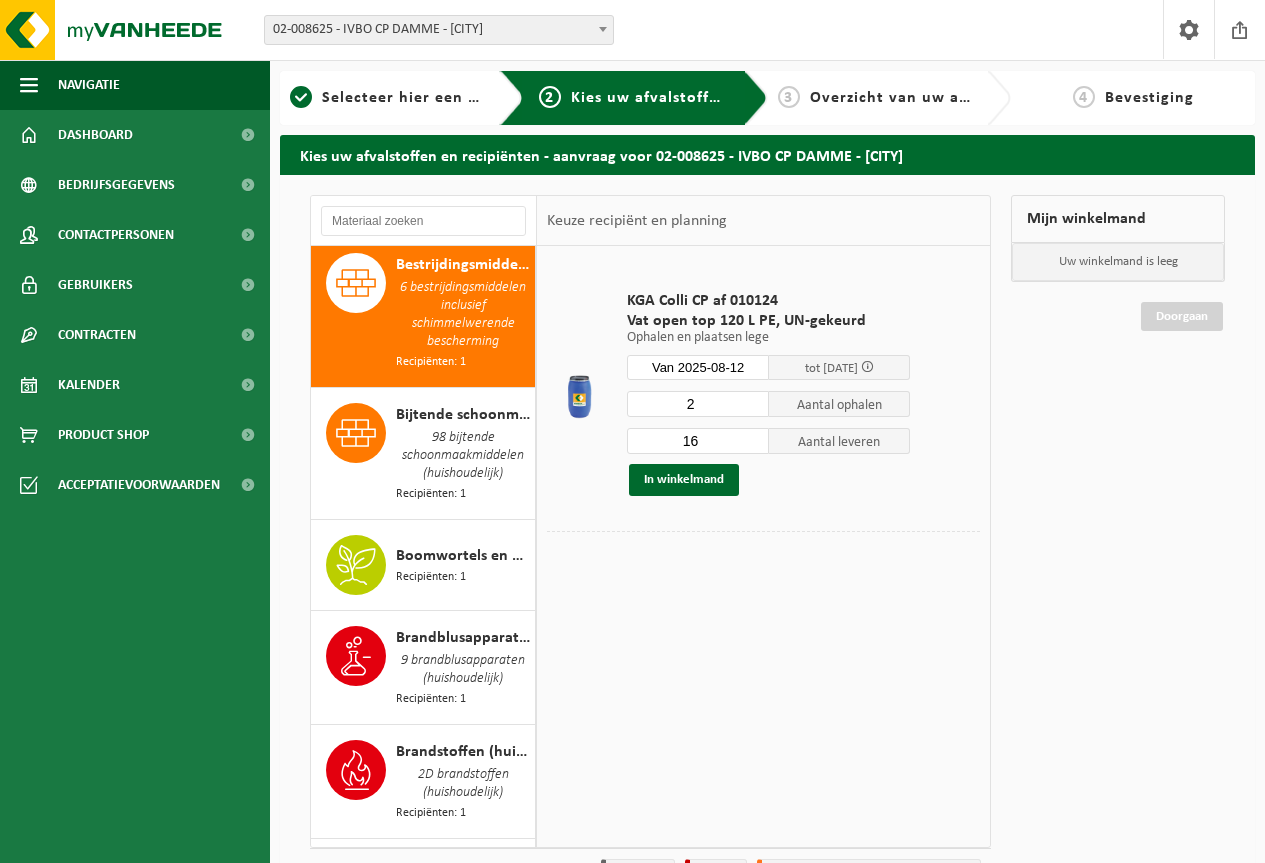 type on "2" 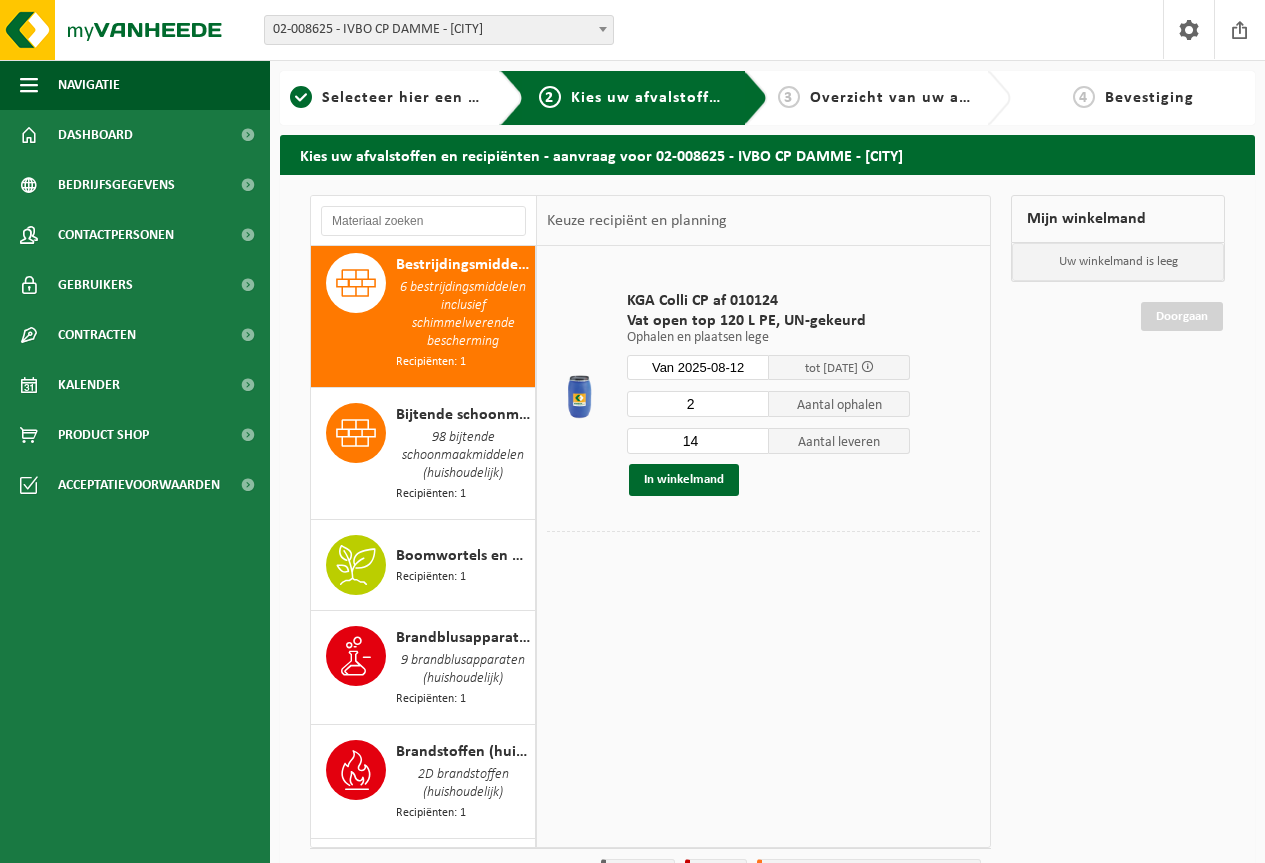 click on "14" at bounding box center [698, 441] 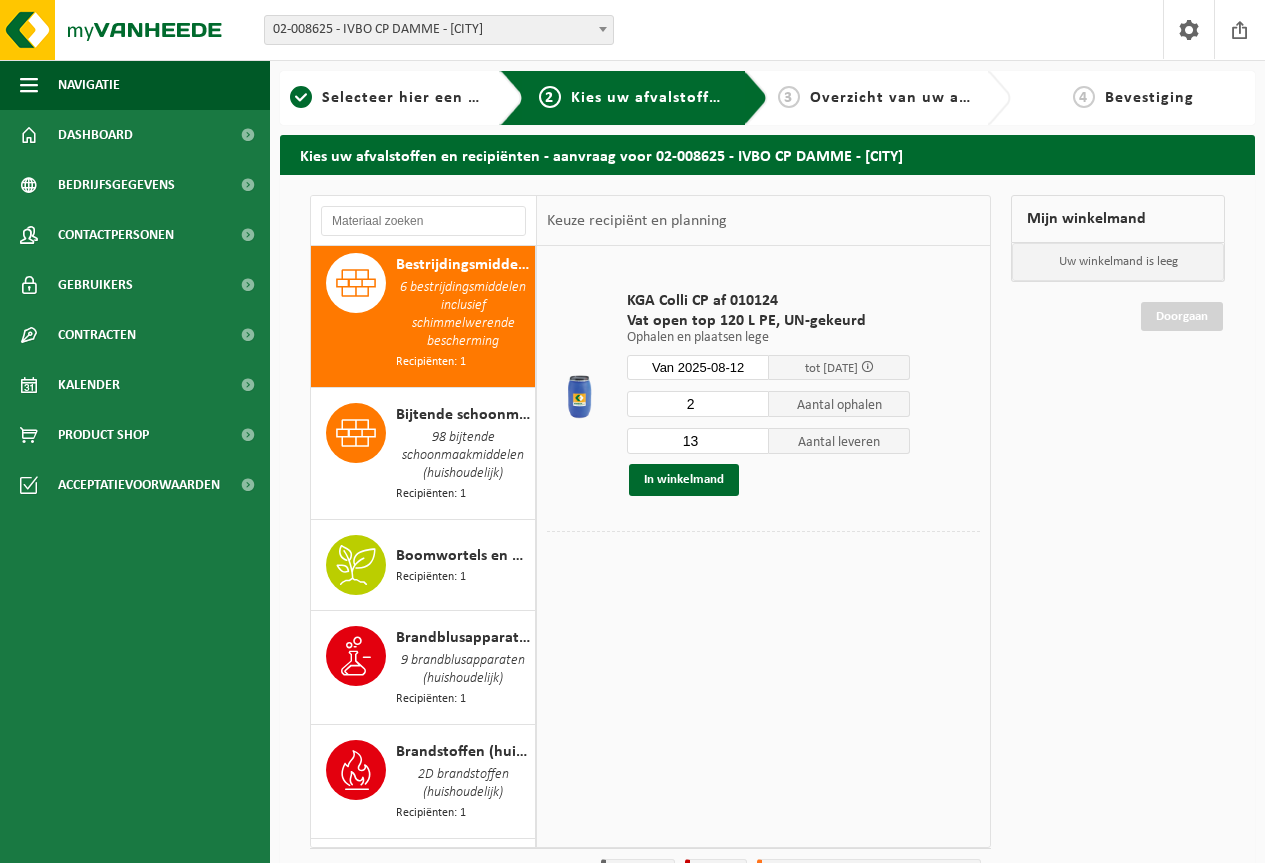 click on "13" at bounding box center [698, 441] 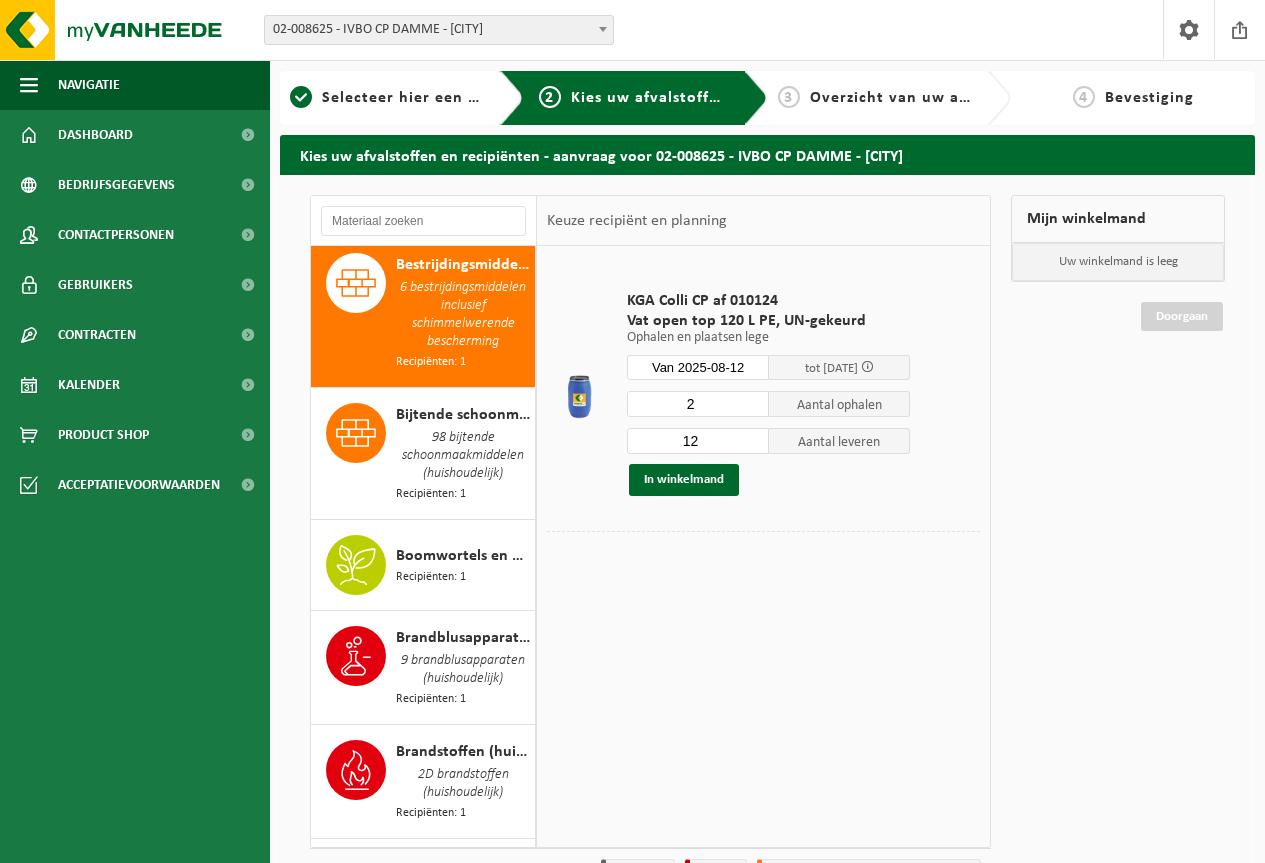 click on "12" at bounding box center [698, 441] 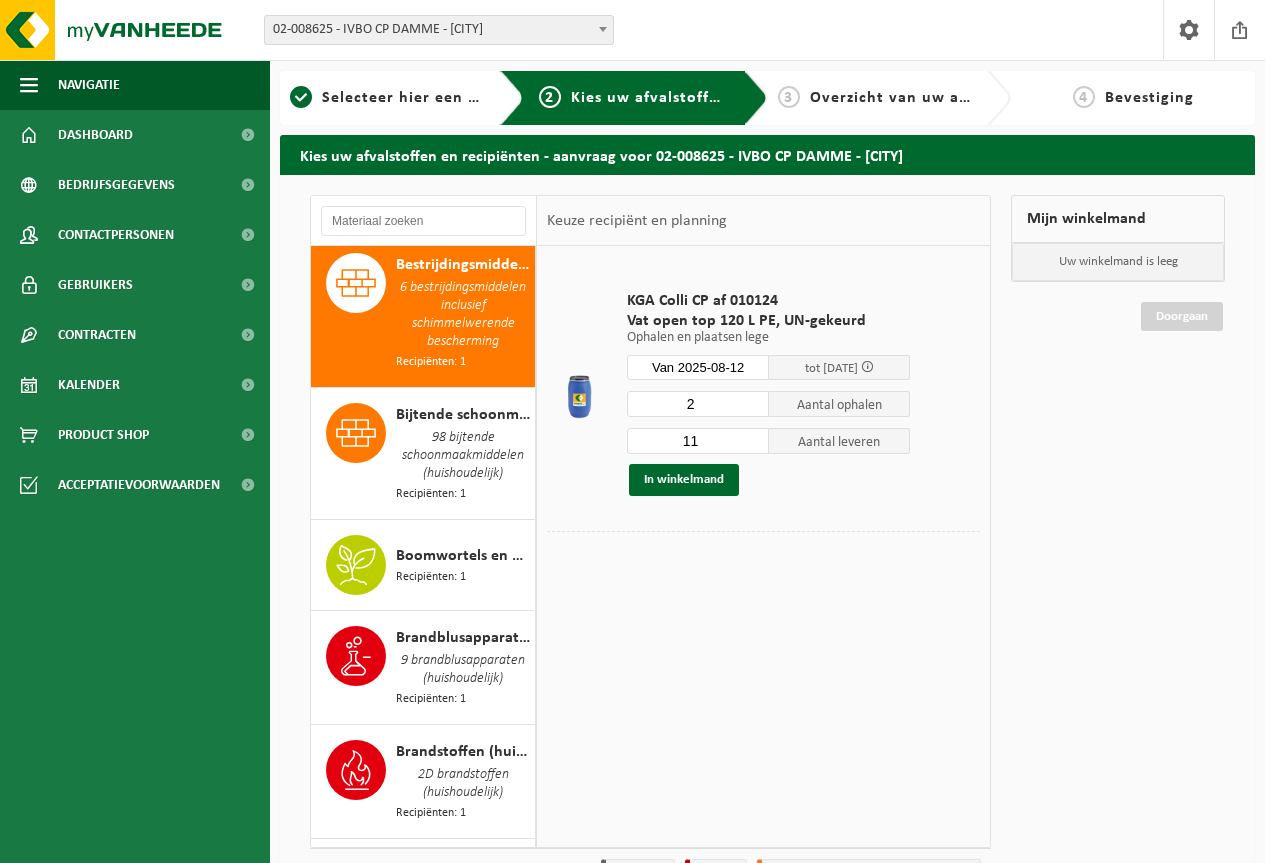 click on "11" at bounding box center [698, 441] 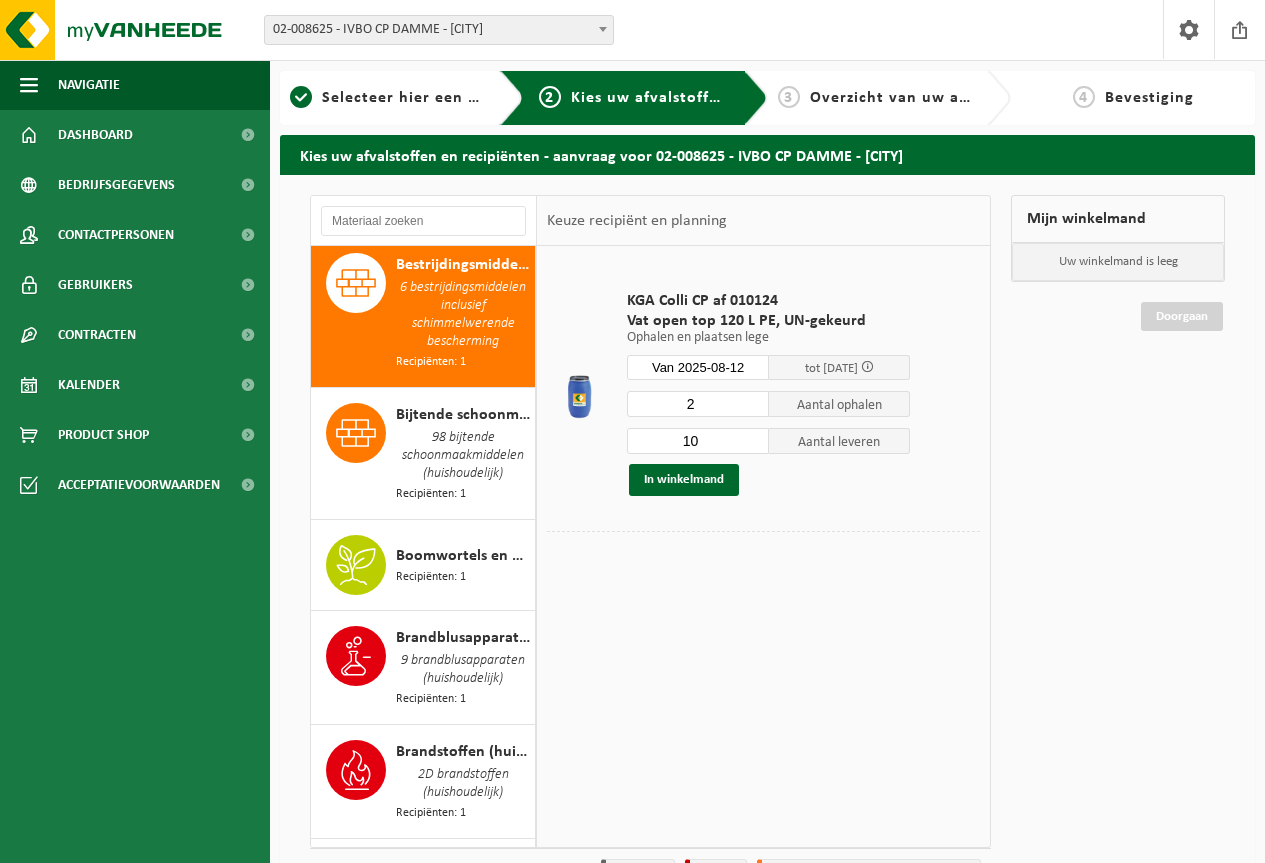 click on "10" at bounding box center (698, 441) 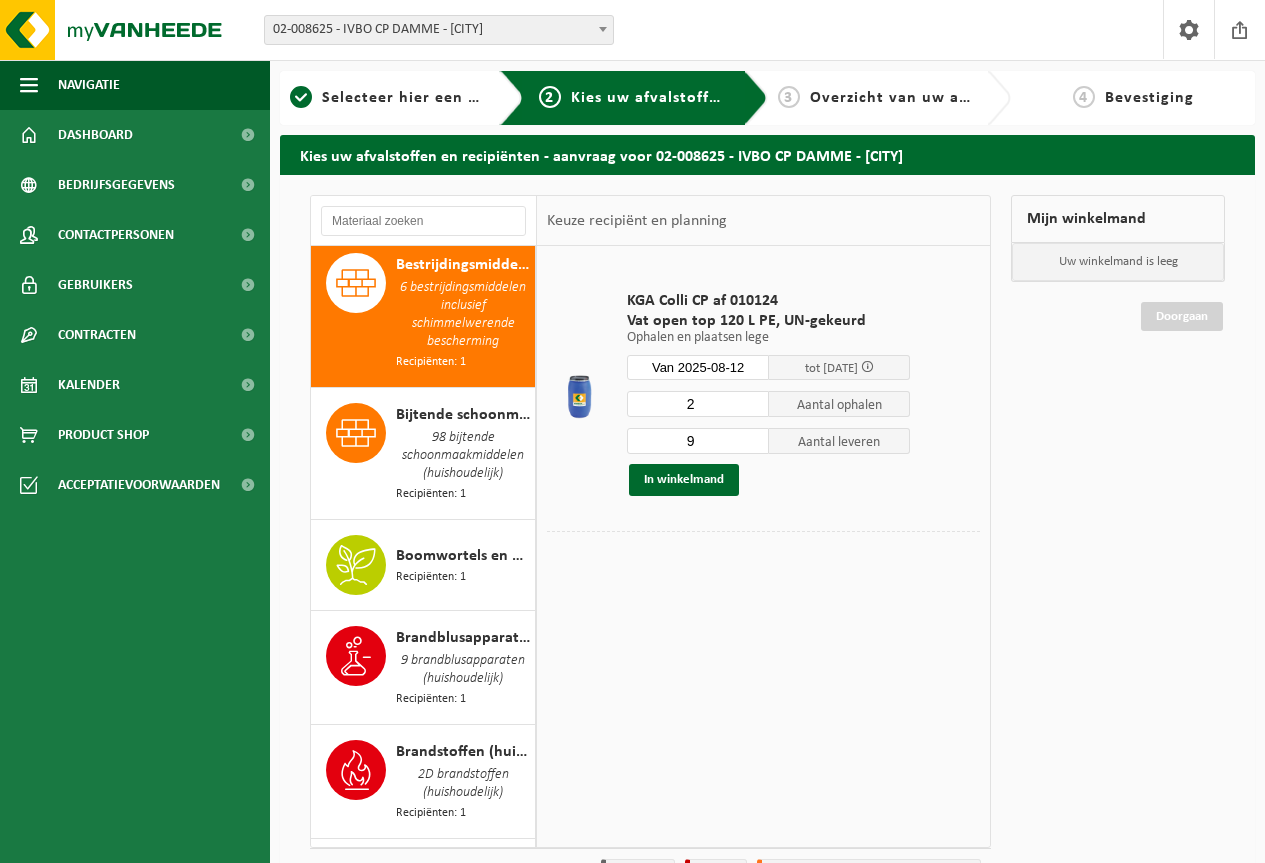 click on "9" at bounding box center [698, 441] 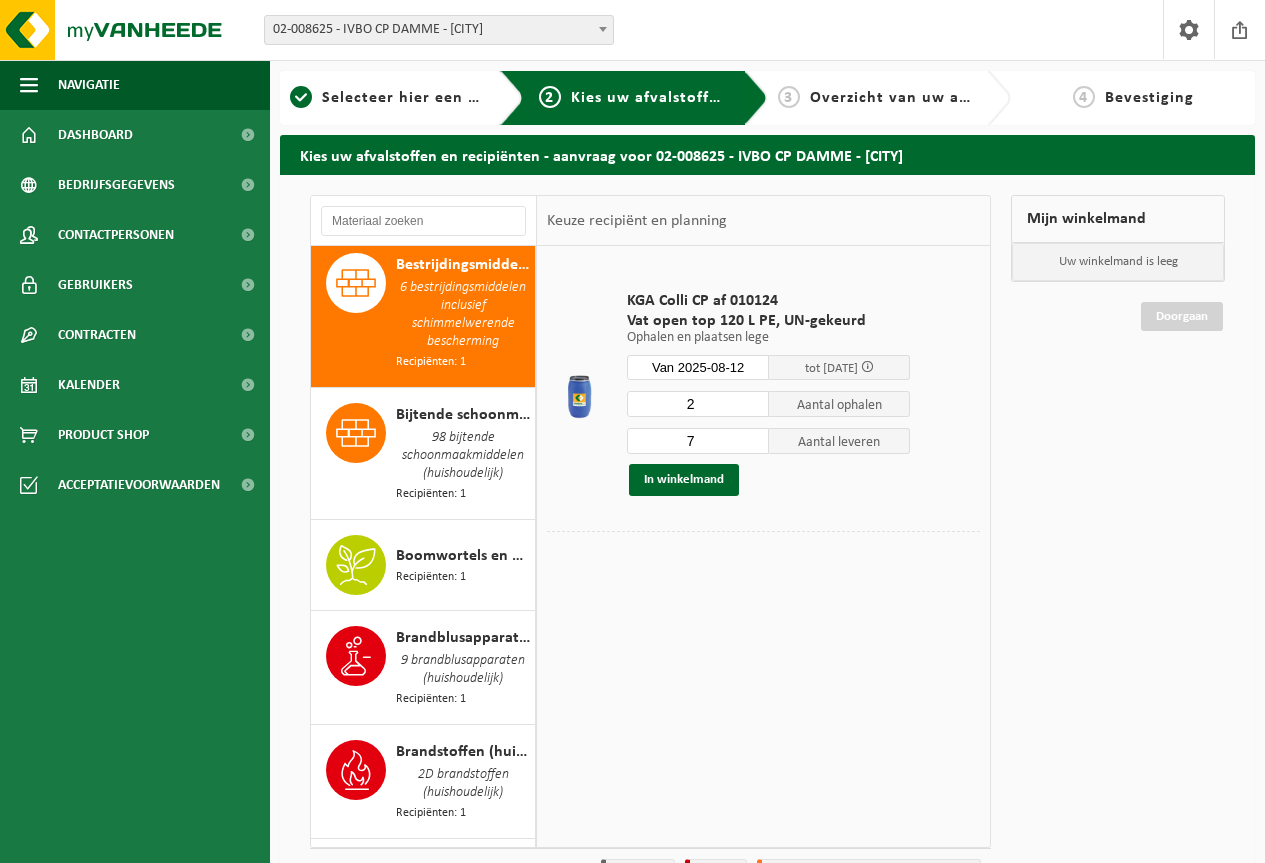 click on "7" at bounding box center (698, 441) 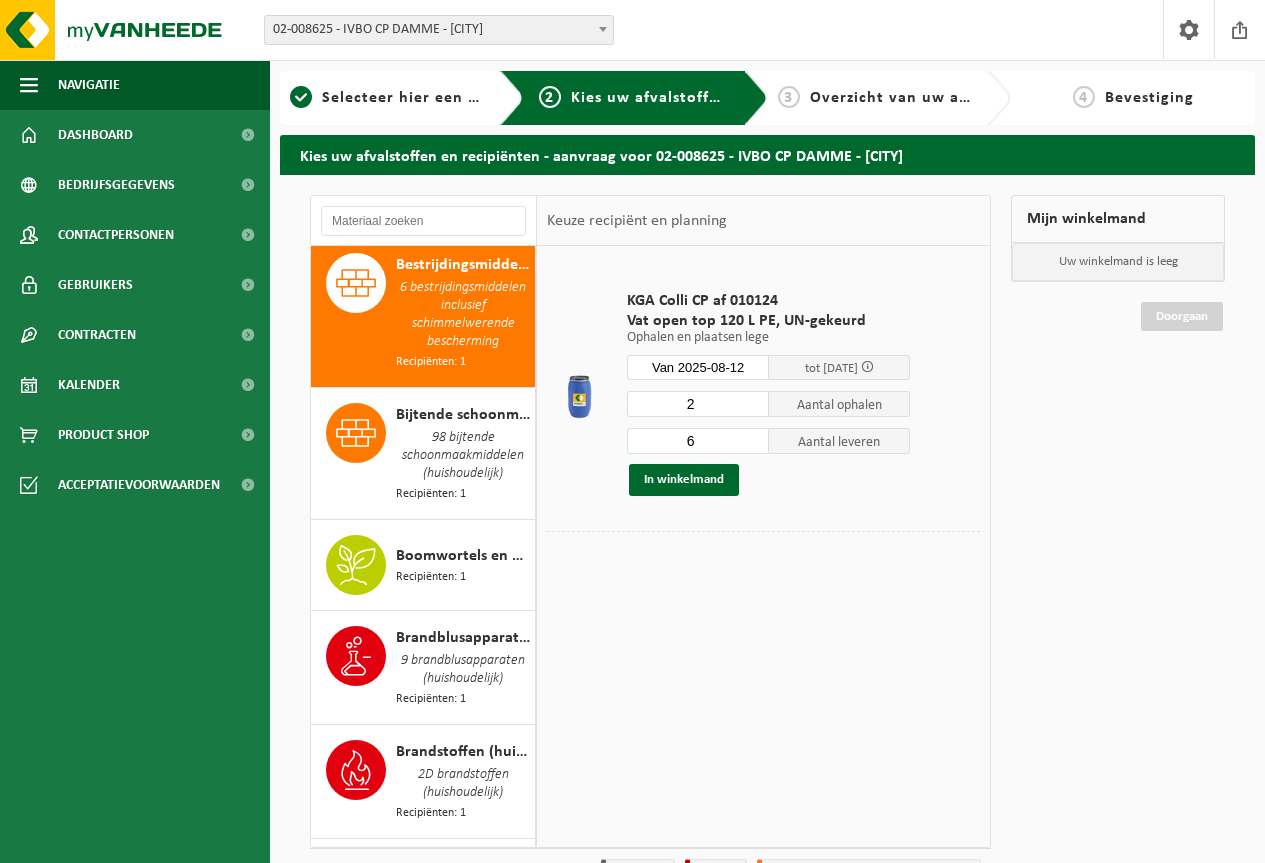 click on "6" at bounding box center [698, 441] 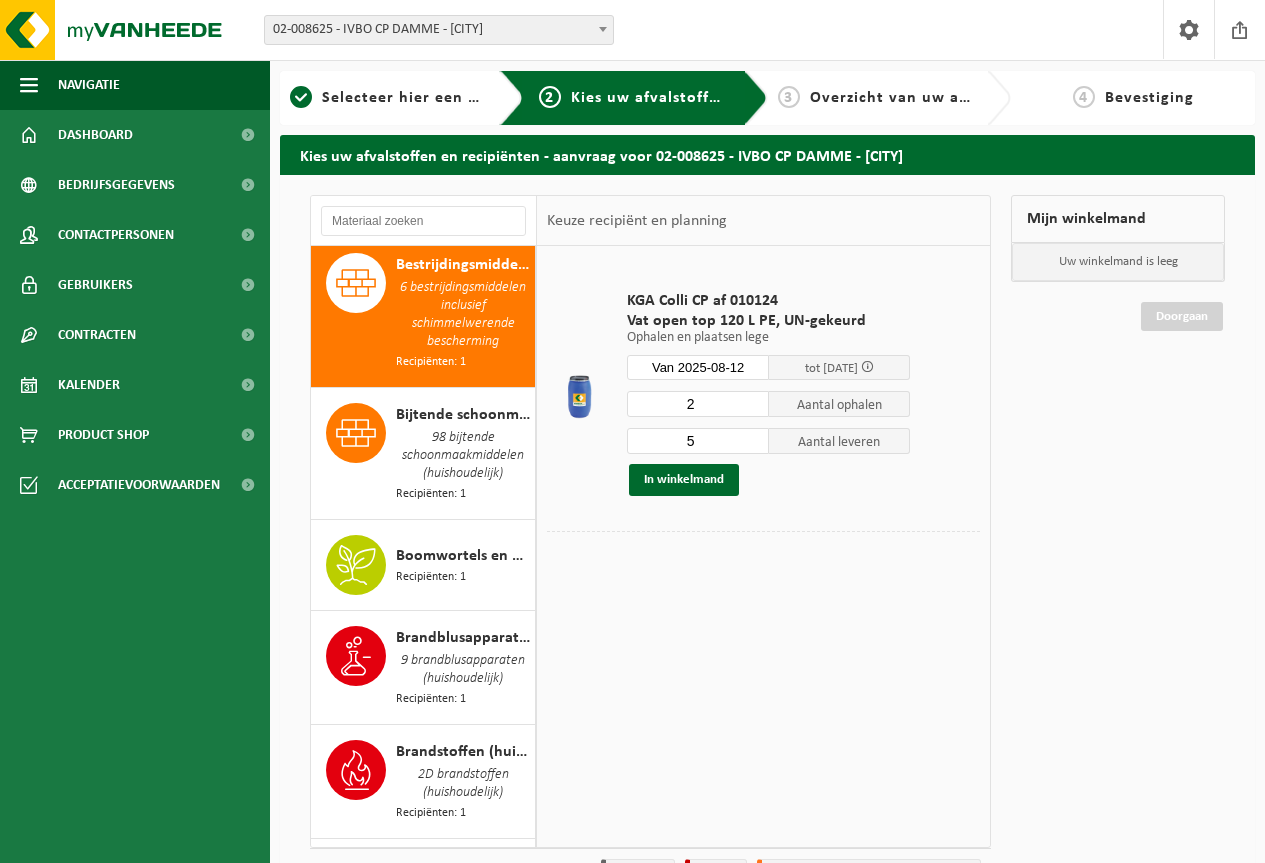 click on "5" at bounding box center [698, 441] 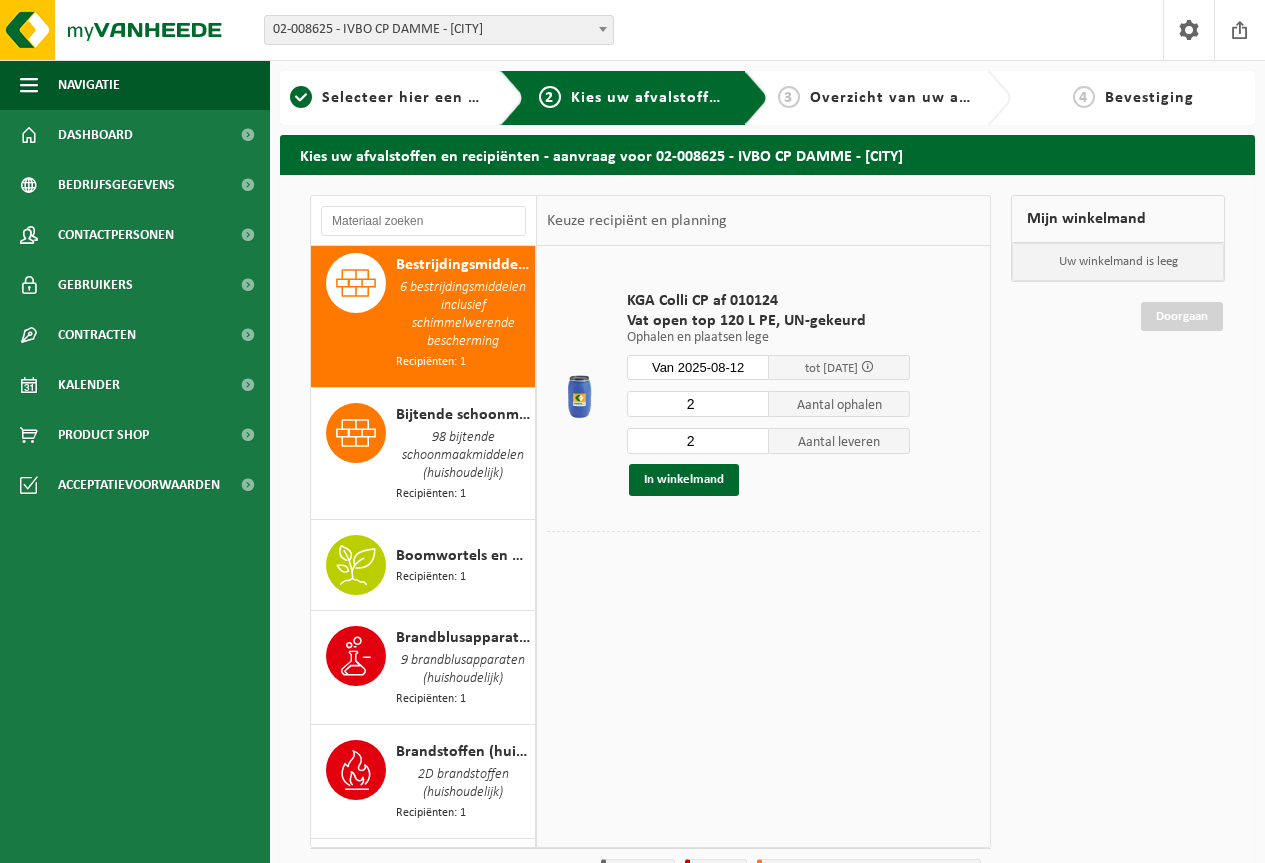 click on "2" at bounding box center (698, 441) 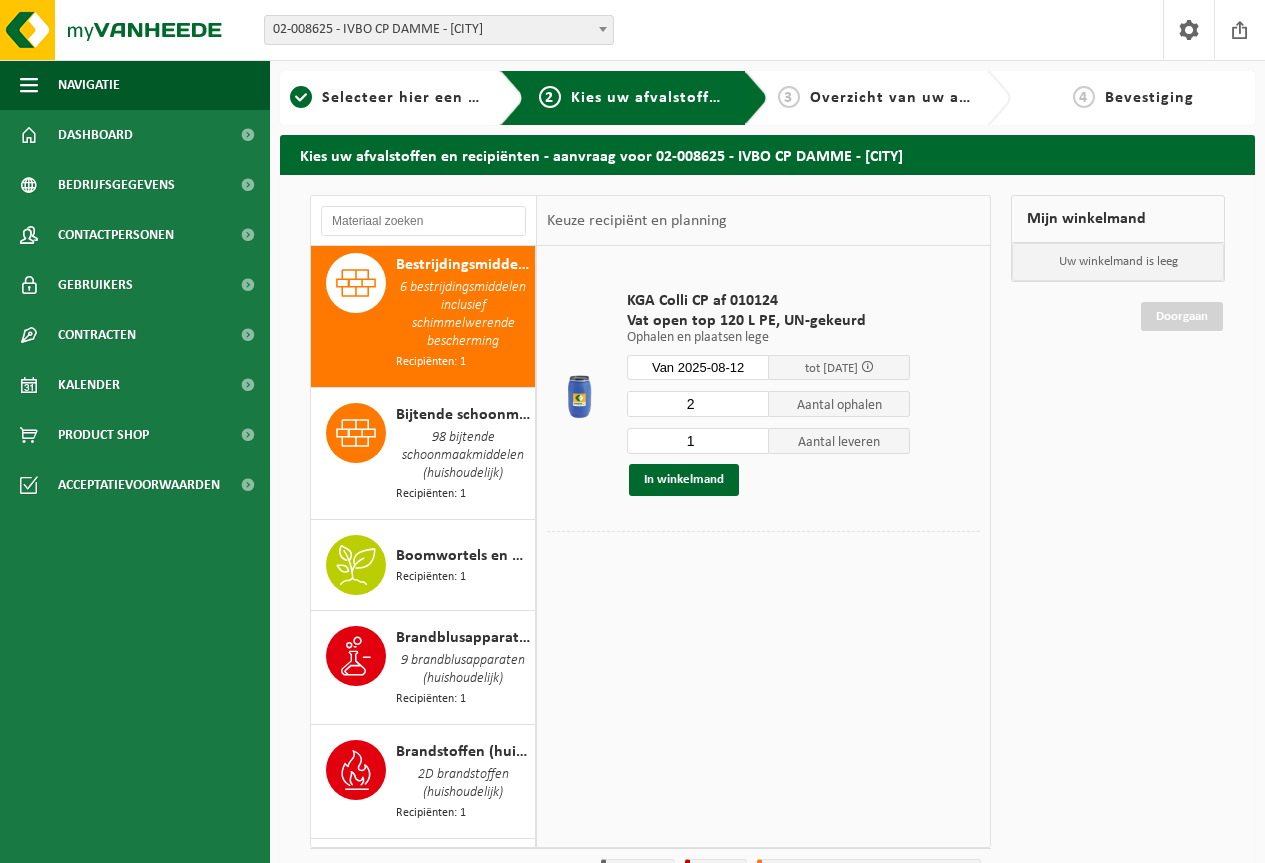 click on "1" at bounding box center [698, 441] 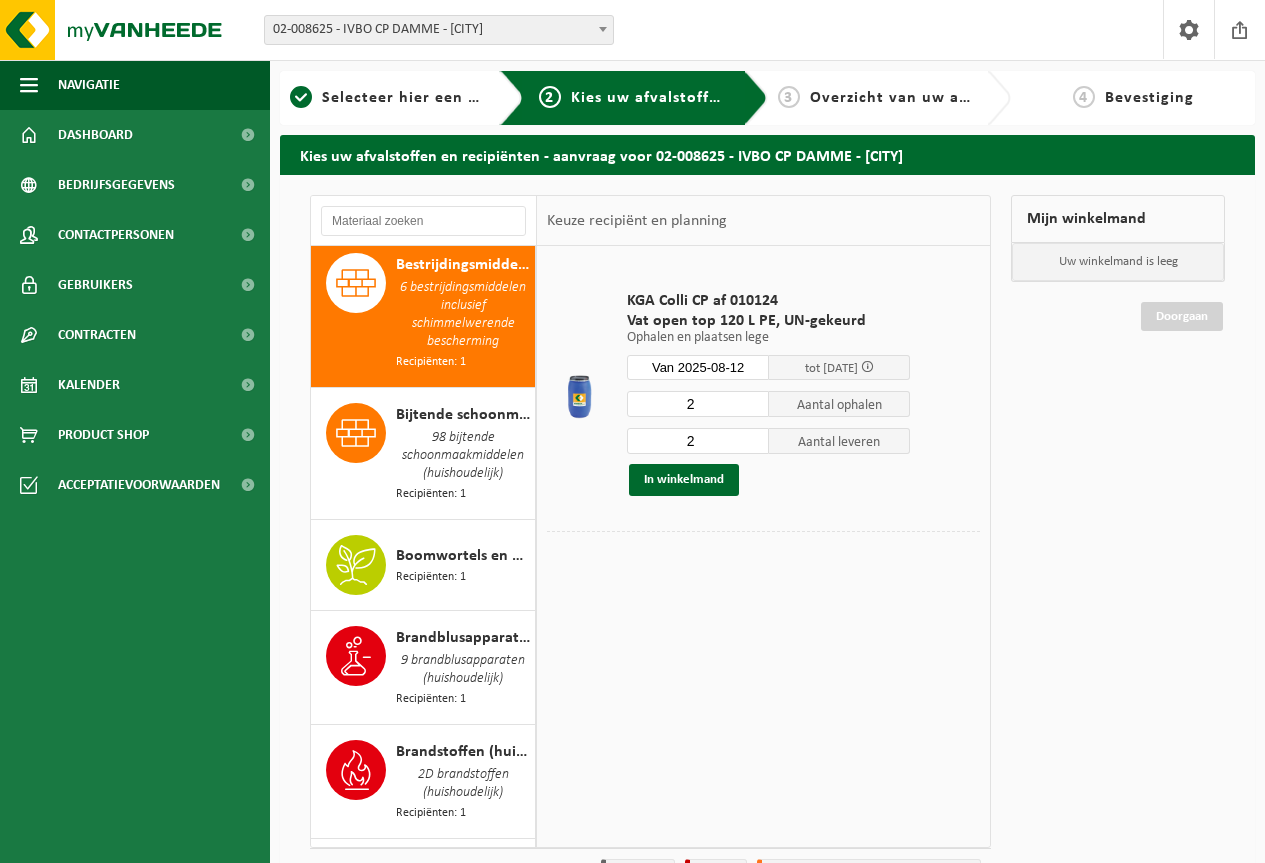 type on "2" 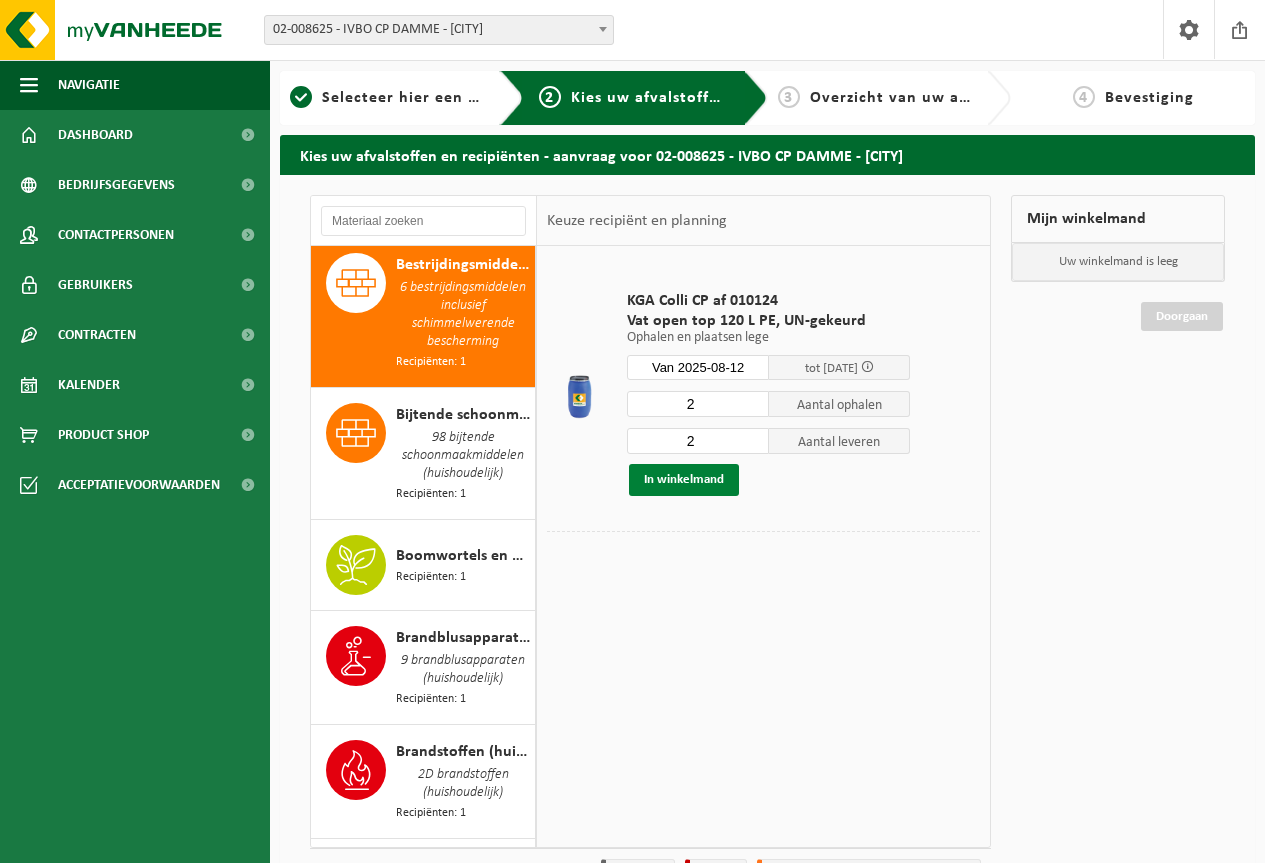 click on "In winkelmand" at bounding box center [684, 480] 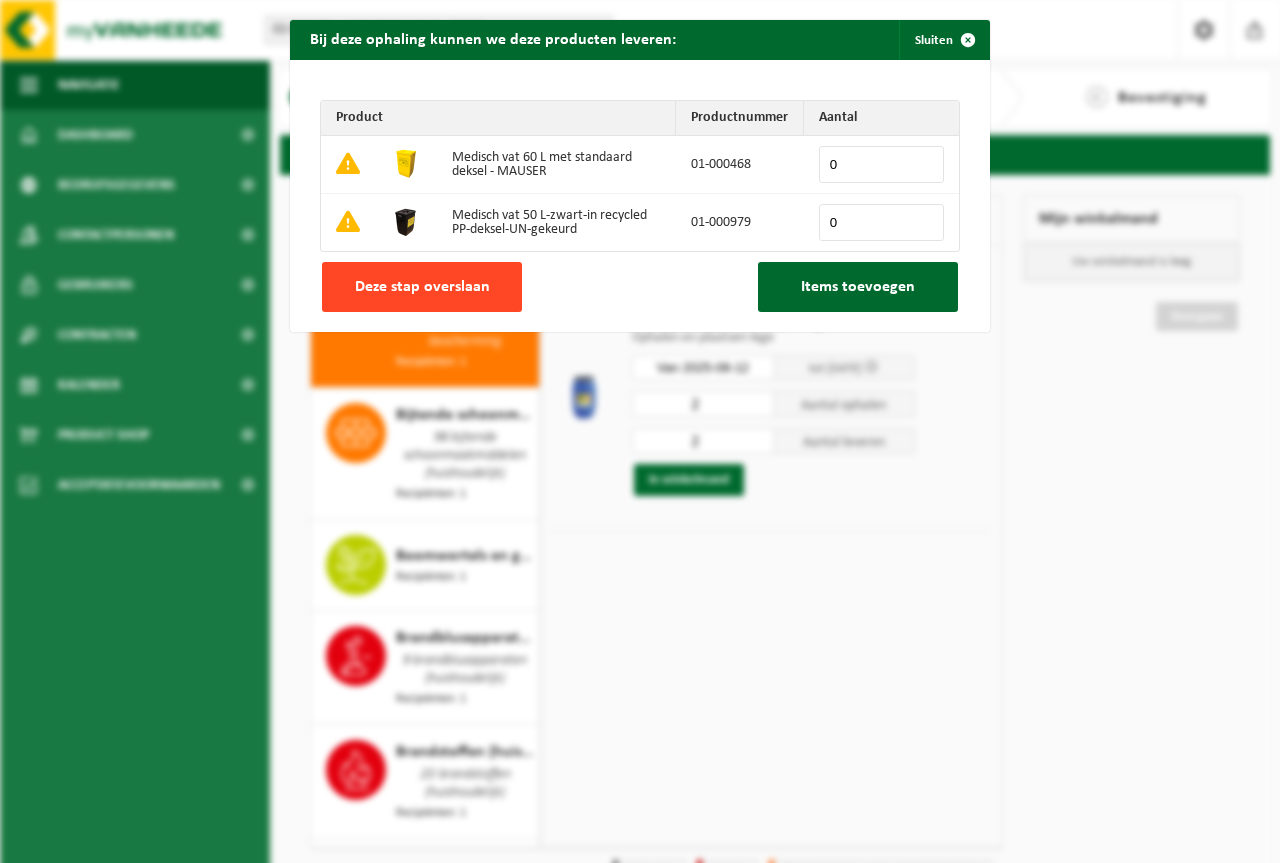 click on "Deze stap overslaan" at bounding box center (422, 287) 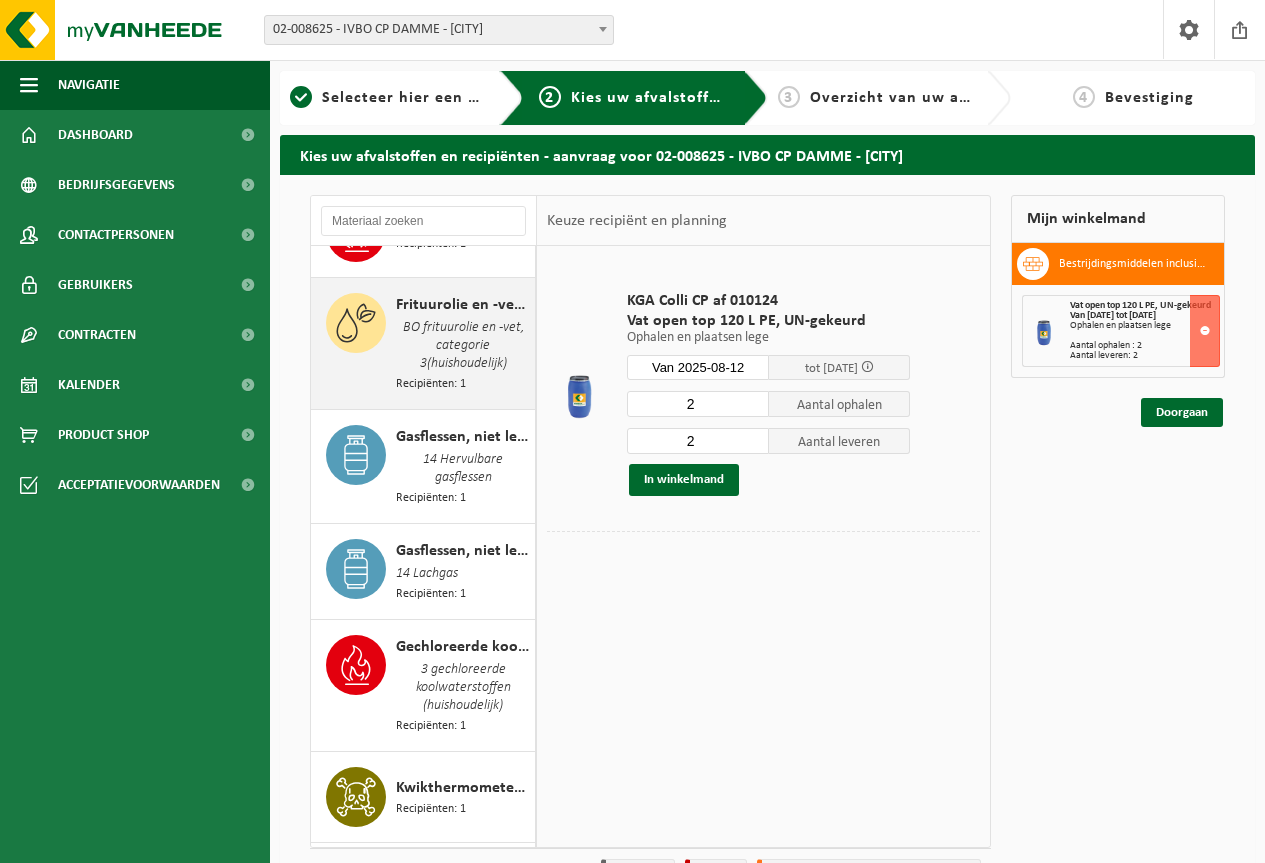 scroll, scrollTop: 1045, scrollLeft: 0, axis: vertical 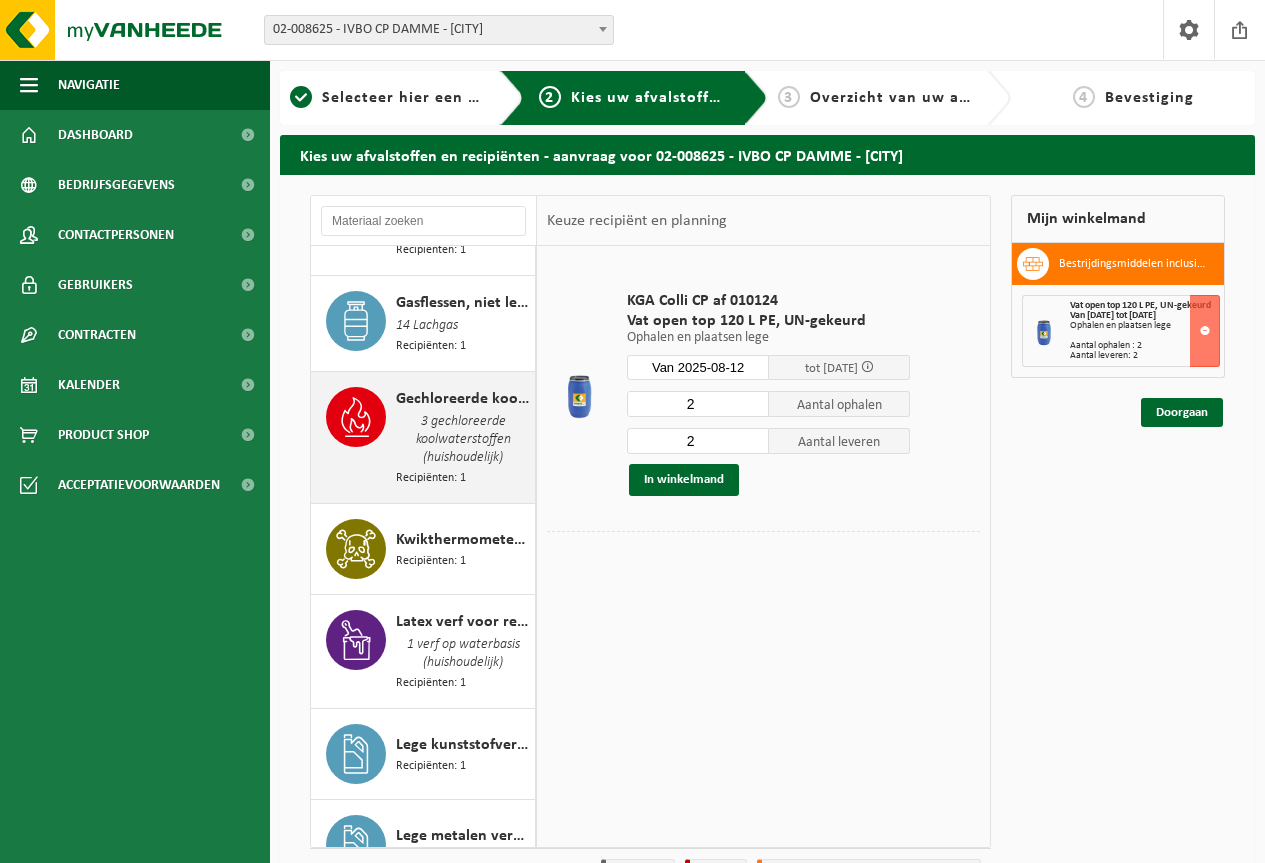 click on "3 gechloreerde koolwaterstoffen (huishoudelijk)" at bounding box center (463, 440) 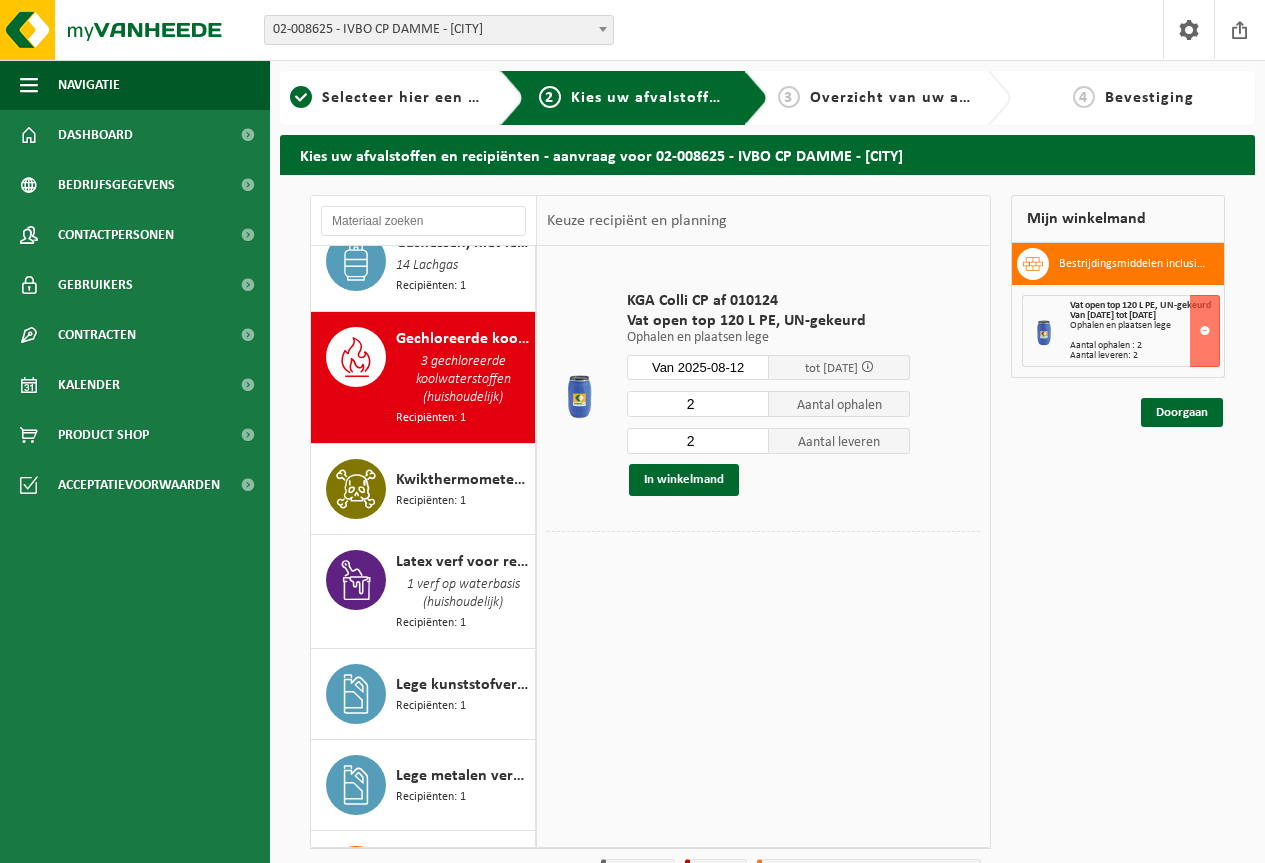 scroll, scrollTop: 1382, scrollLeft: 0, axis: vertical 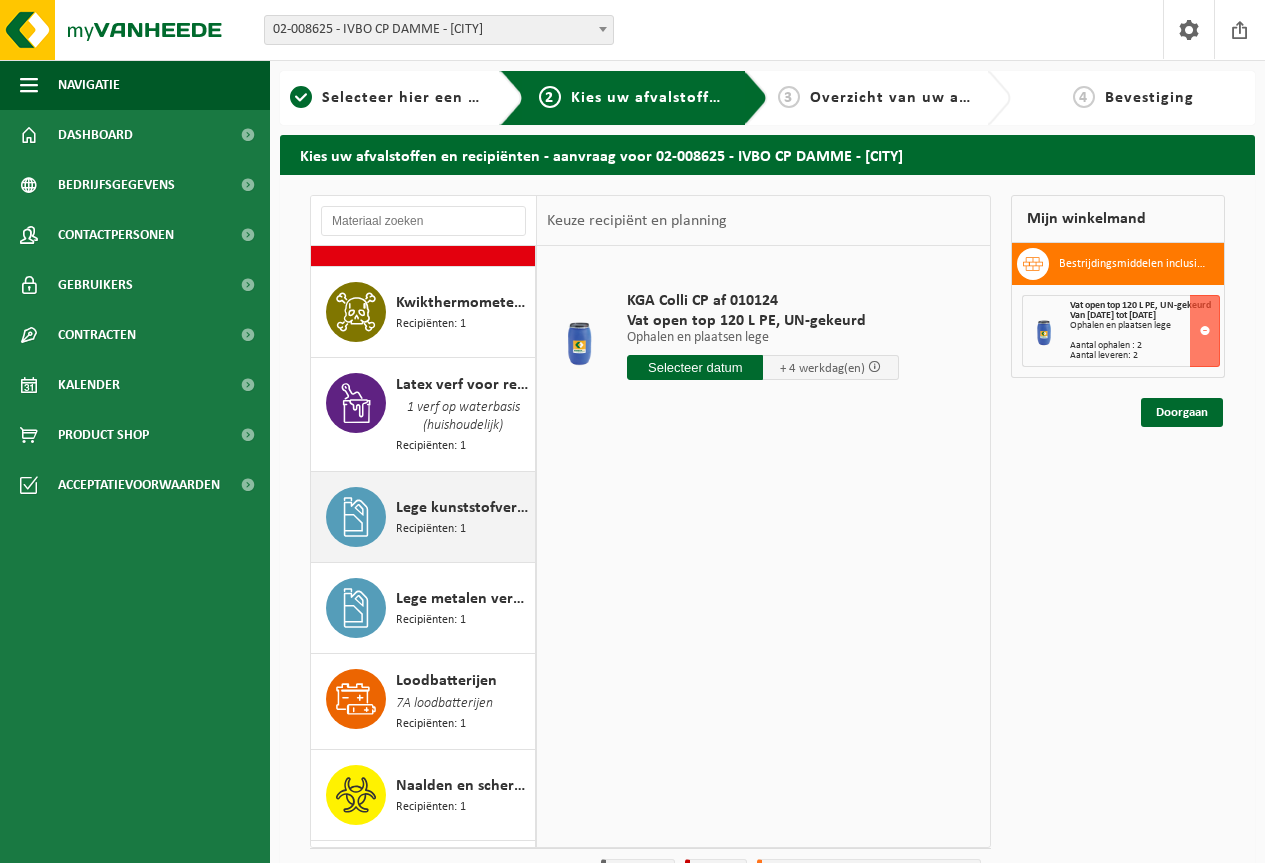 click on "Recipiënten: 1" at bounding box center (431, 529) 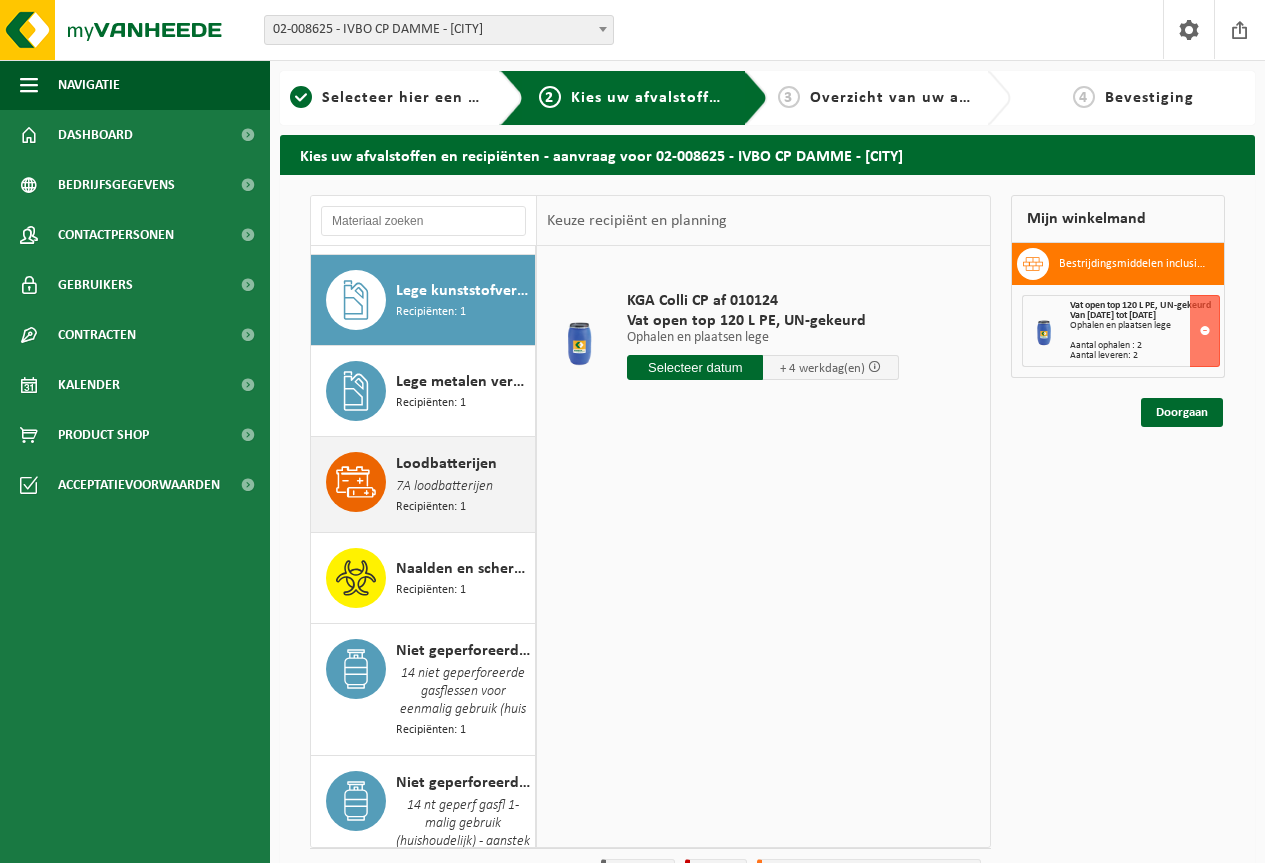 scroll, scrollTop: 1710, scrollLeft: 0, axis: vertical 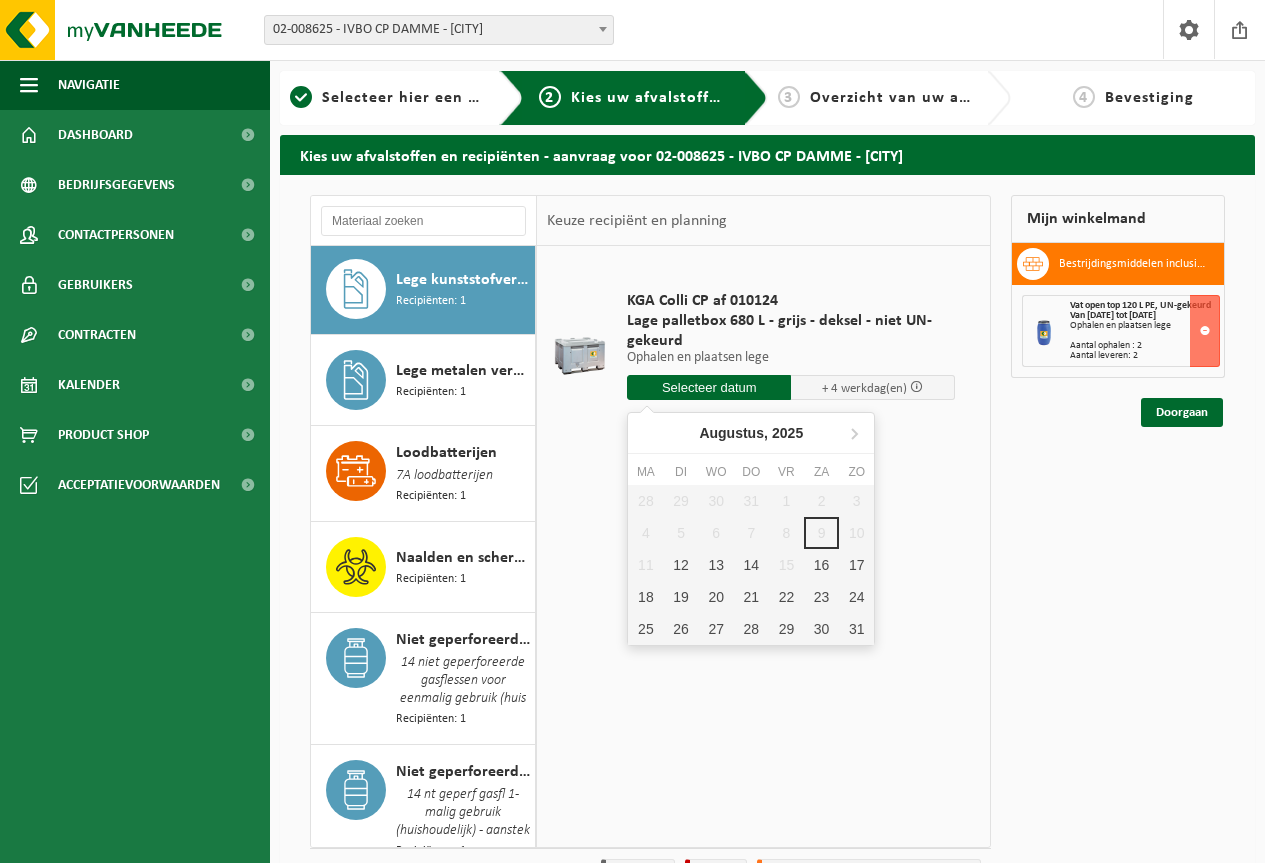 click at bounding box center (709, 387) 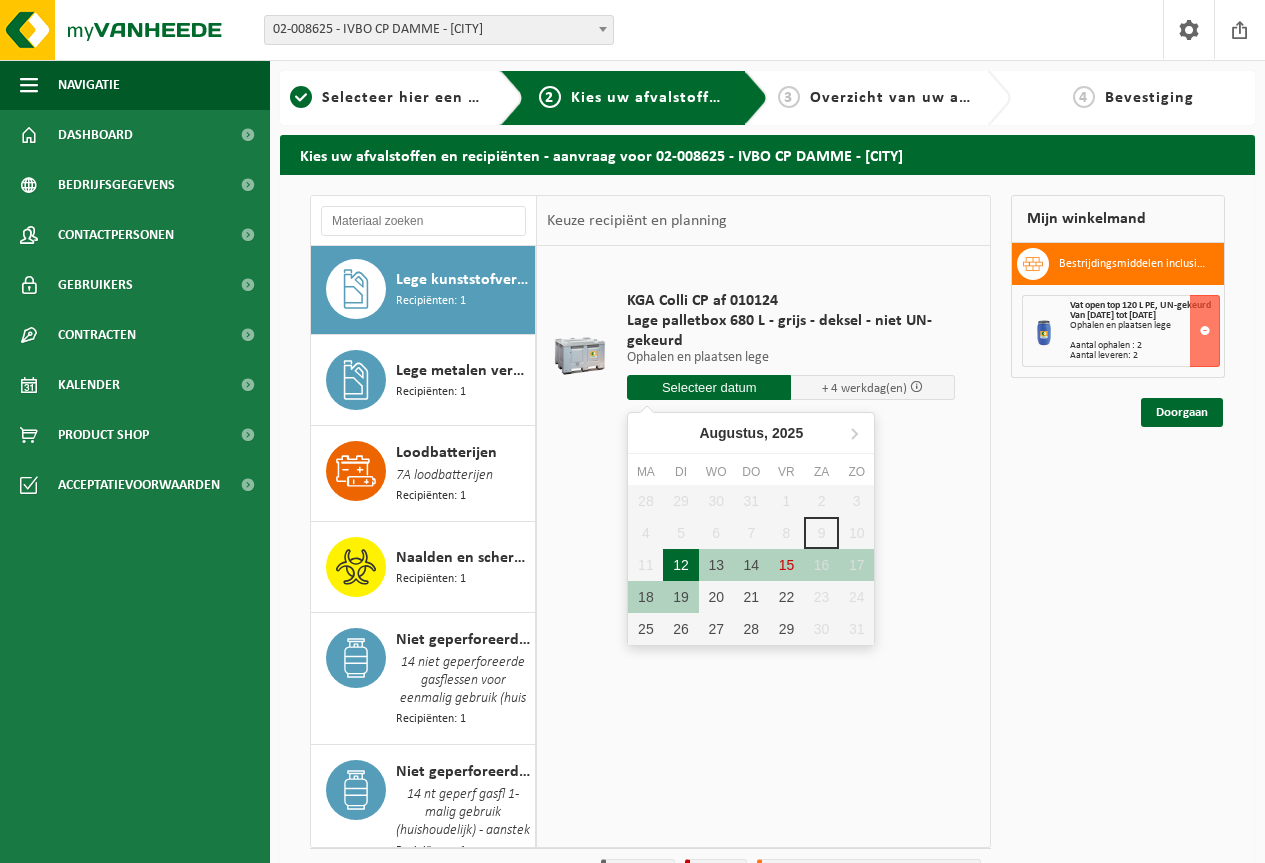 click on "12" at bounding box center [680, 565] 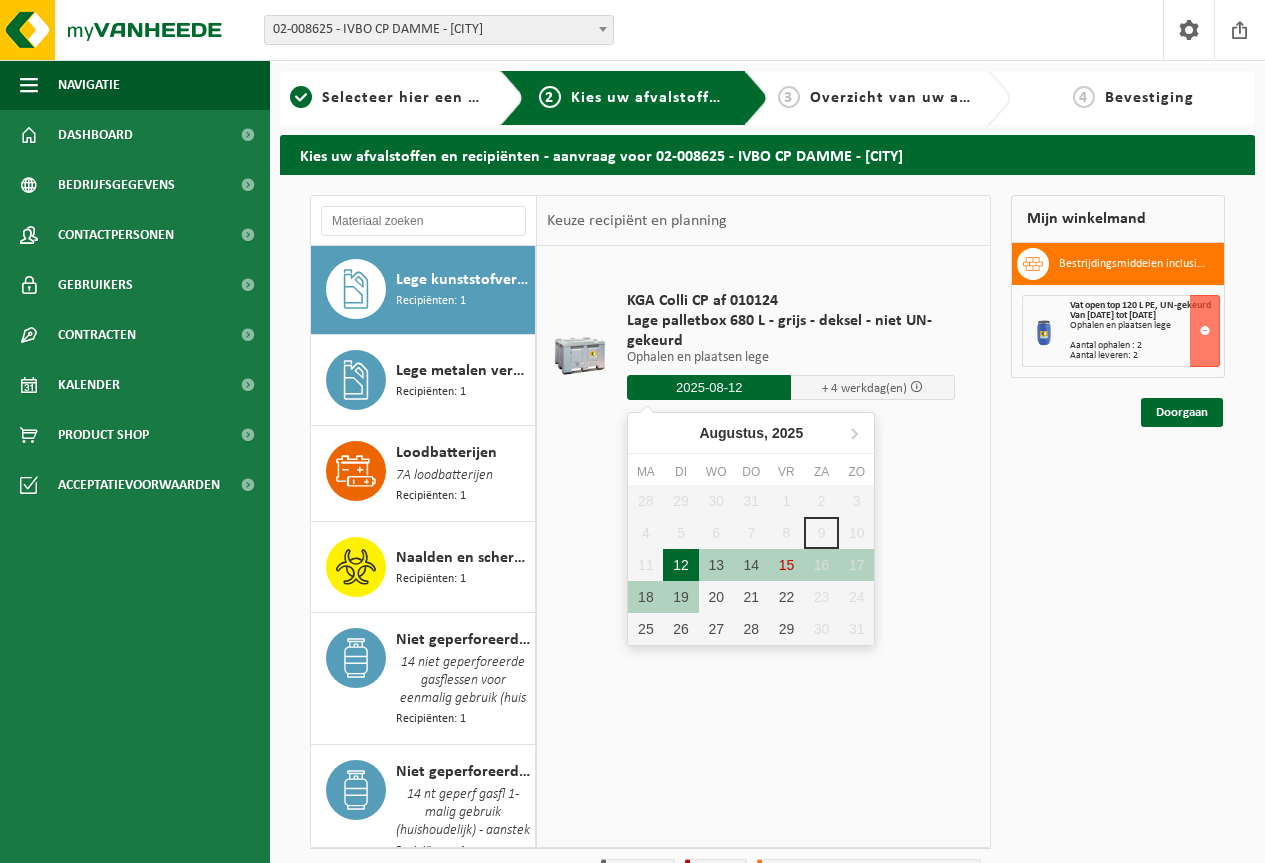 type on "Van 2025-08-12" 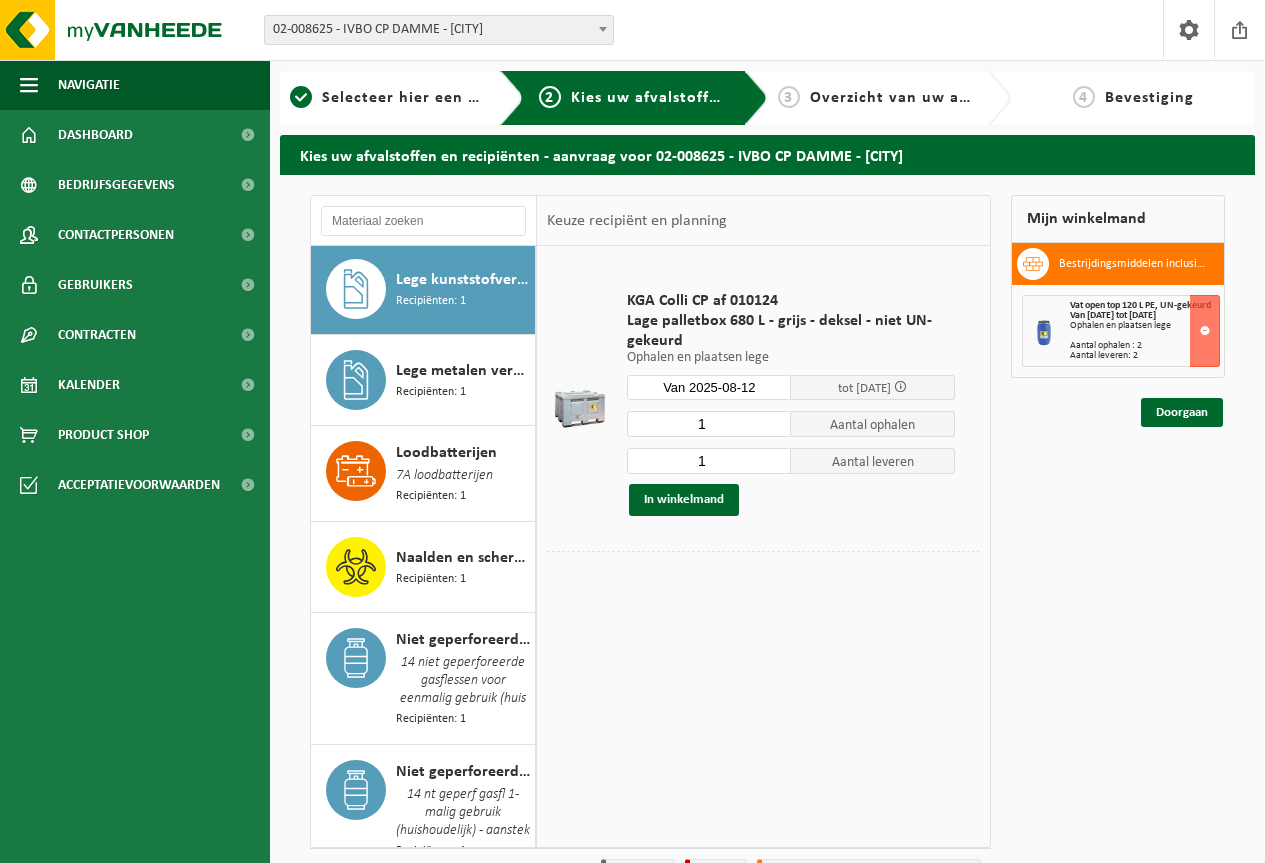 click on "1" at bounding box center [709, 424] 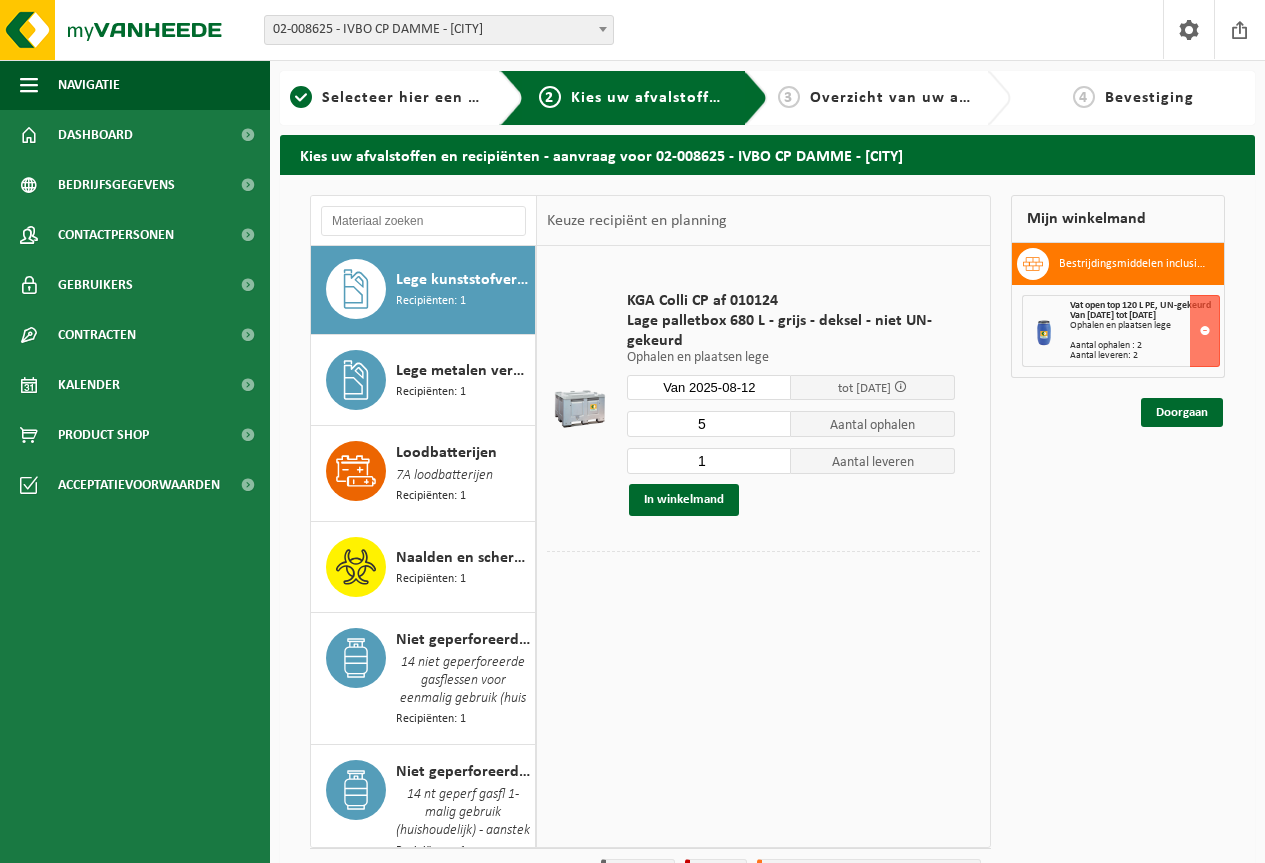 type on "5" 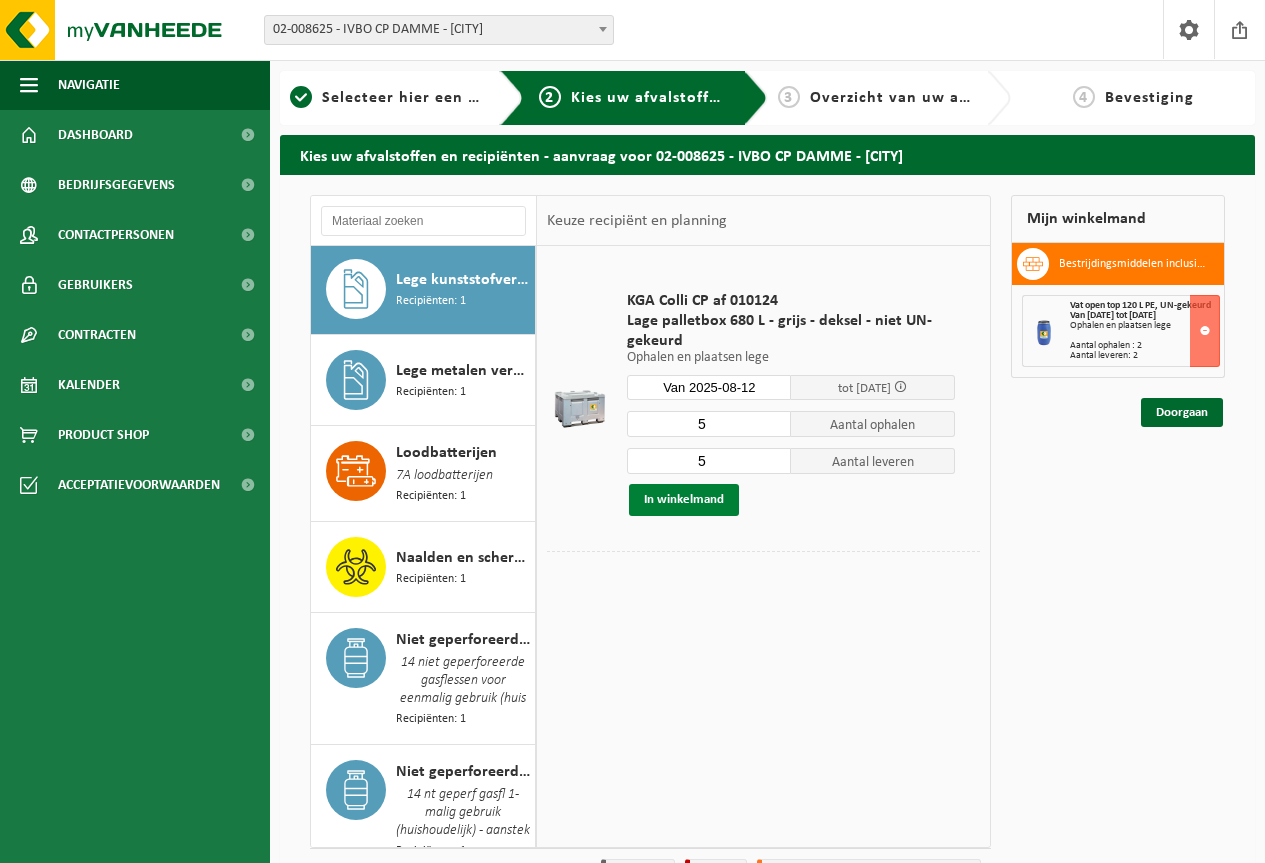 type on "5" 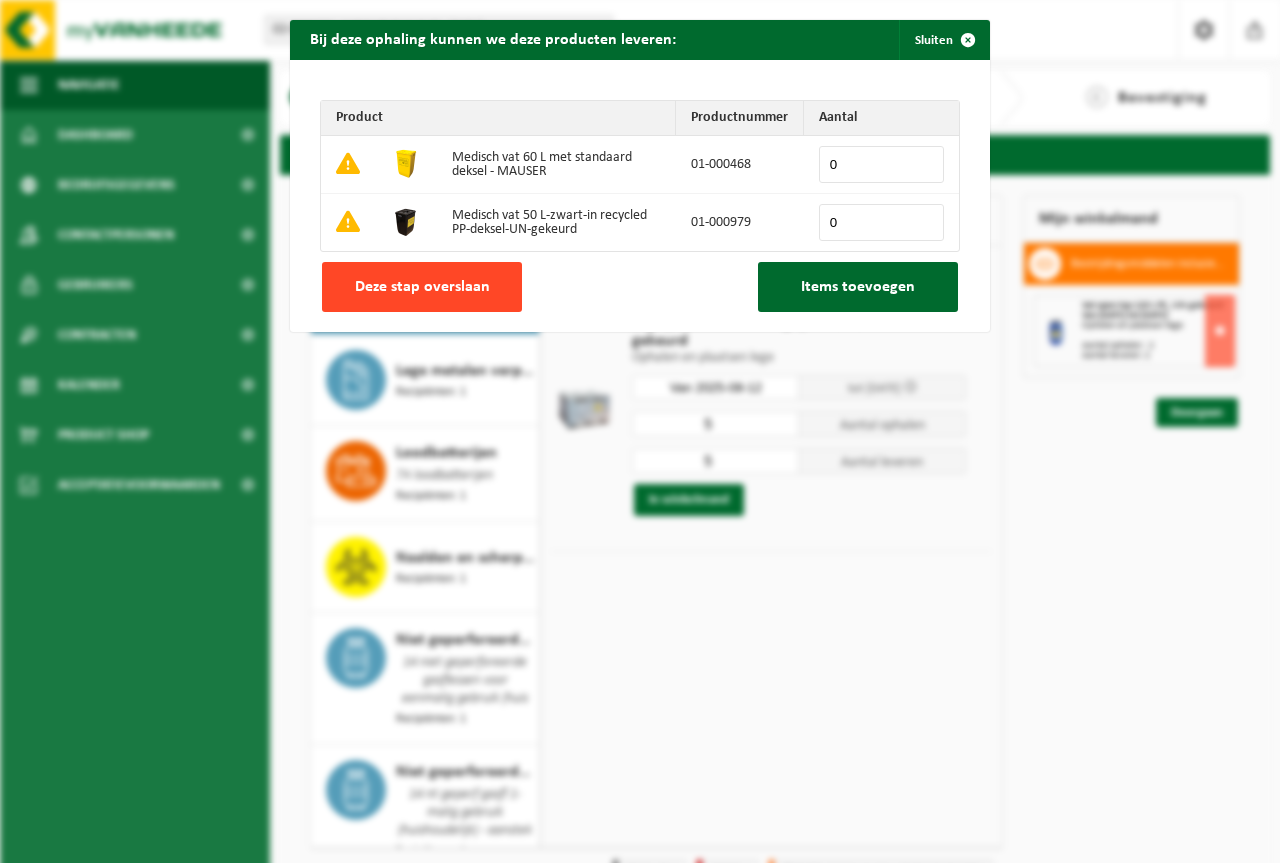 click on "Deze stap overslaan" at bounding box center (422, 287) 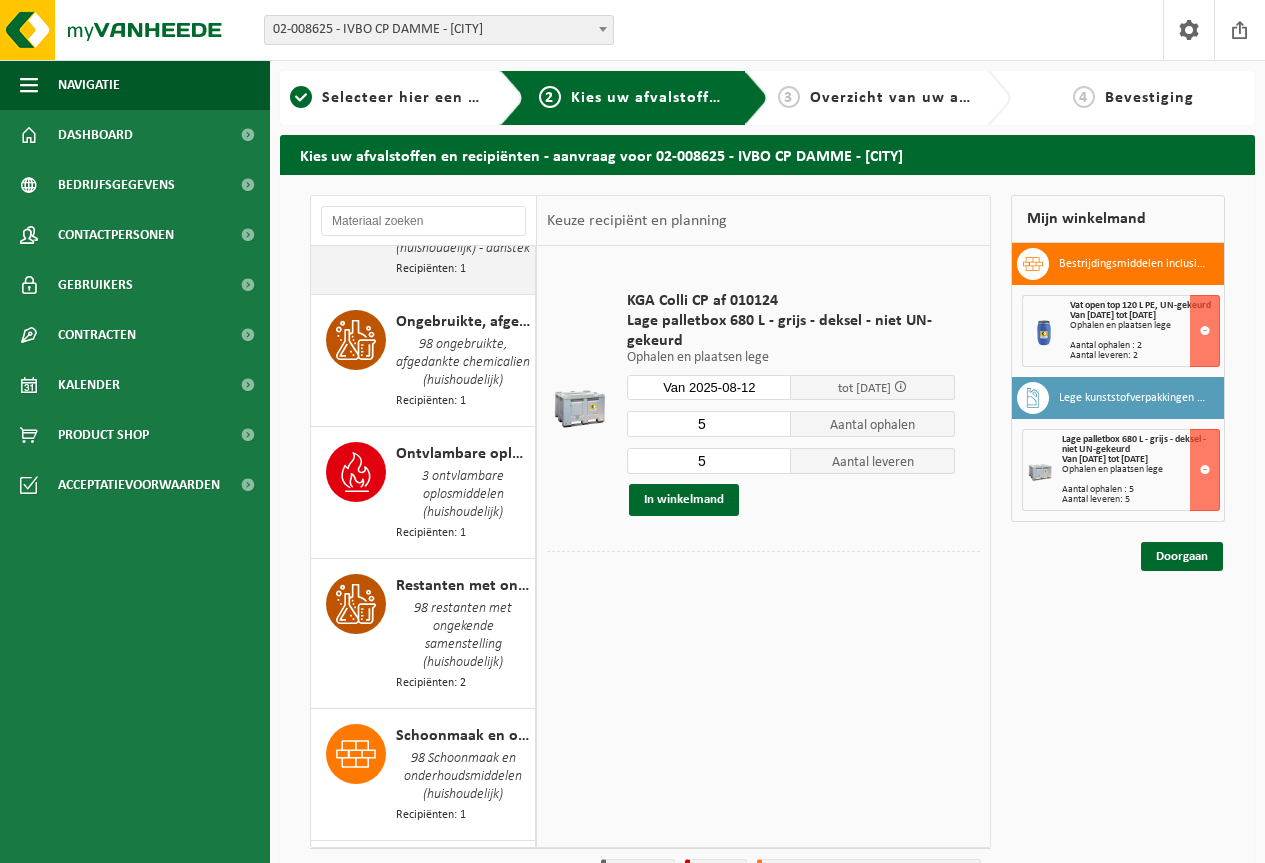 scroll, scrollTop: 2310, scrollLeft: 0, axis: vertical 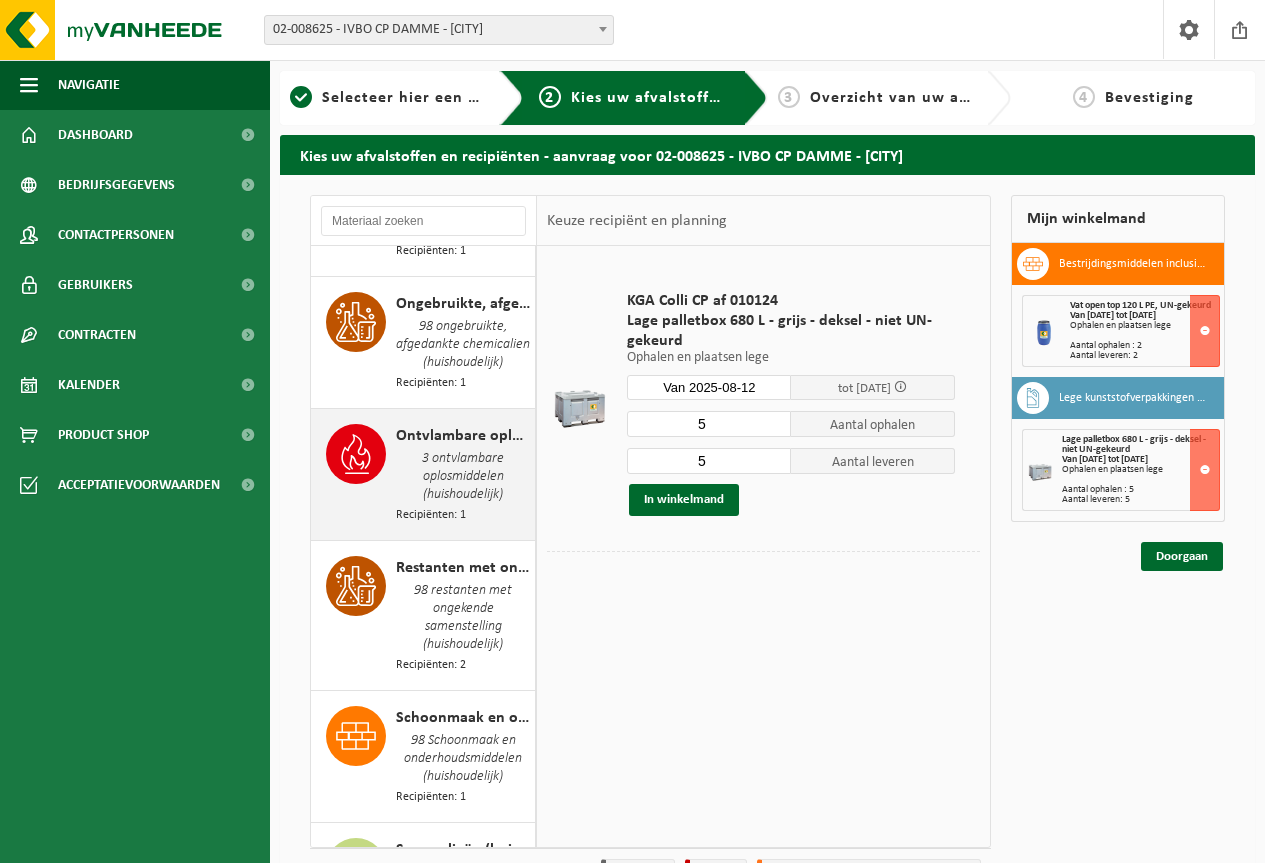 click on "3 ontvlambare oplosmiddelen (huishoudelijk)" at bounding box center [463, 477] 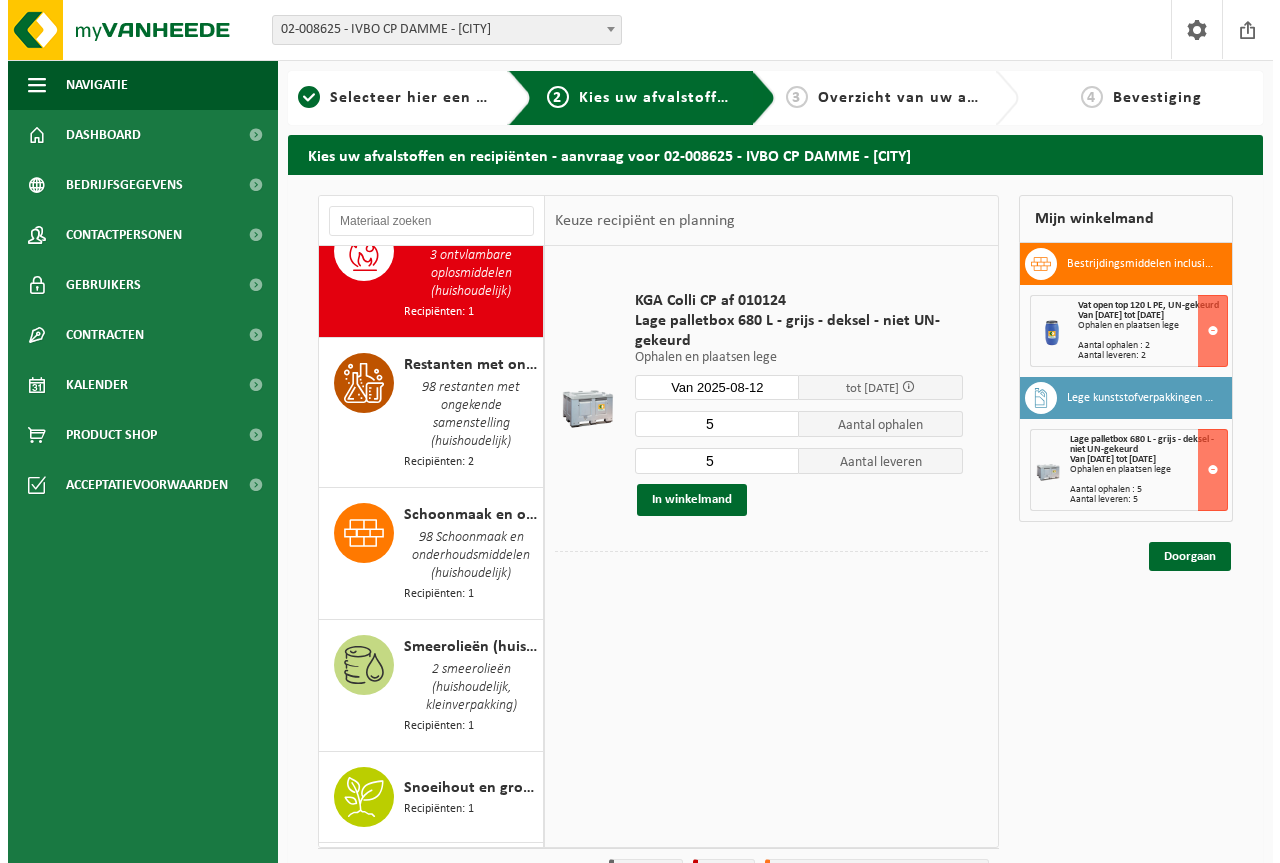 scroll, scrollTop: 2525, scrollLeft: 0, axis: vertical 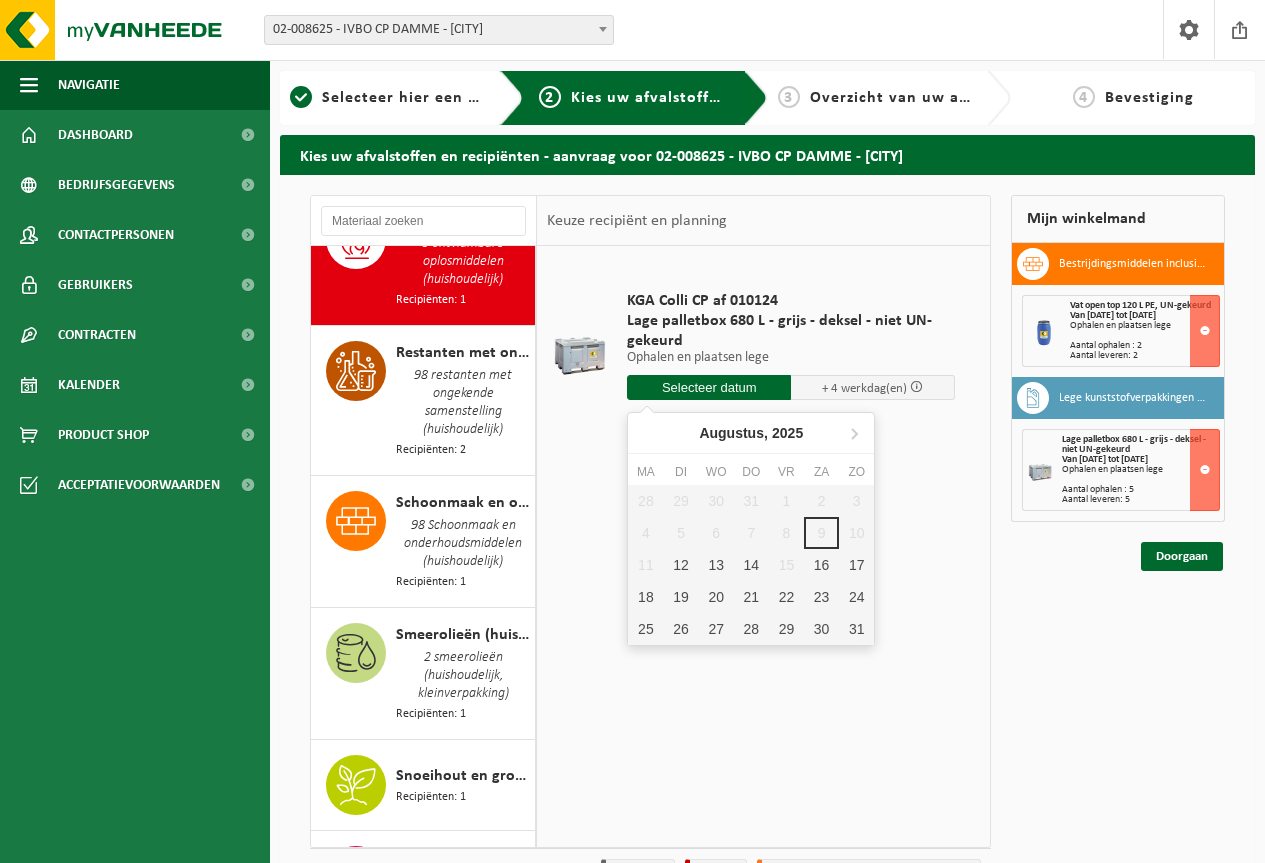 click at bounding box center [709, 387] 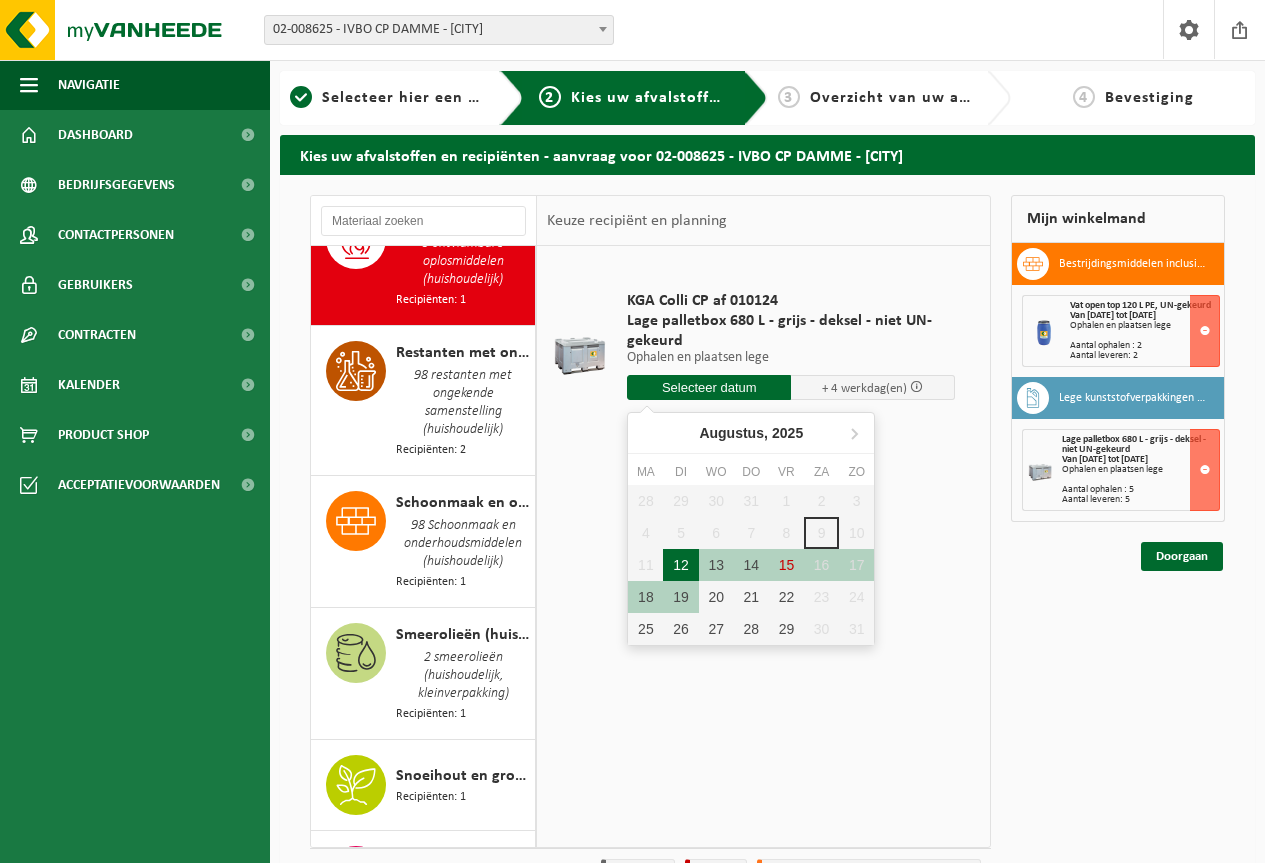 click on "12" at bounding box center [680, 565] 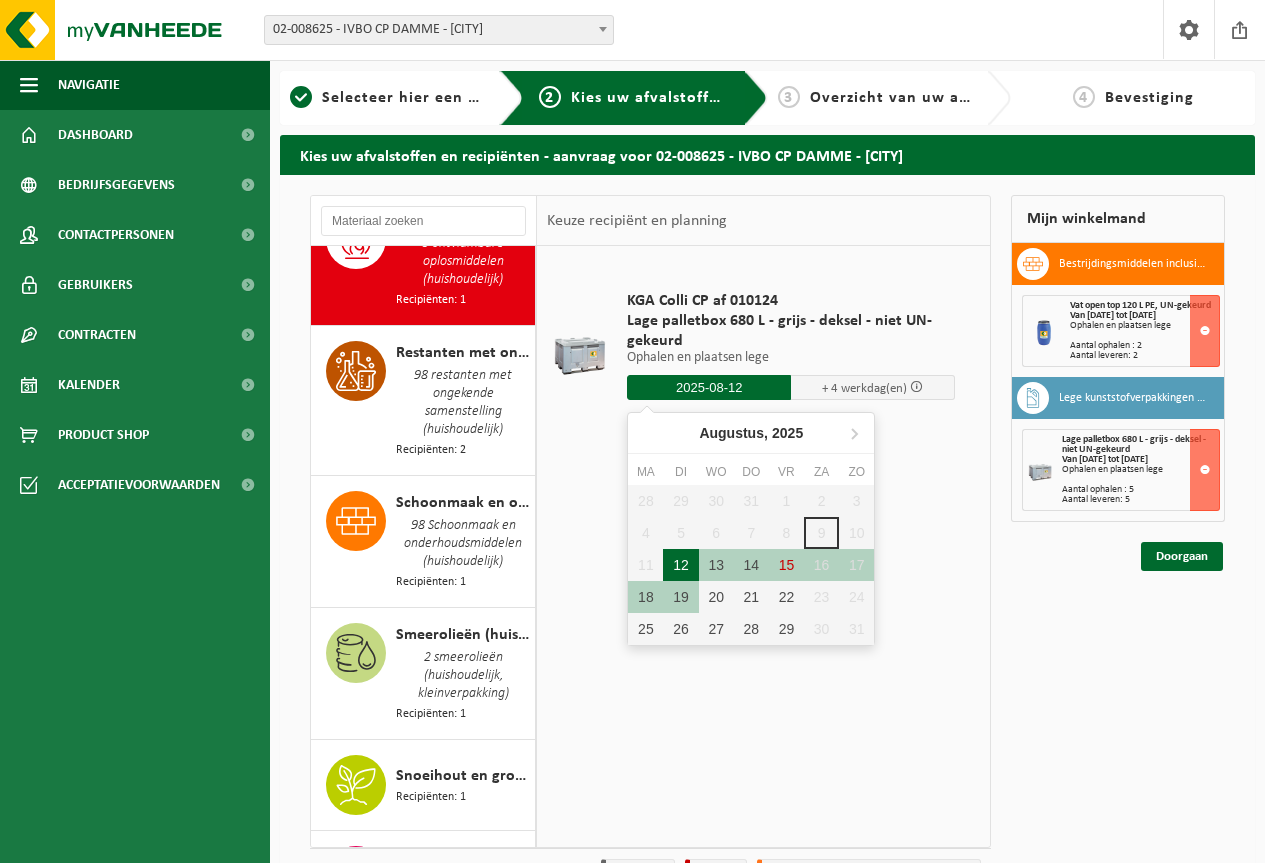 type on "Van 2025-08-12" 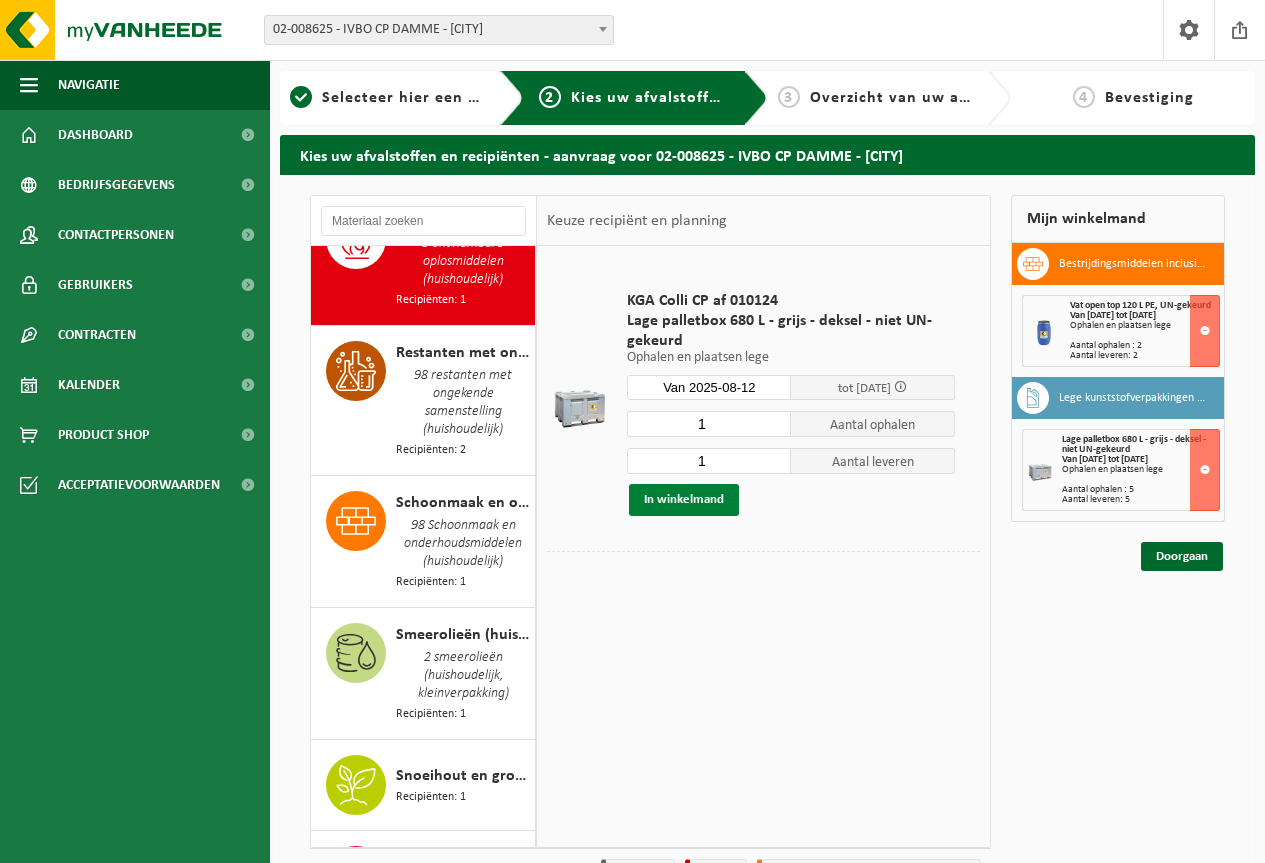 click on "In winkelmand" at bounding box center (684, 500) 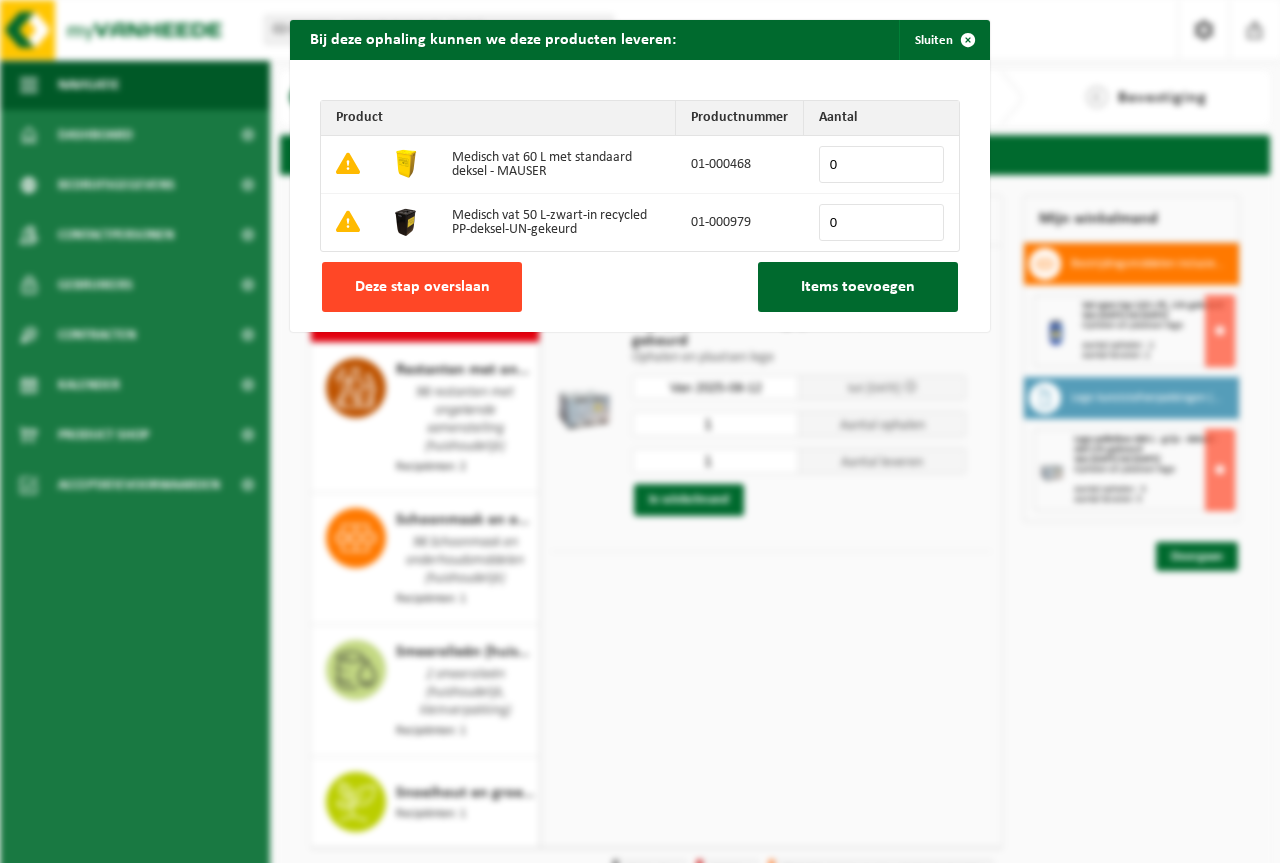 click on "Deze stap overslaan" at bounding box center (422, 287) 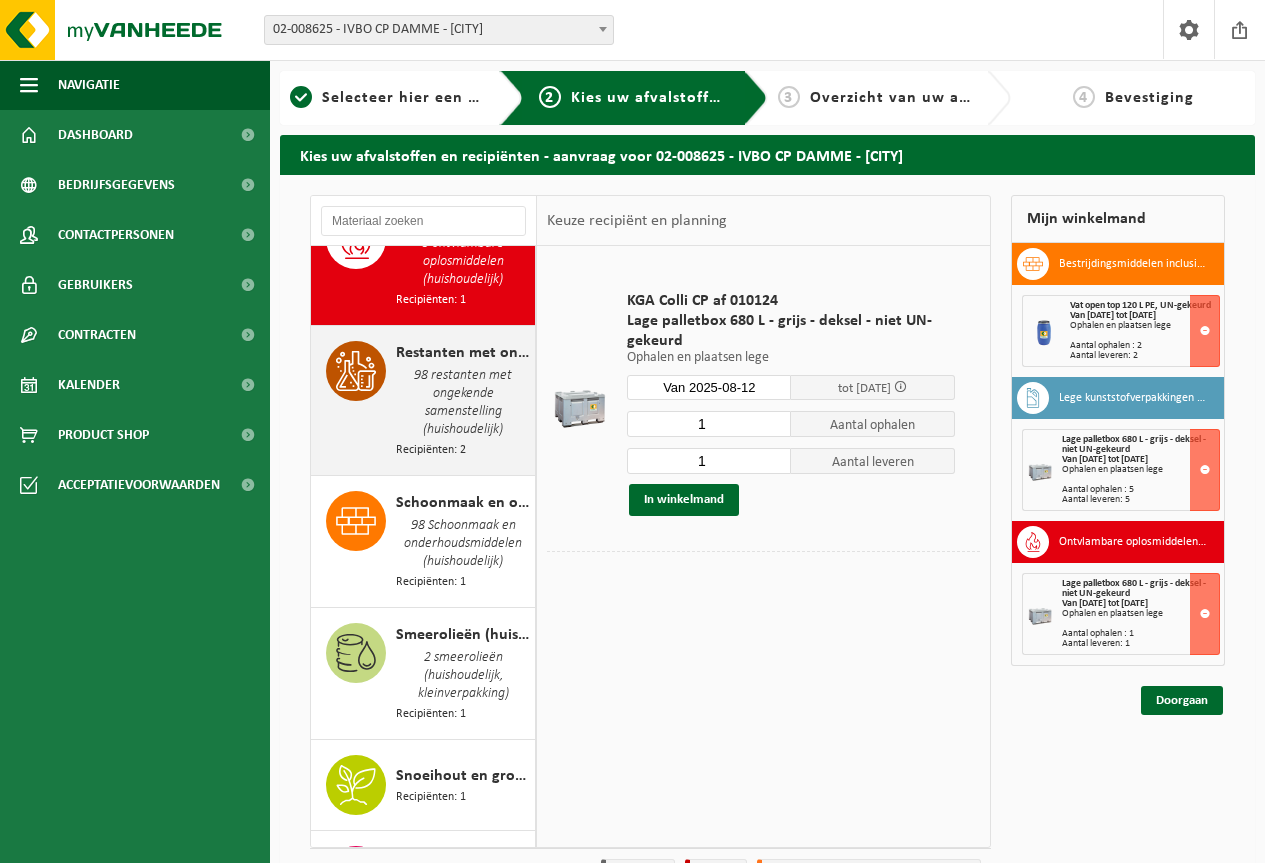 scroll, scrollTop: 2625, scrollLeft: 0, axis: vertical 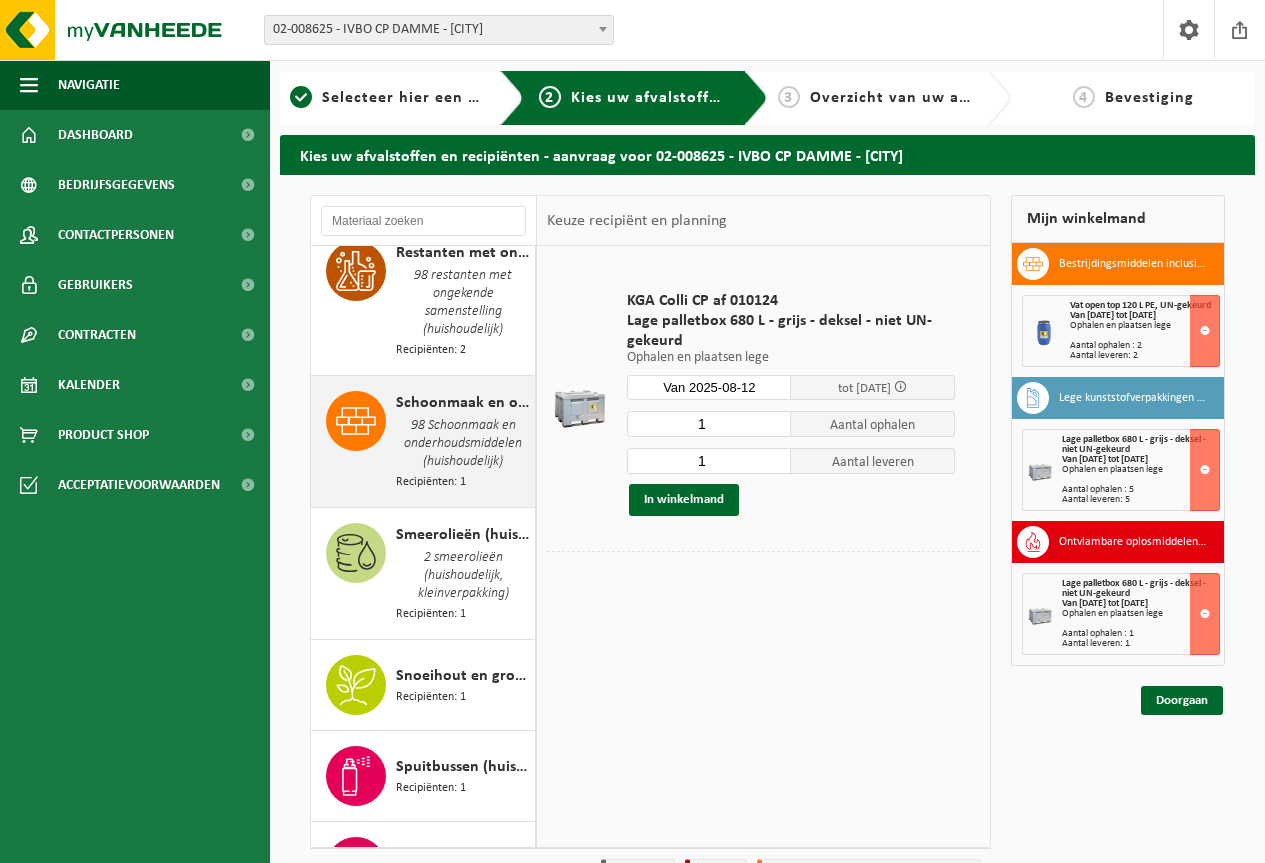click on "98 Schoonmaak en onderhoudsmiddelen (huishoudelijk)" at bounding box center (463, 444) 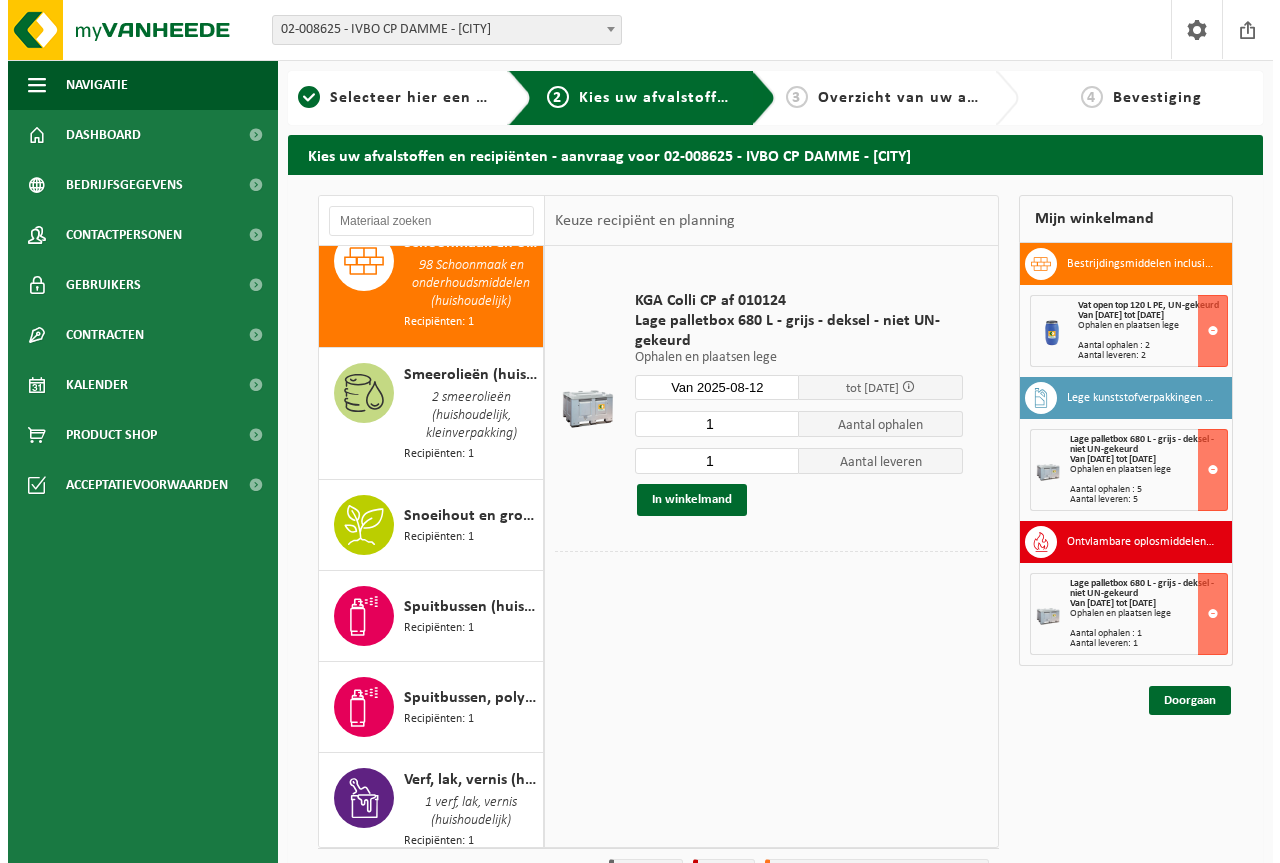 scroll, scrollTop: 2796, scrollLeft: 0, axis: vertical 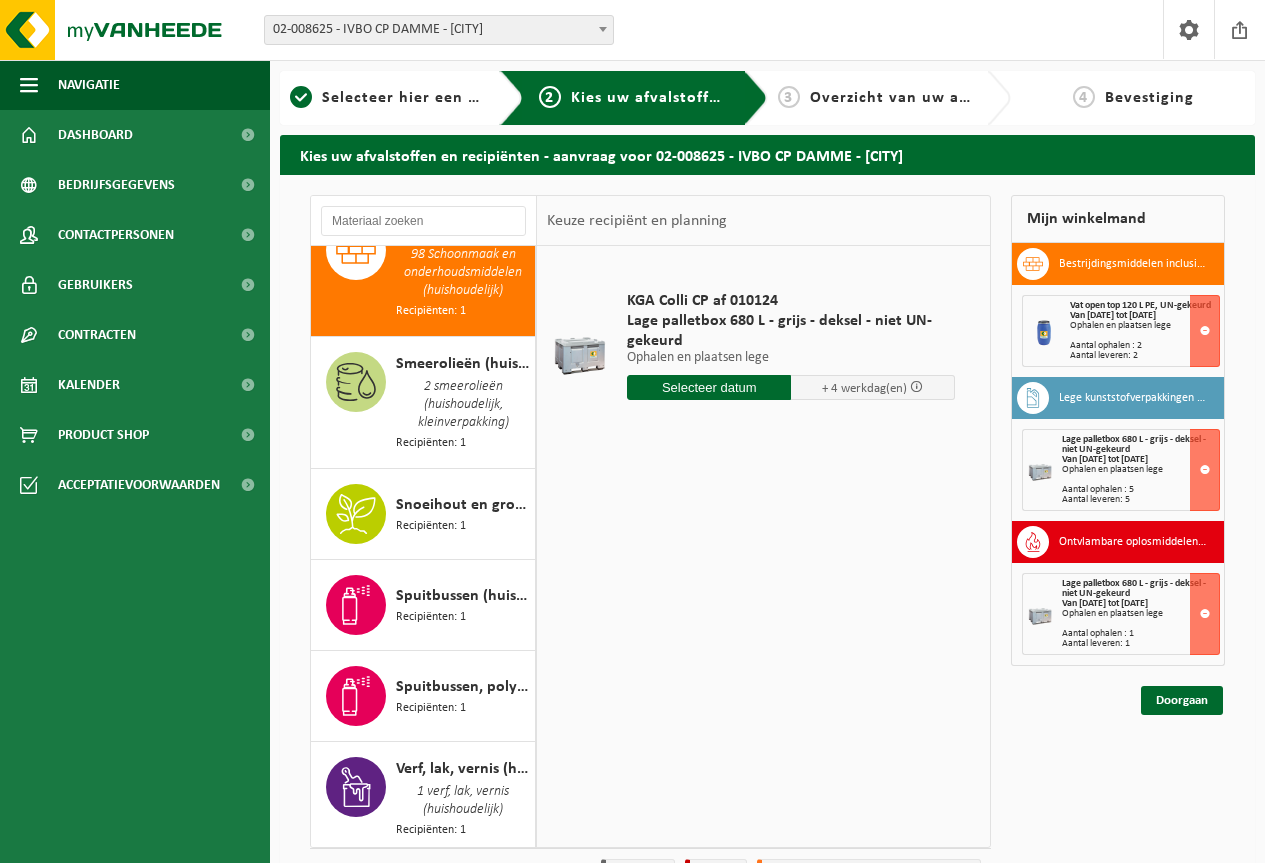 click at bounding box center [709, 387] 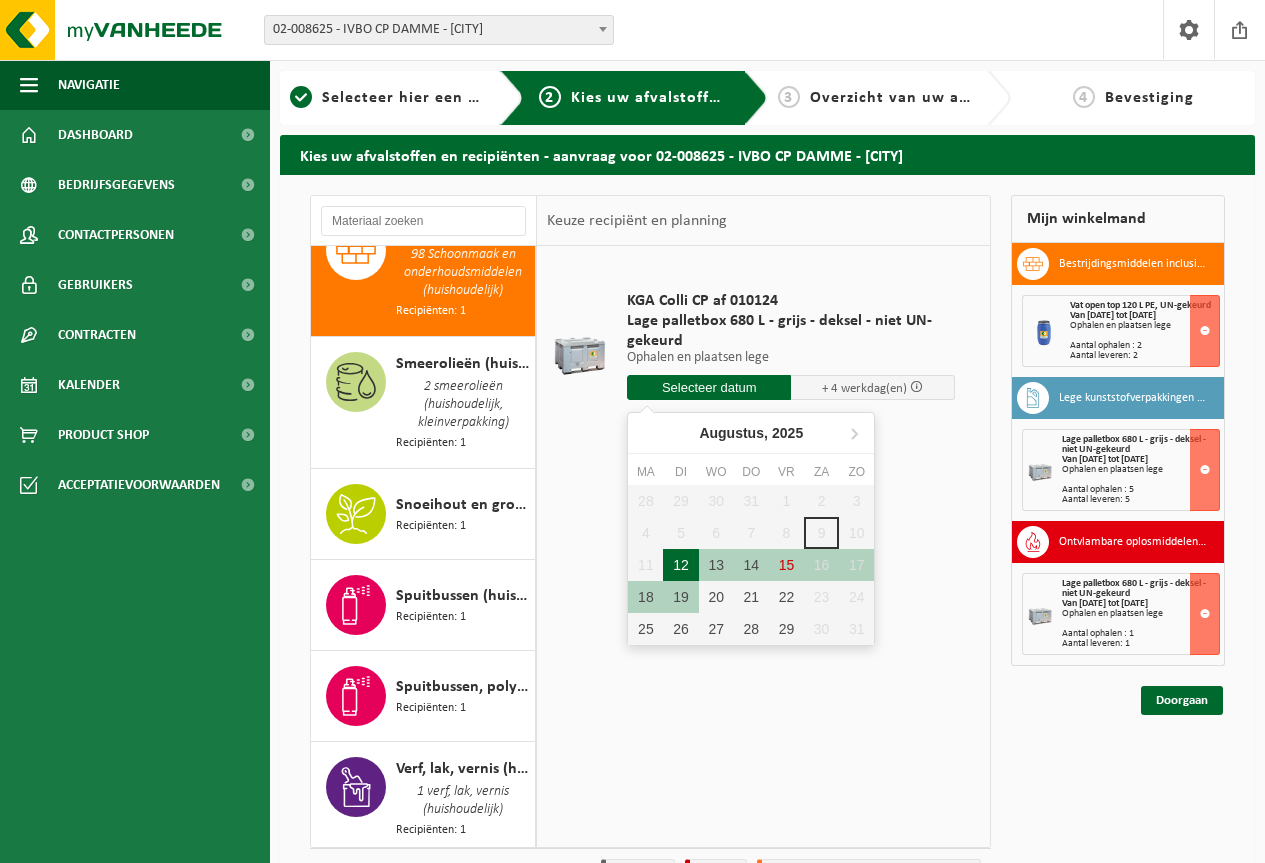 click on "12" at bounding box center [680, 565] 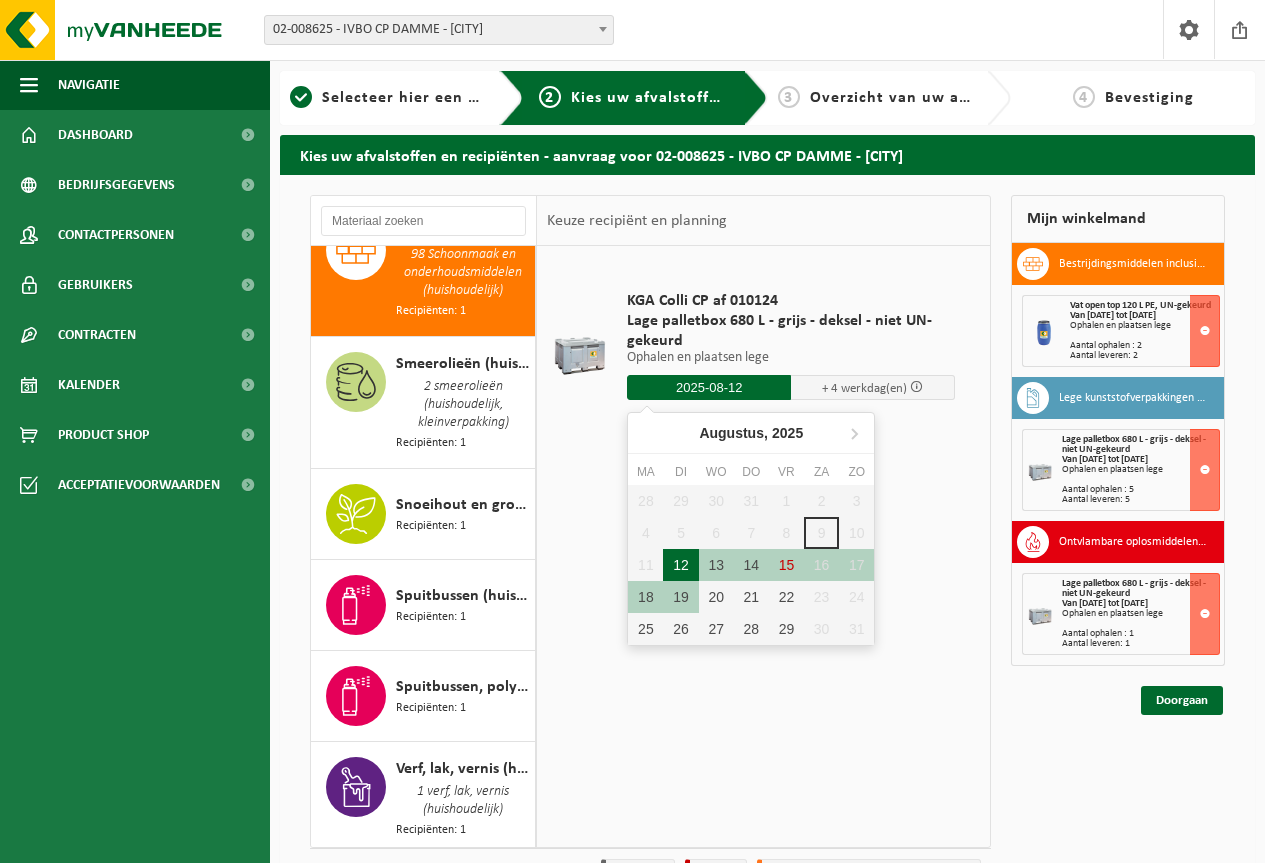 type on "Van 2025-08-12" 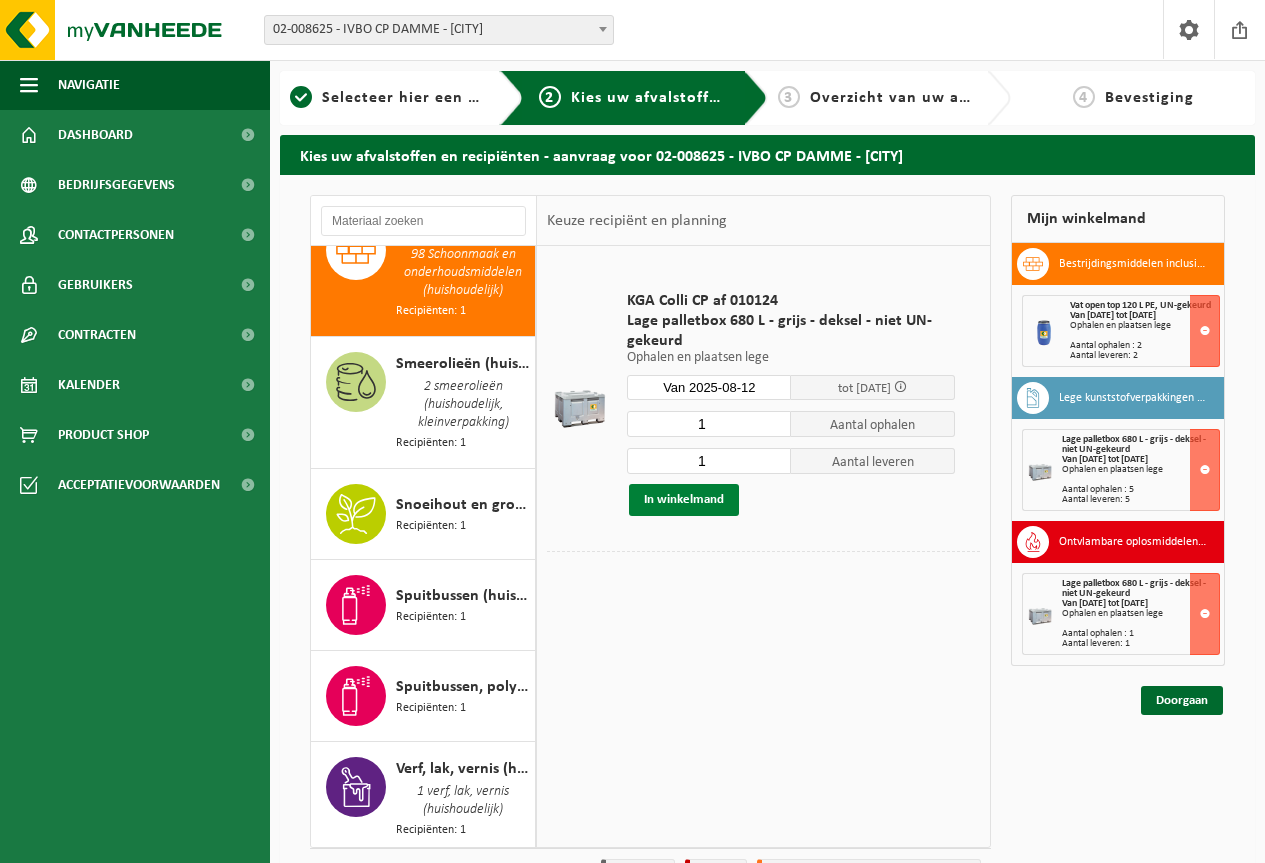 click on "In winkelmand" at bounding box center [684, 500] 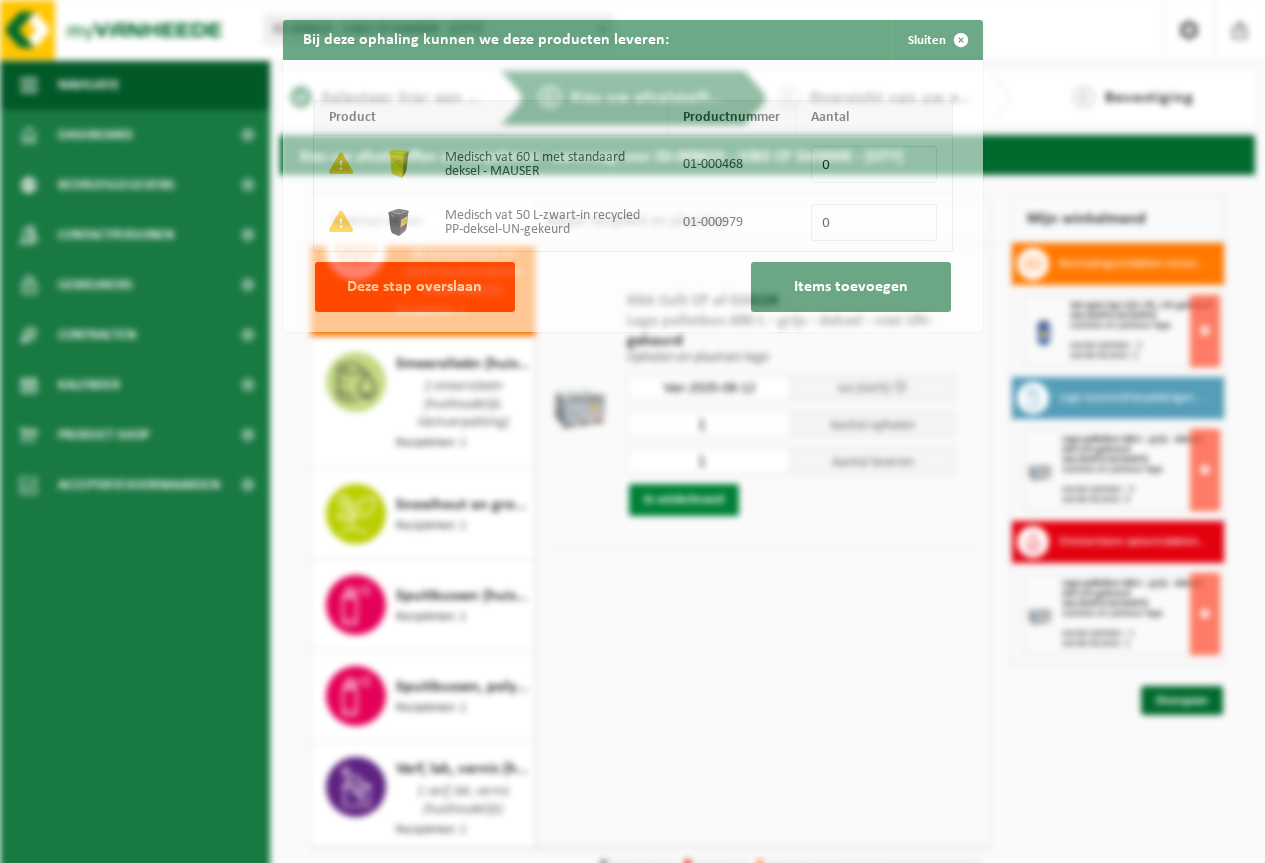 scroll, scrollTop: 2779, scrollLeft: 0, axis: vertical 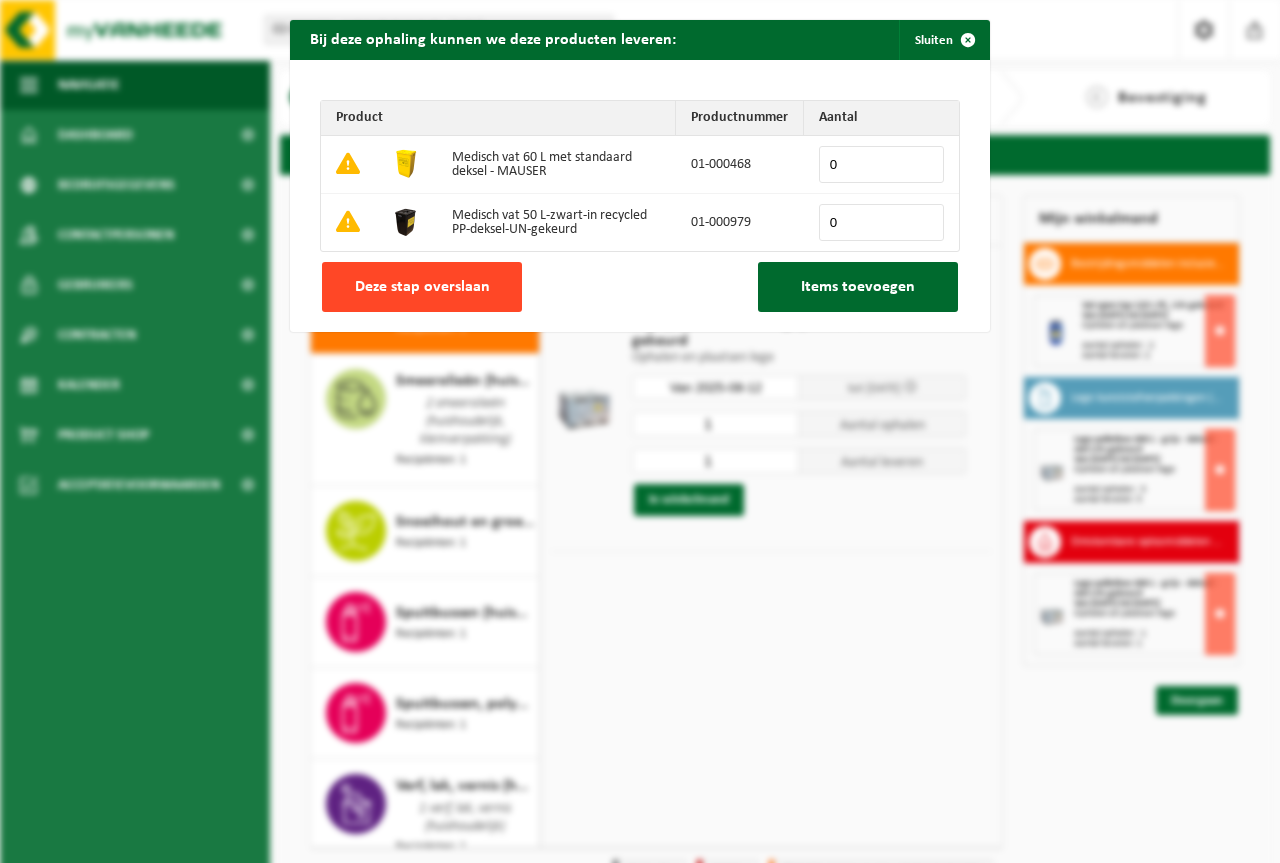 click on "Deze stap overslaan" at bounding box center (422, 287) 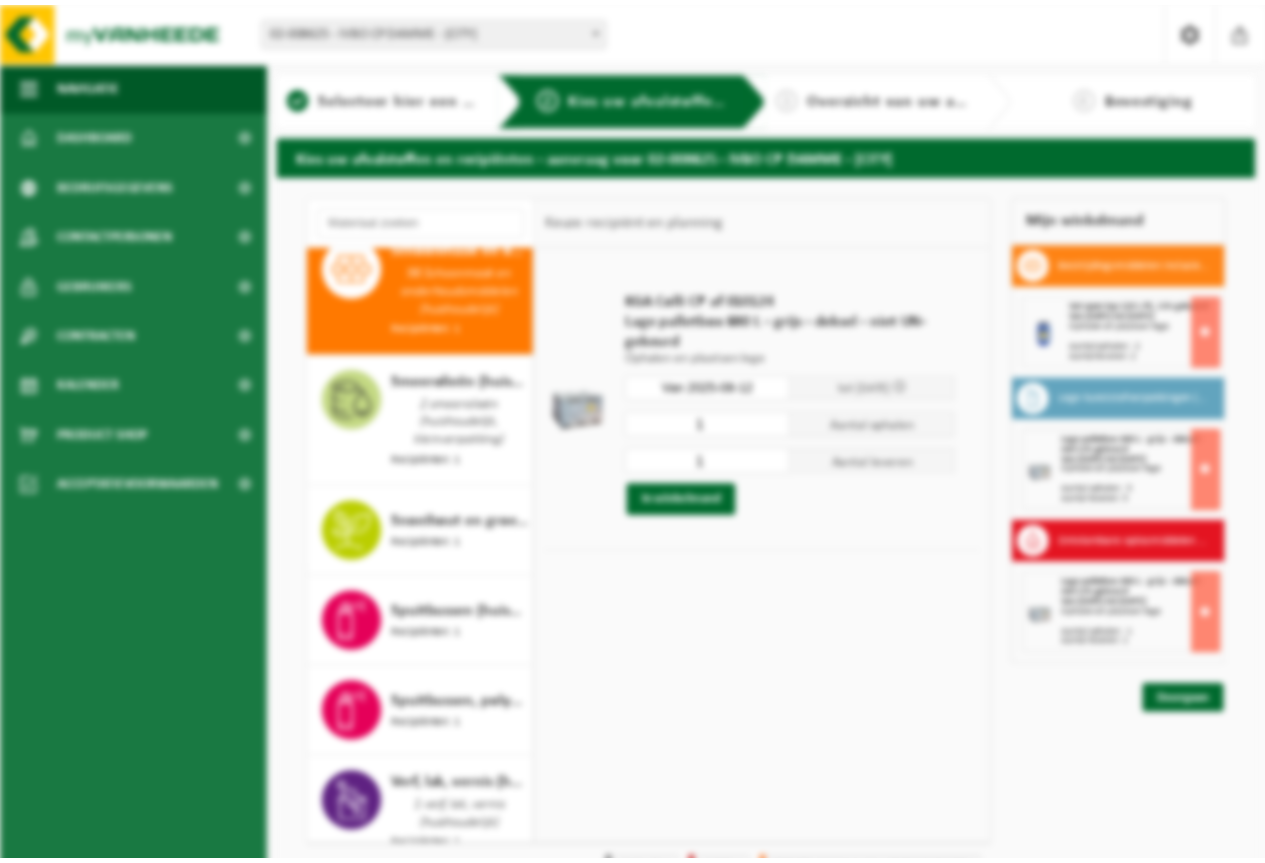 scroll, scrollTop: 2796, scrollLeft: 0, axis: vertical 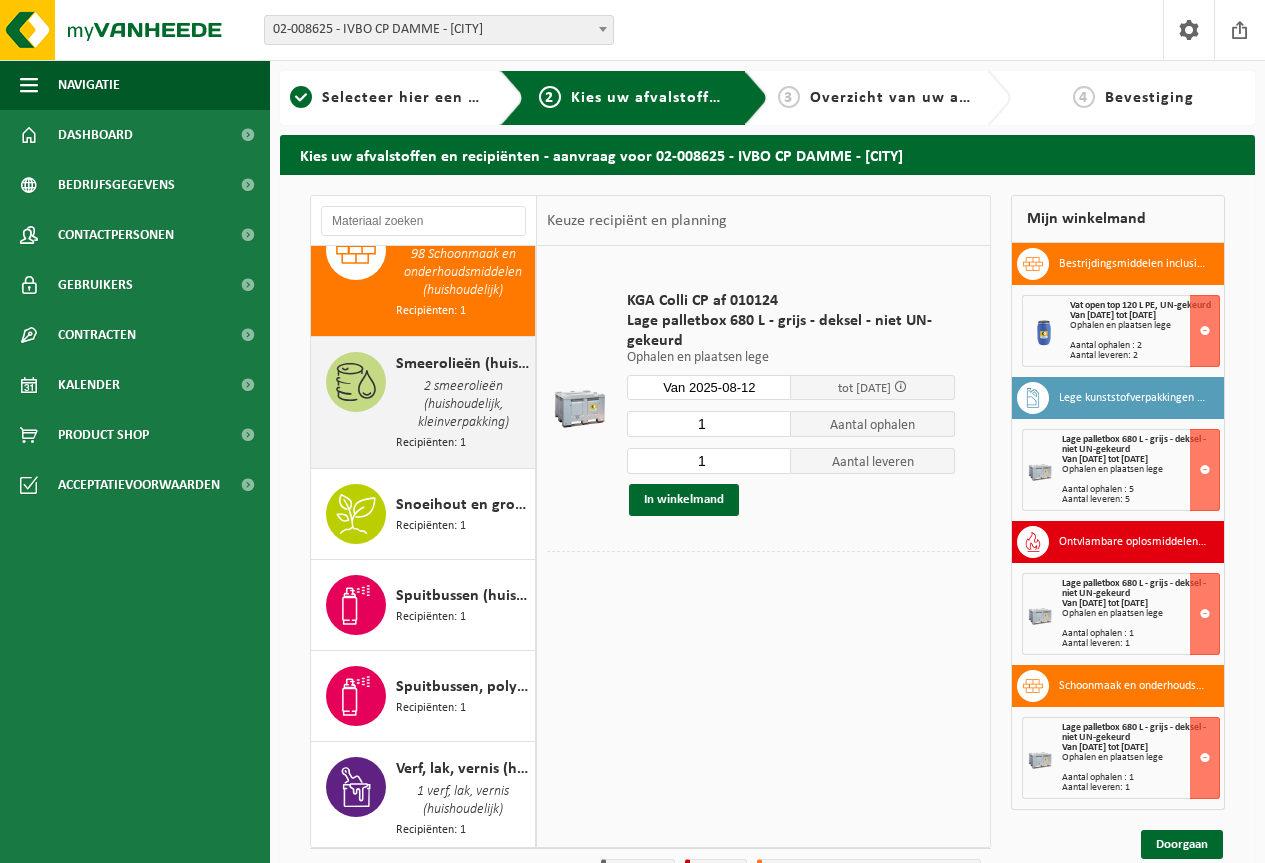 click on "2 smeerolieën (huishoudelijk, kleinverpakking)" at bounding box center (463, 405) 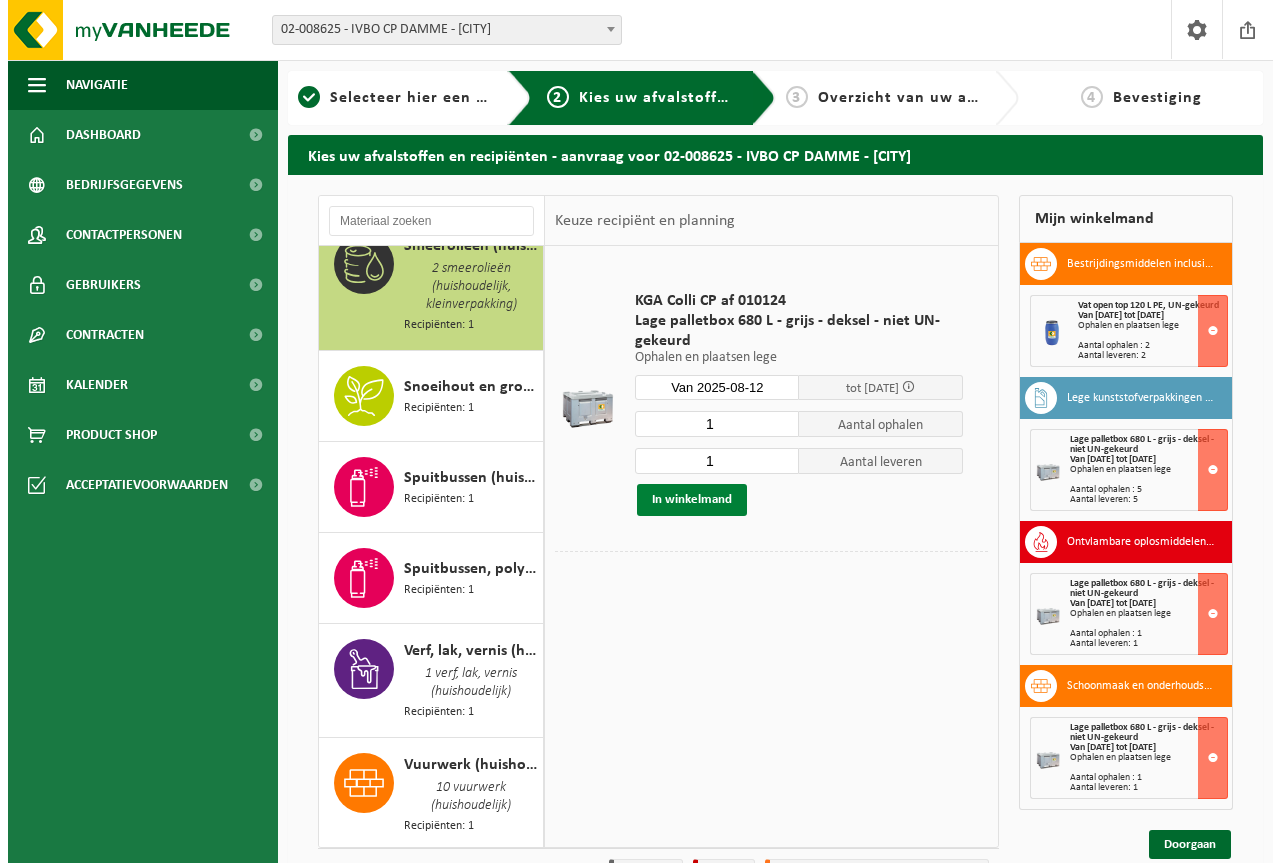 scroll, scrollTop: 2923, scrollLeft: 0, axis: vertical 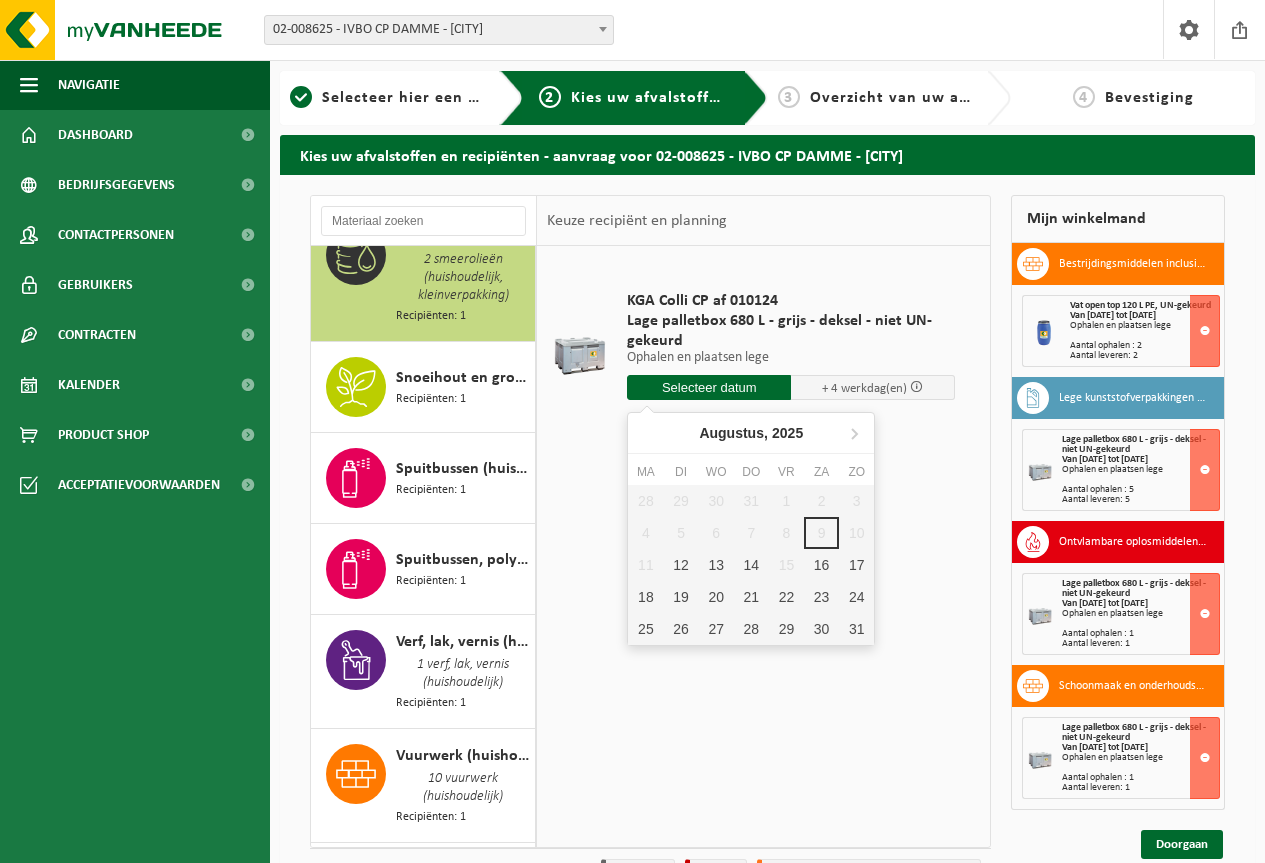click at bounding box center [709, 387] 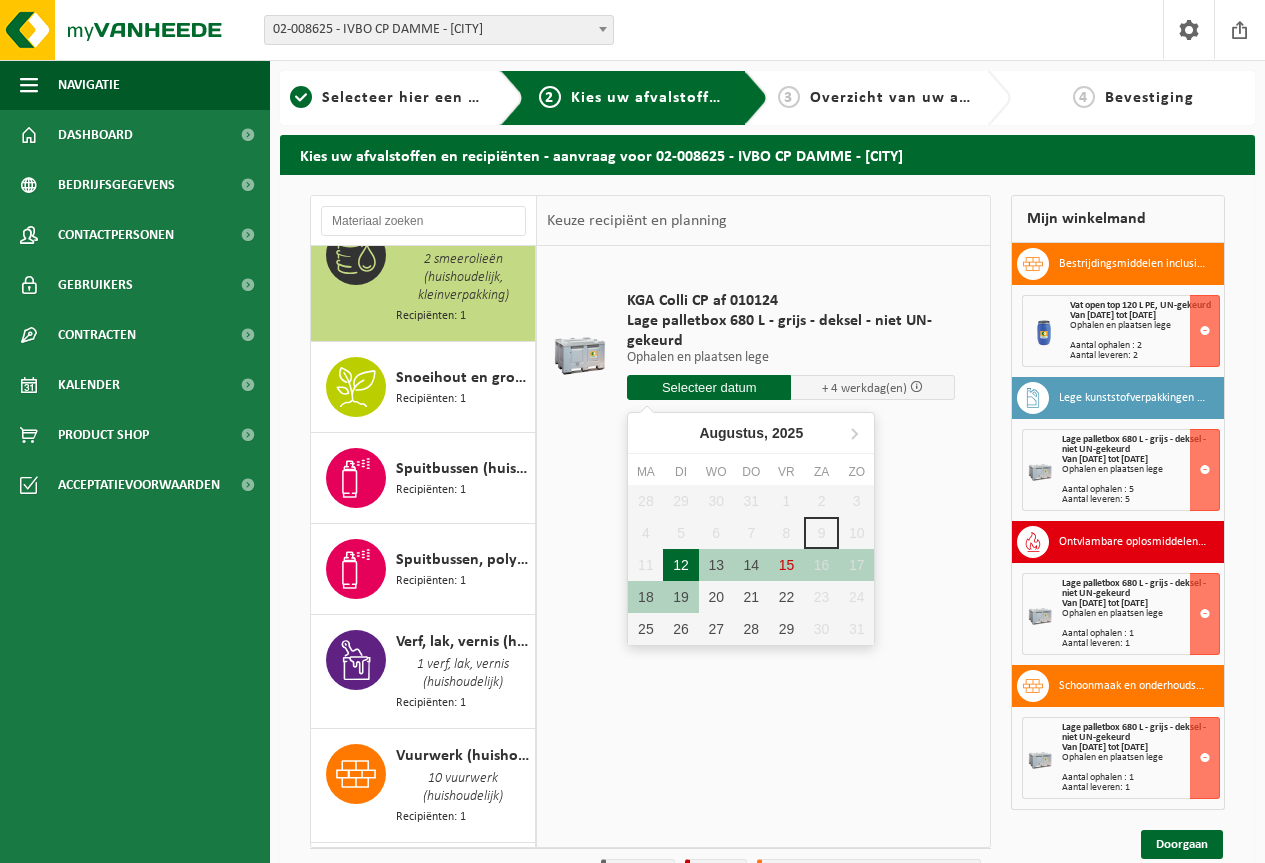 click on "12" at bounding box center (680, 565) 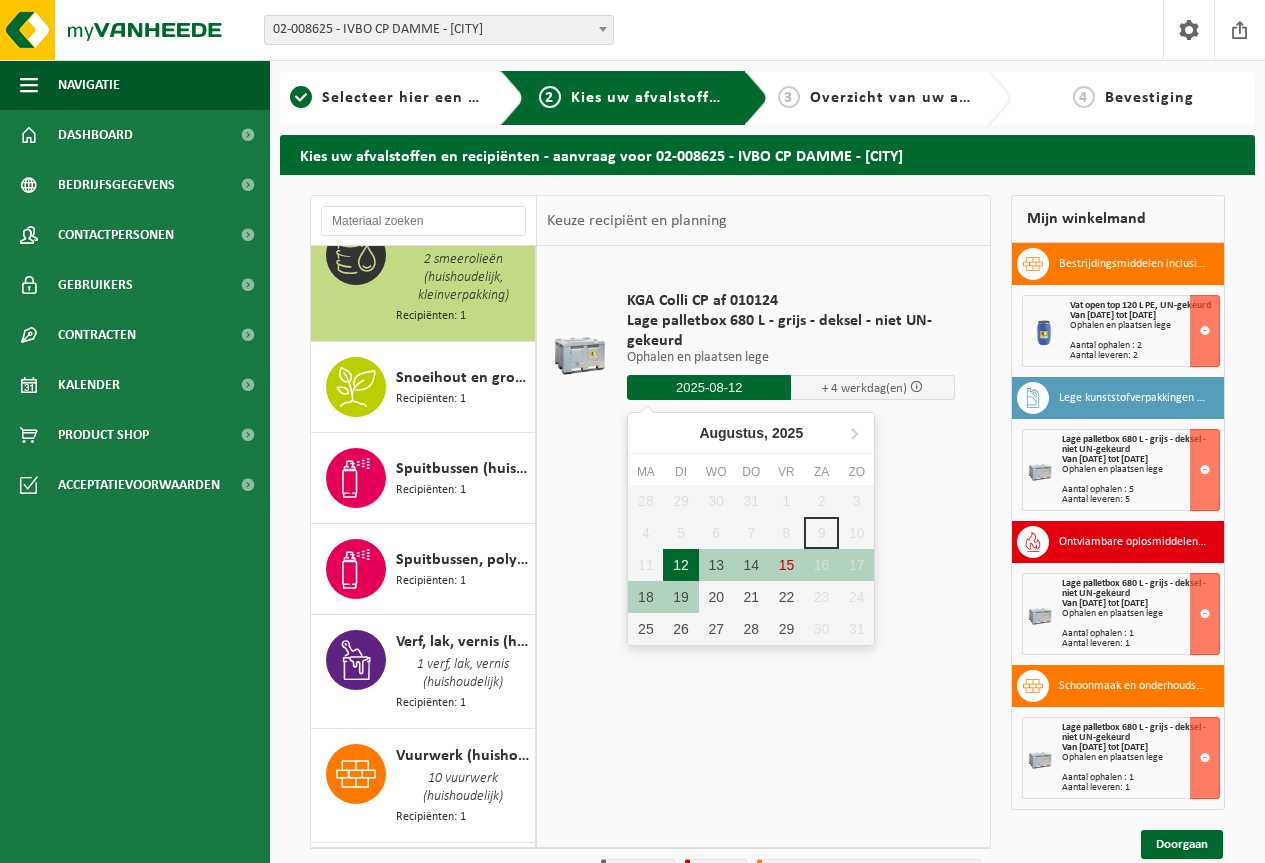 type on "Van 2025-08-12" 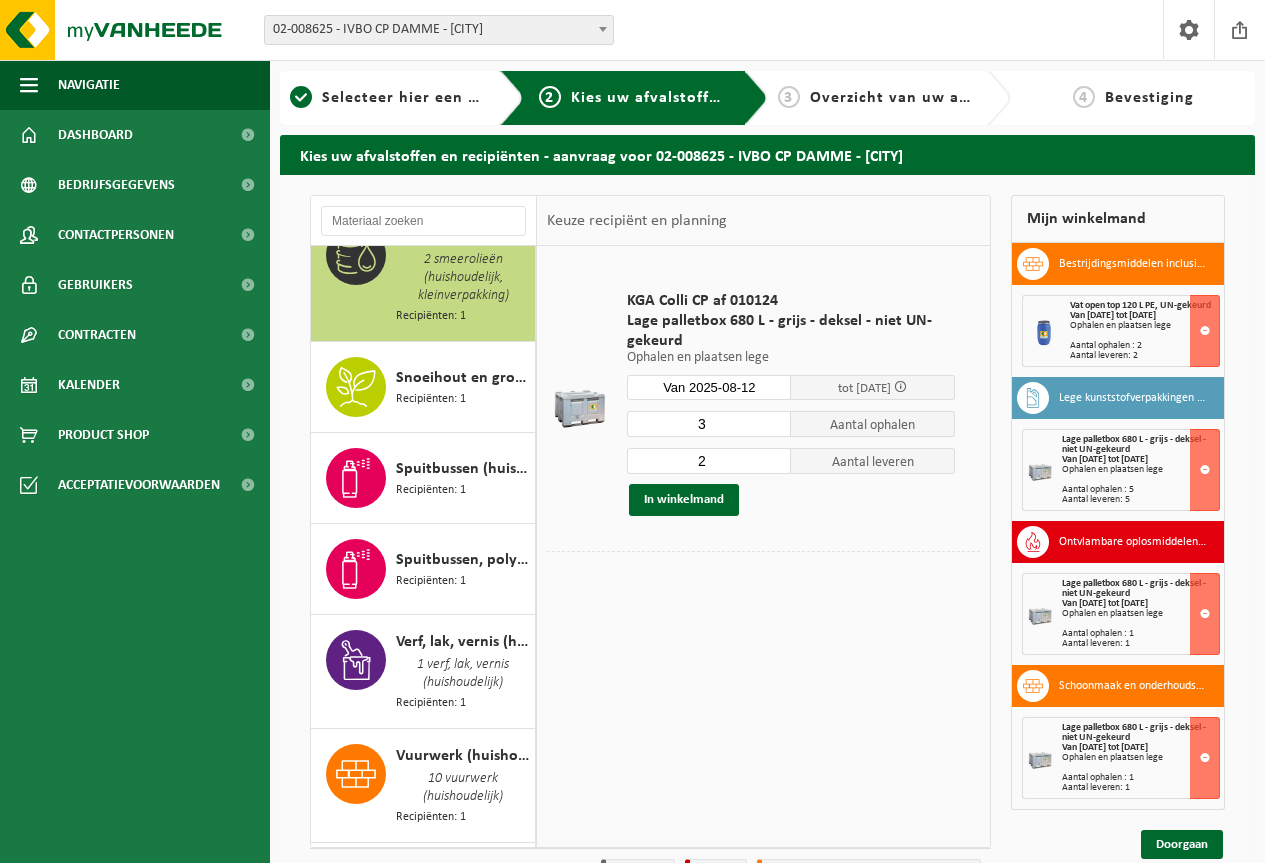 type on "3" 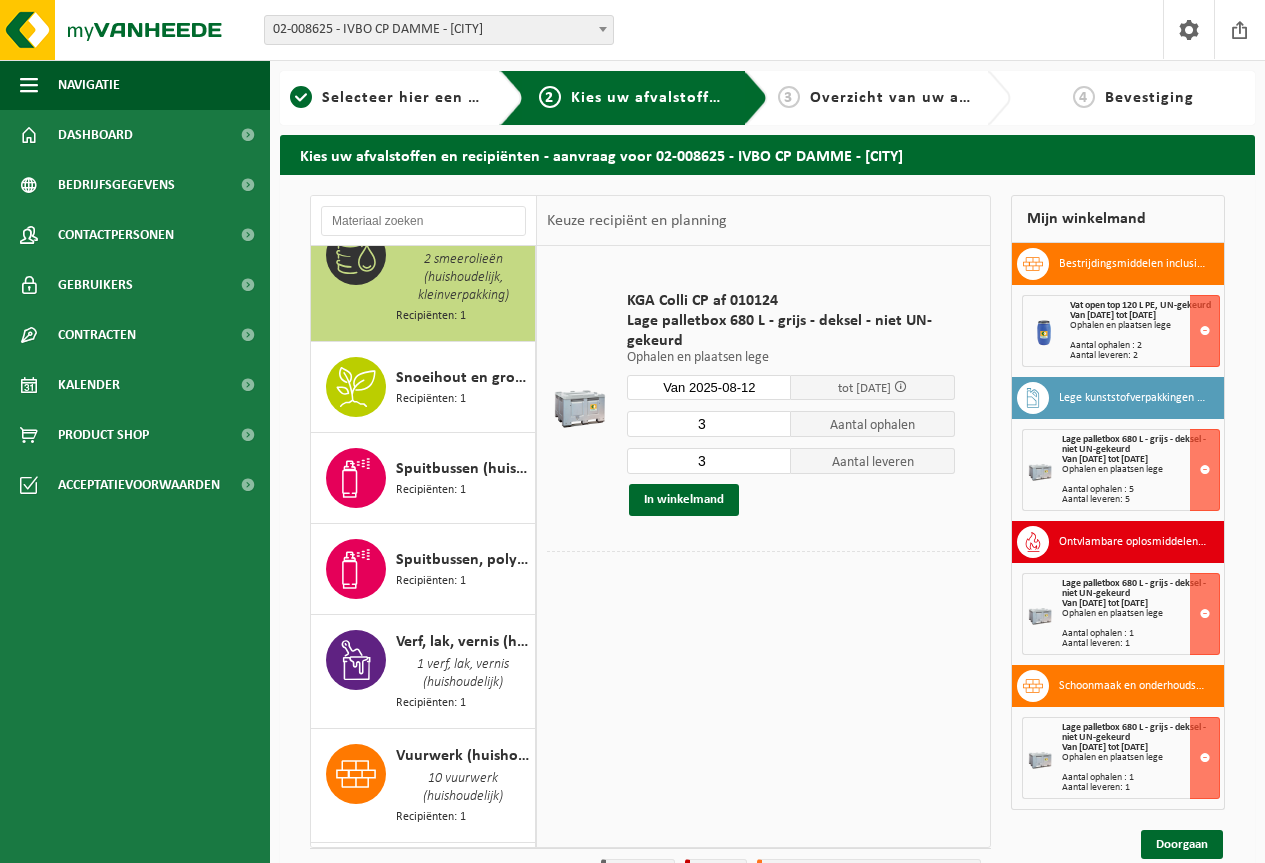 type on "3" 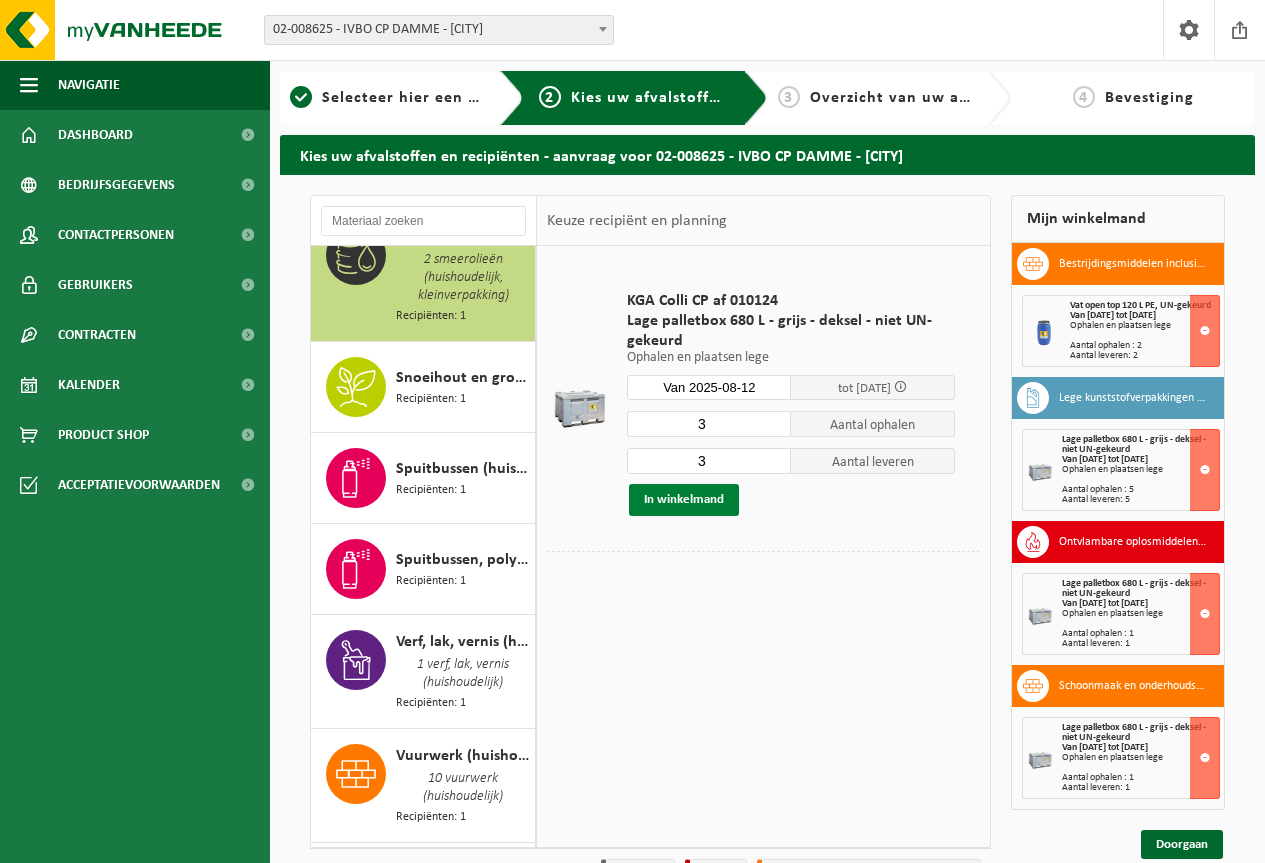 click on "In winkelmand" at bounding box center (684, 500) 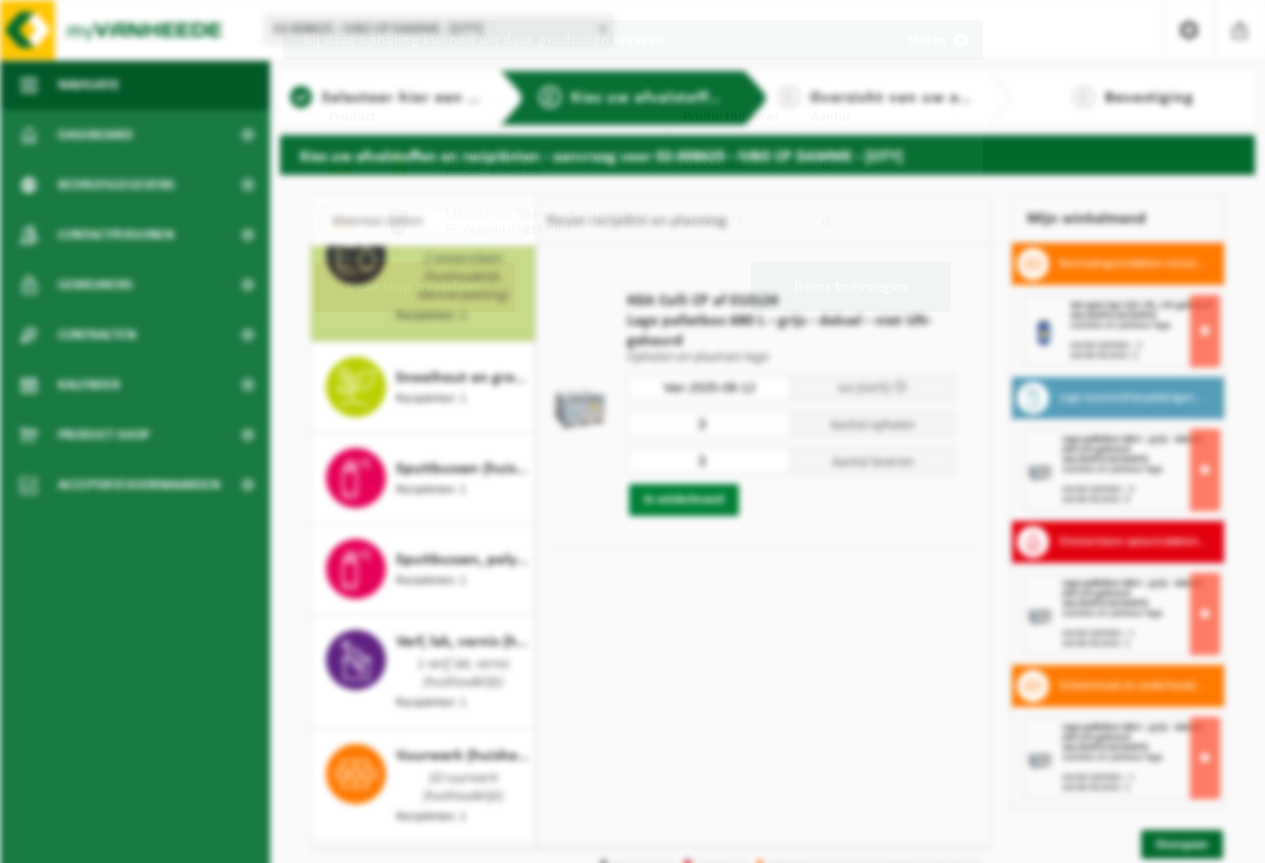 scroll, scrollTop: 2906, scrollLeft: 0, axis: vertical 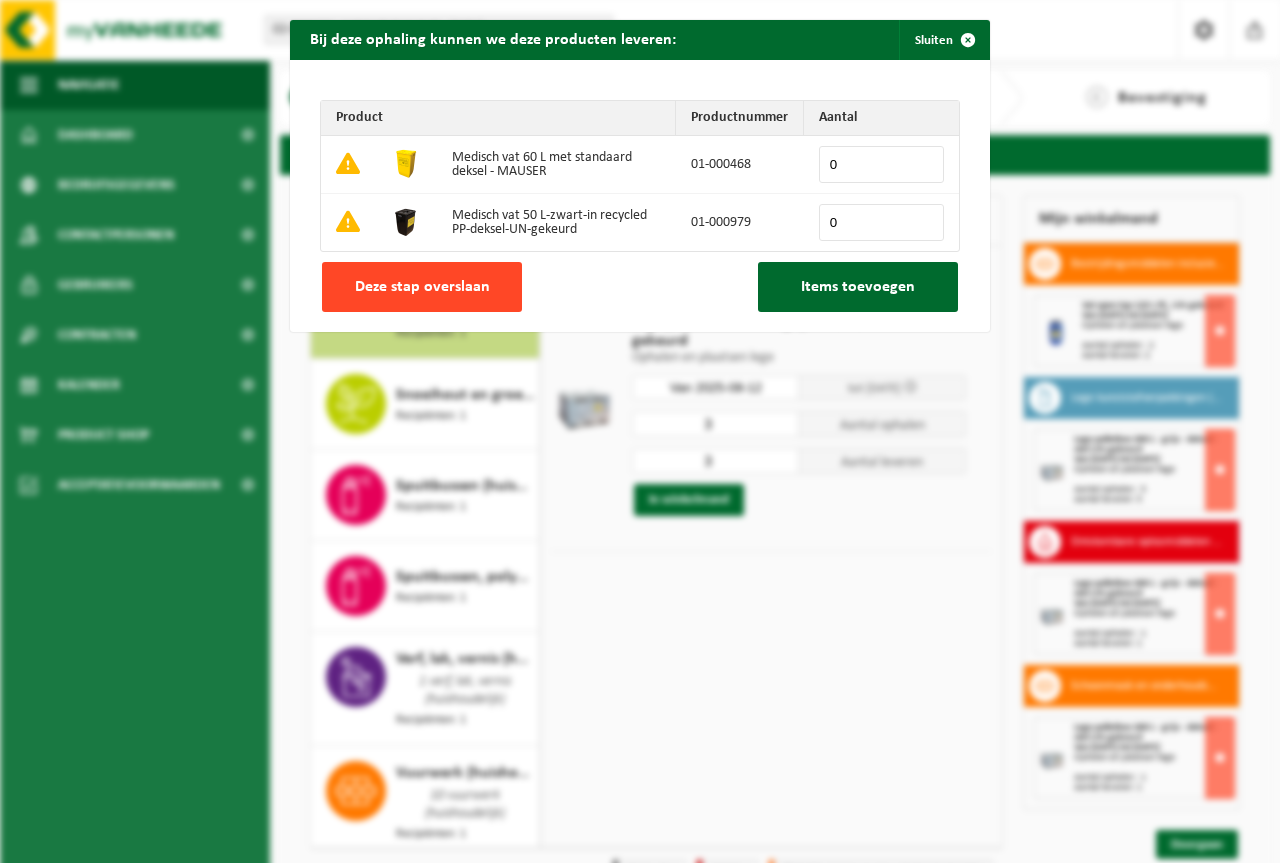 click on "Deze stap overslaan" at bounding box center [422, 287] 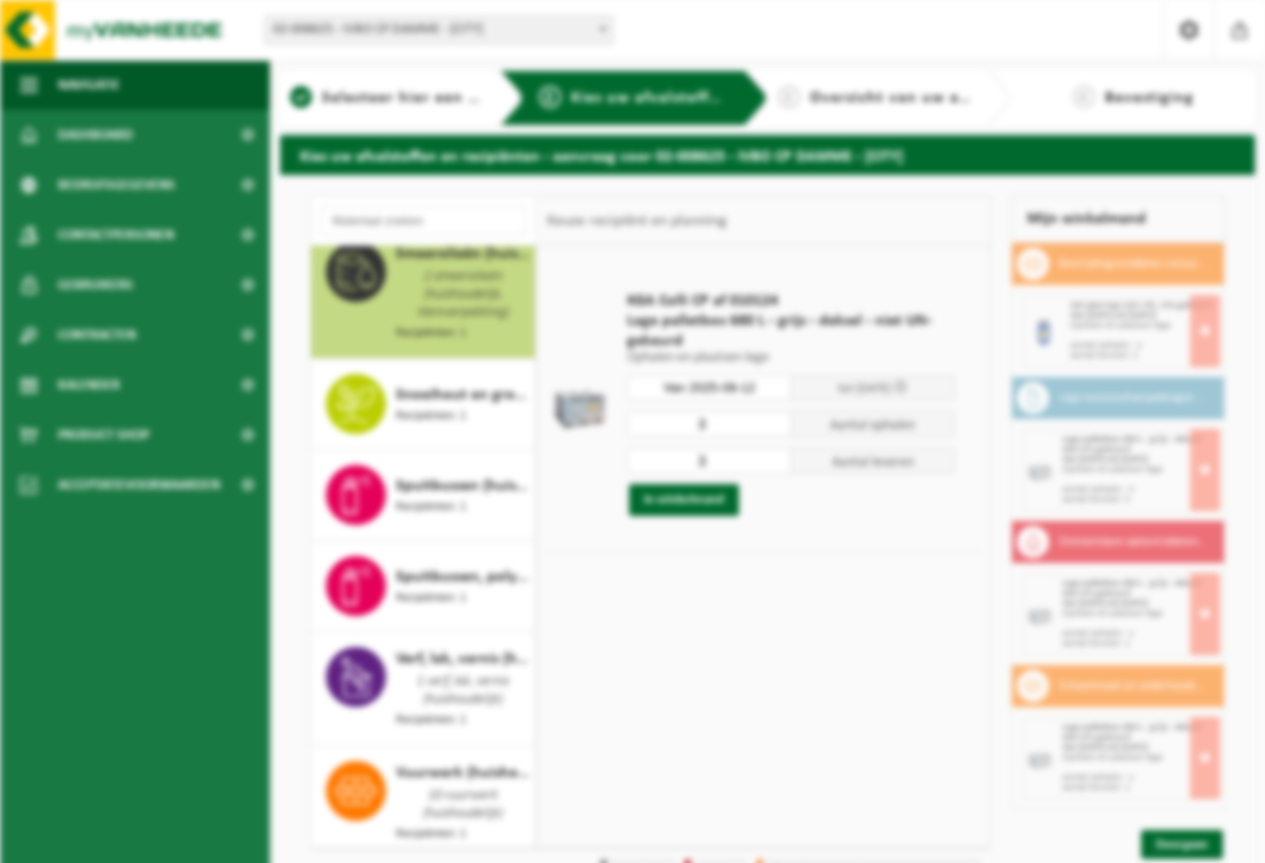 scroll, scrollTop: 2923, scrollLeft: 0, axis: vertical 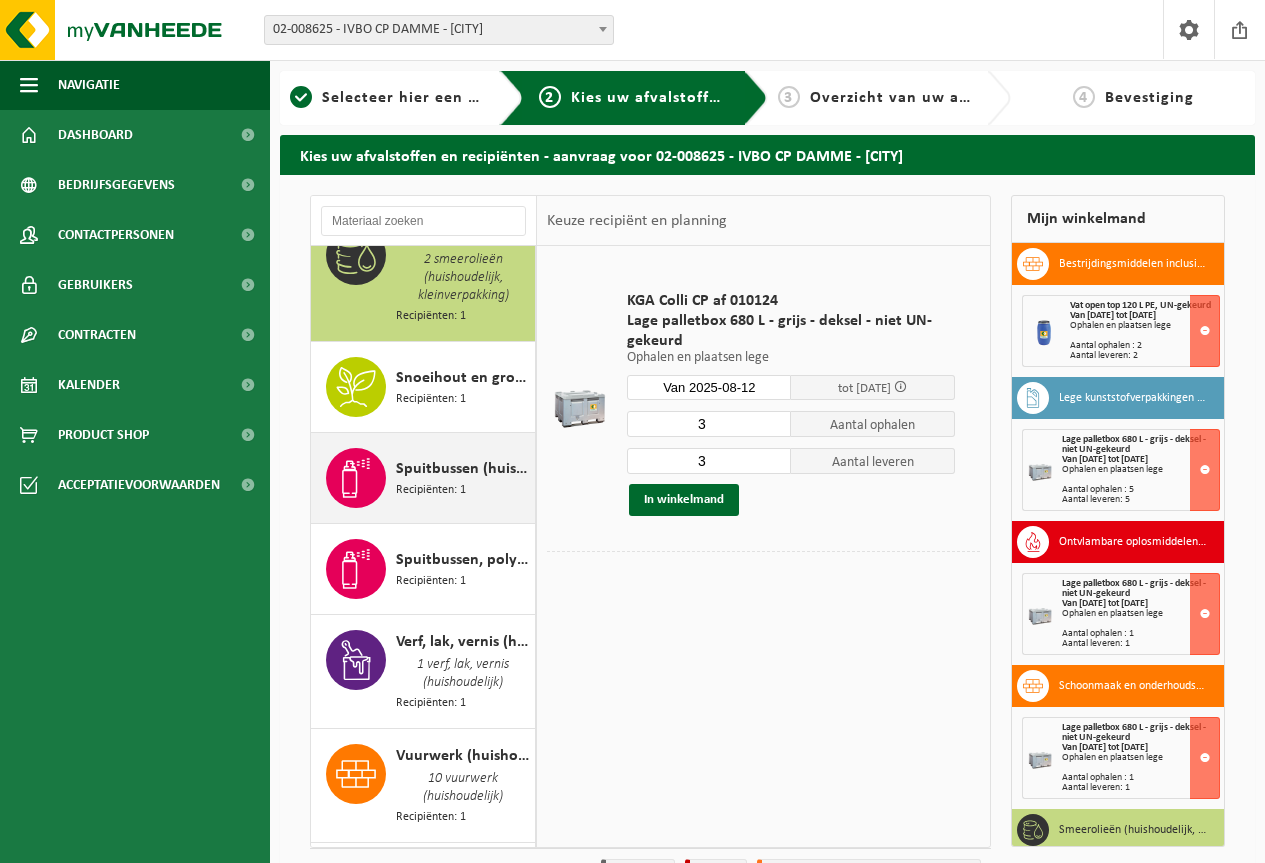 click on "Spuitbussen (huishoudelijk)" at bounding box center (463, 469) 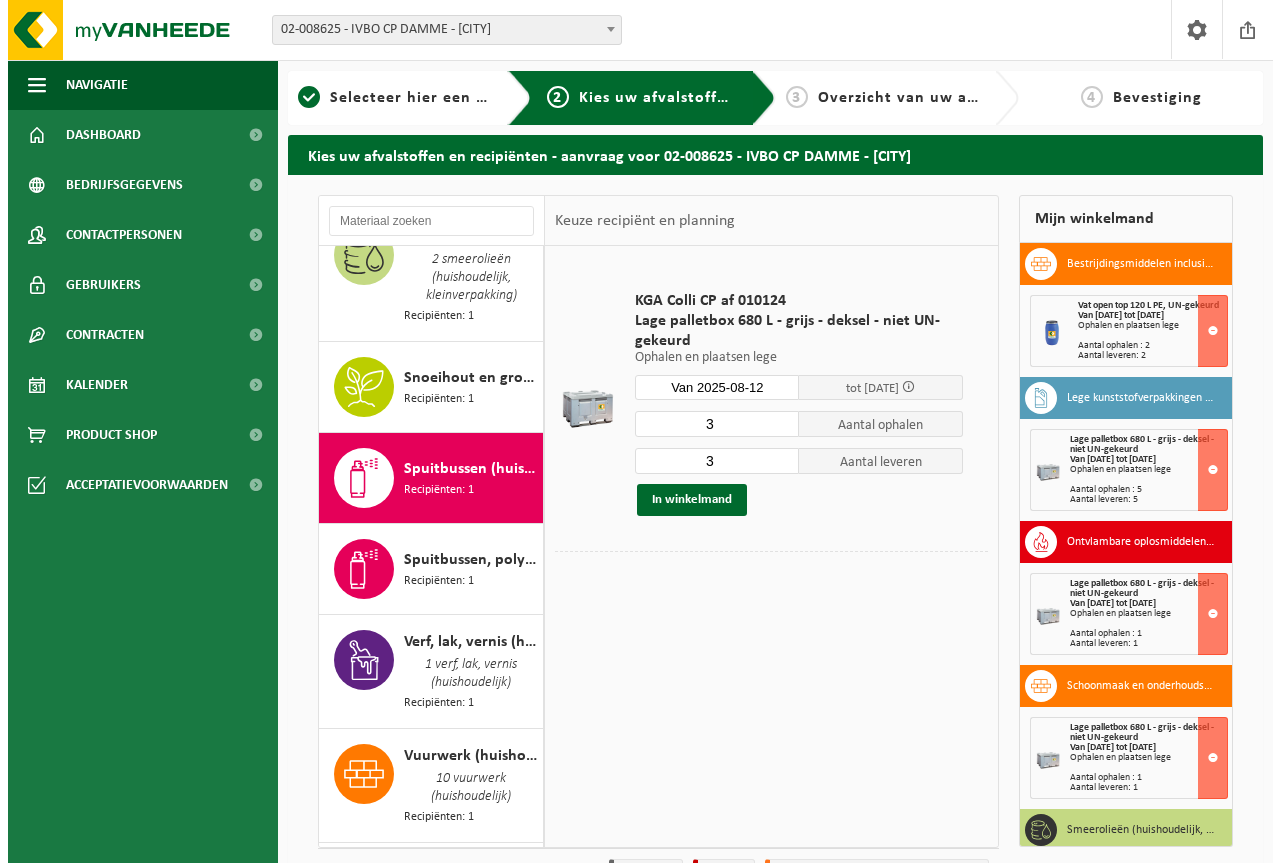 scroll, scrollTop: 3051, scrollLeft: 0, axis: vertical 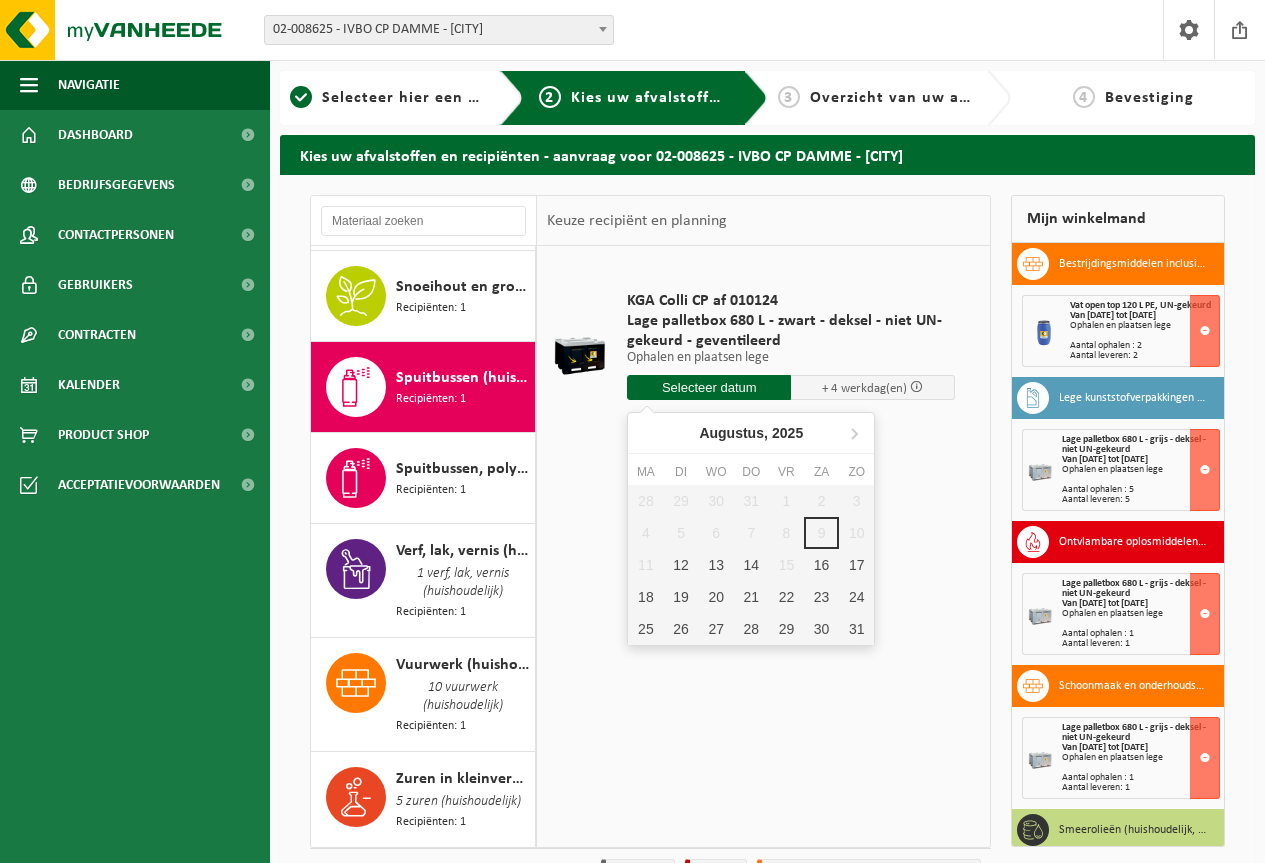 click at bounding box center (709, 387) 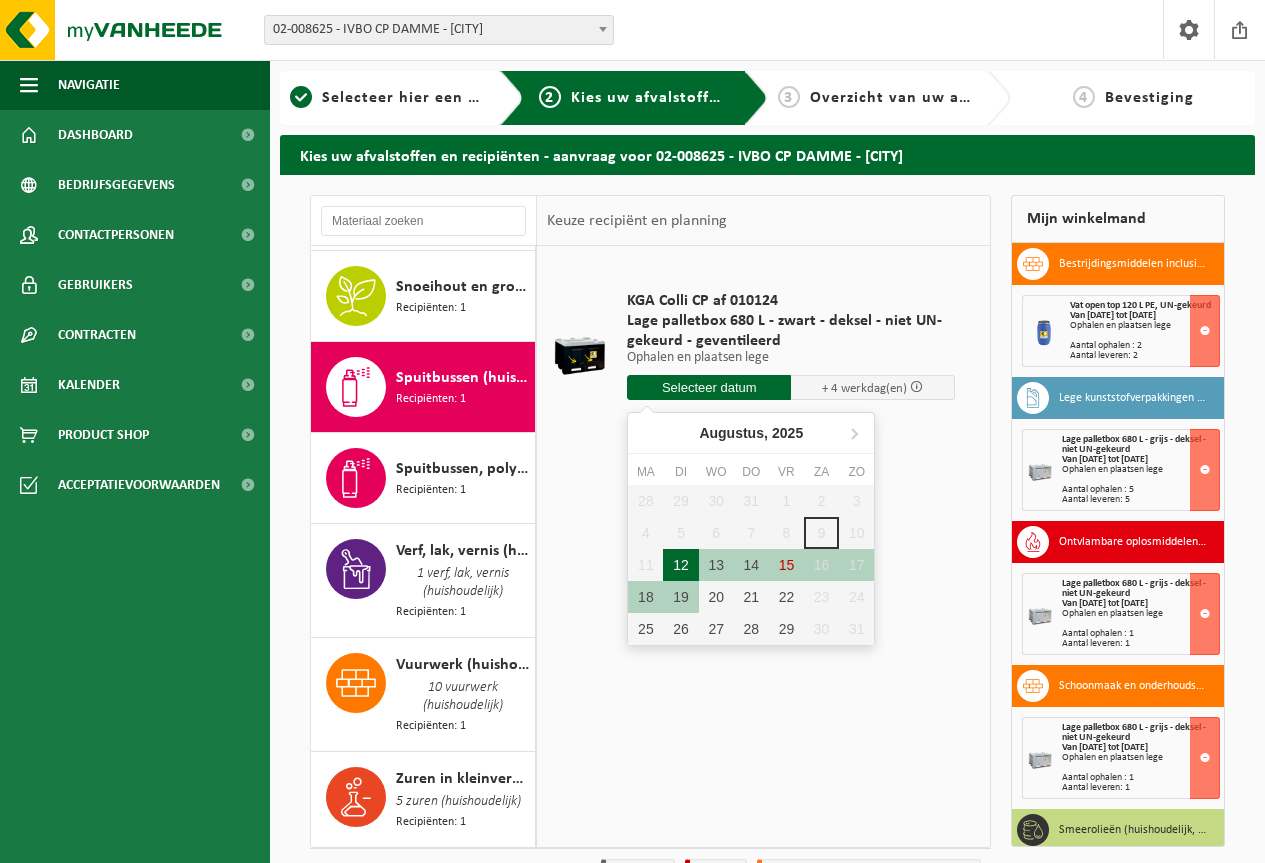 click on "12" at bounding box center [680, 565] 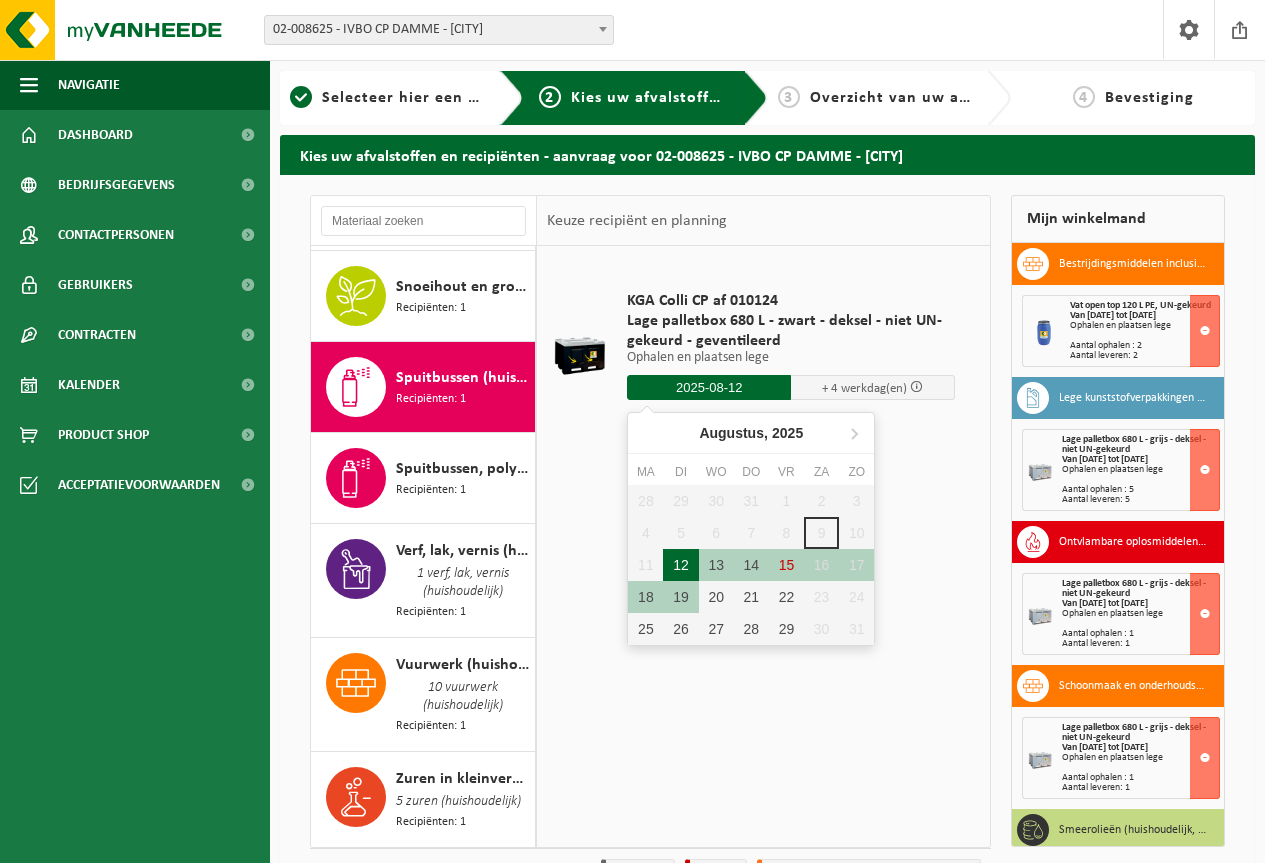 type on "Van 2025-08-12" 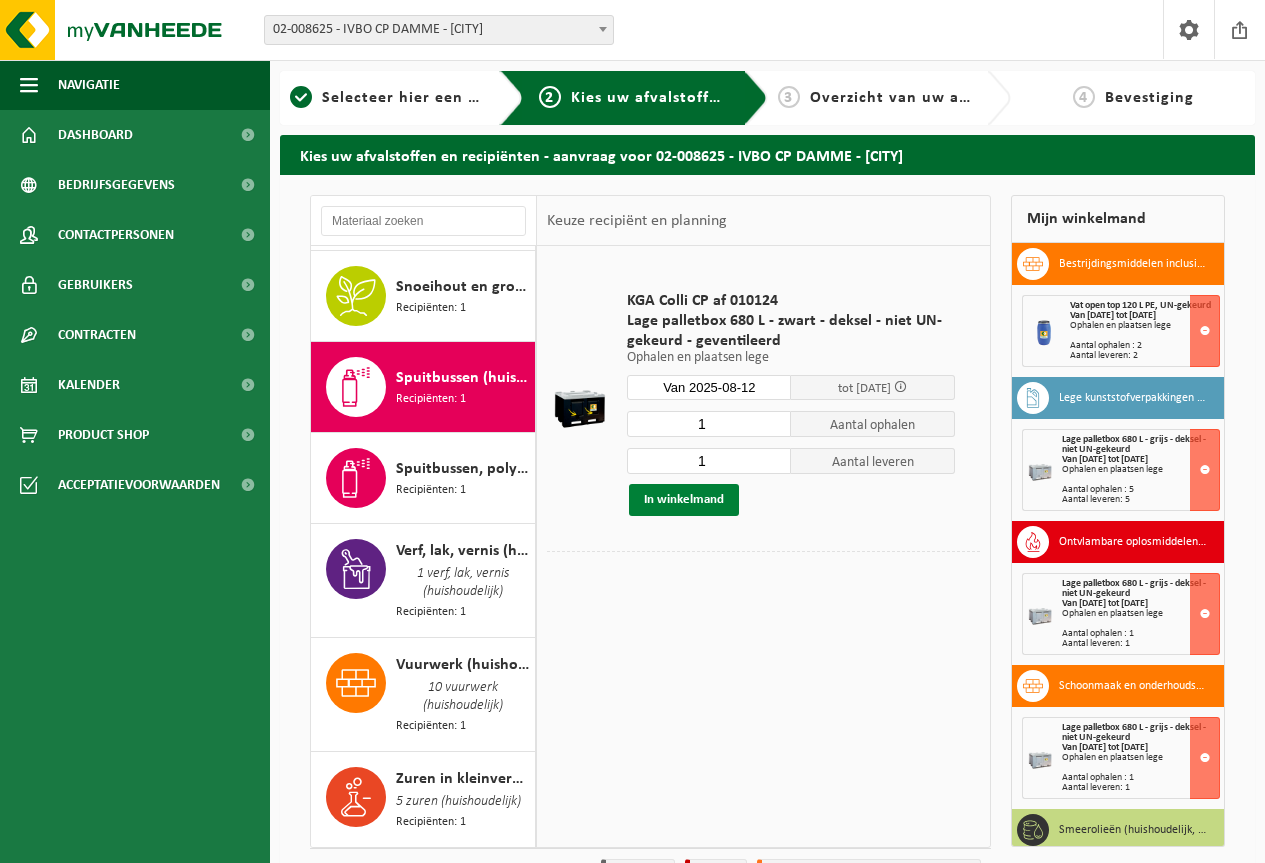 click on "In winkelmand" at bounding box center (684, 500) 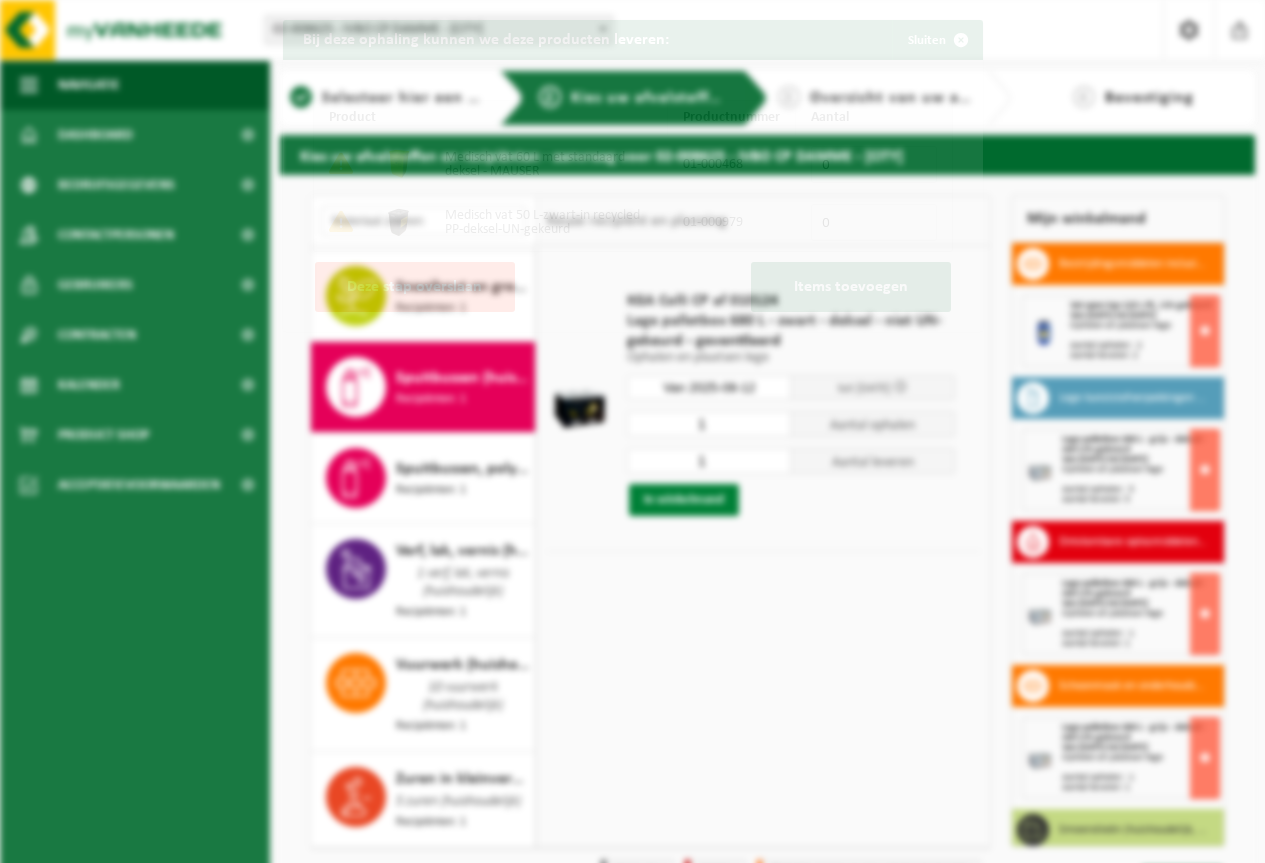 scroll, scrollTop: 3034, scrollLeft: 0, axis: vertical 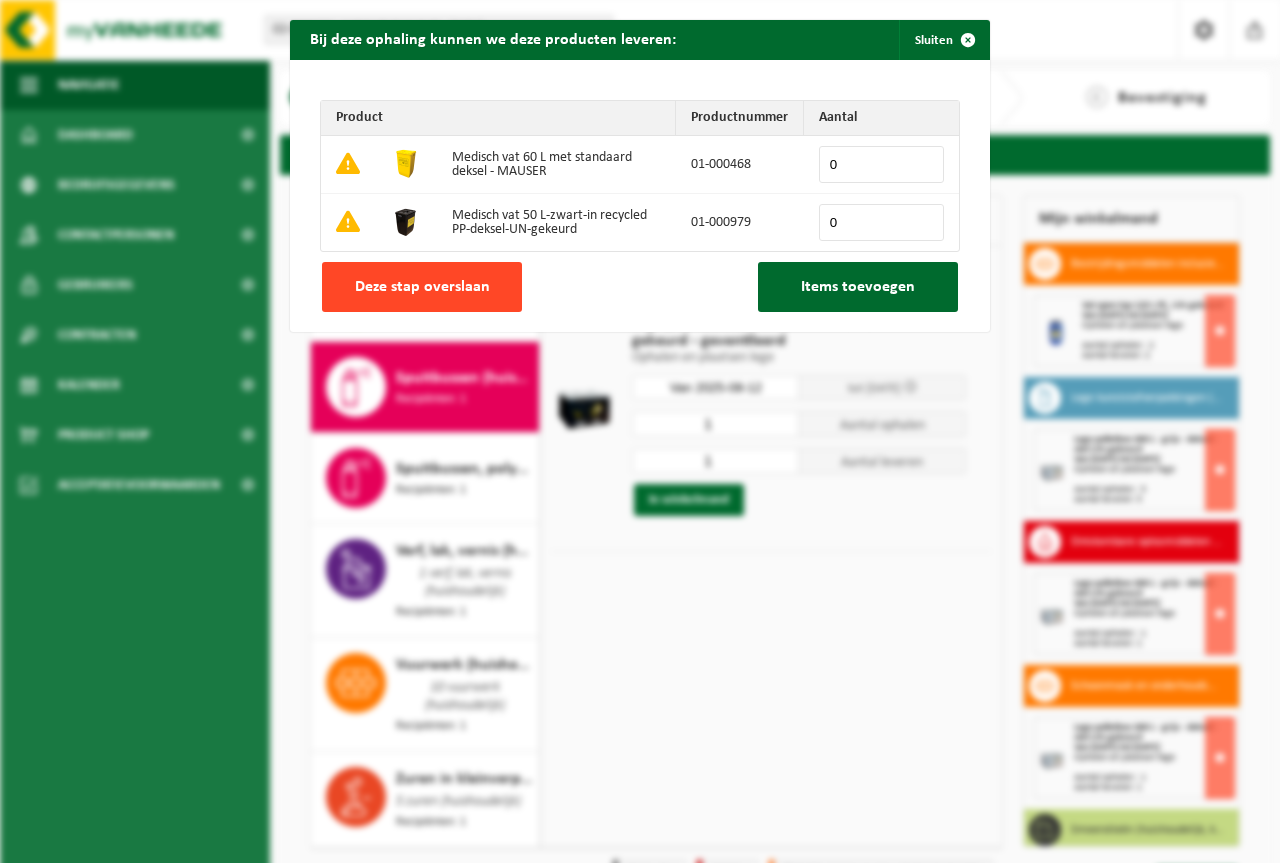 click on "Deze stap overslaan" at bounding box center [422, 287] 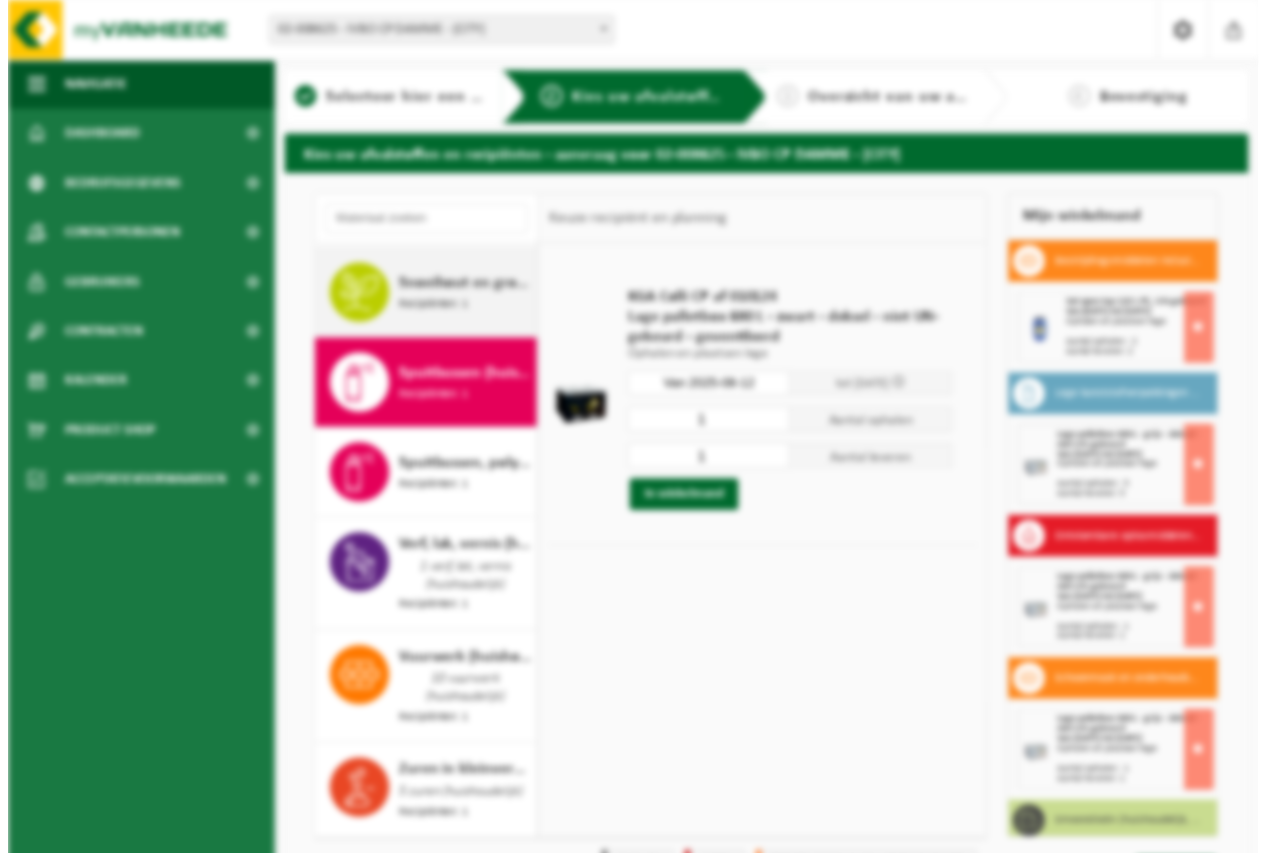 scroll, scrollTop: 3051, scrollLeft: 0, axis: vertical 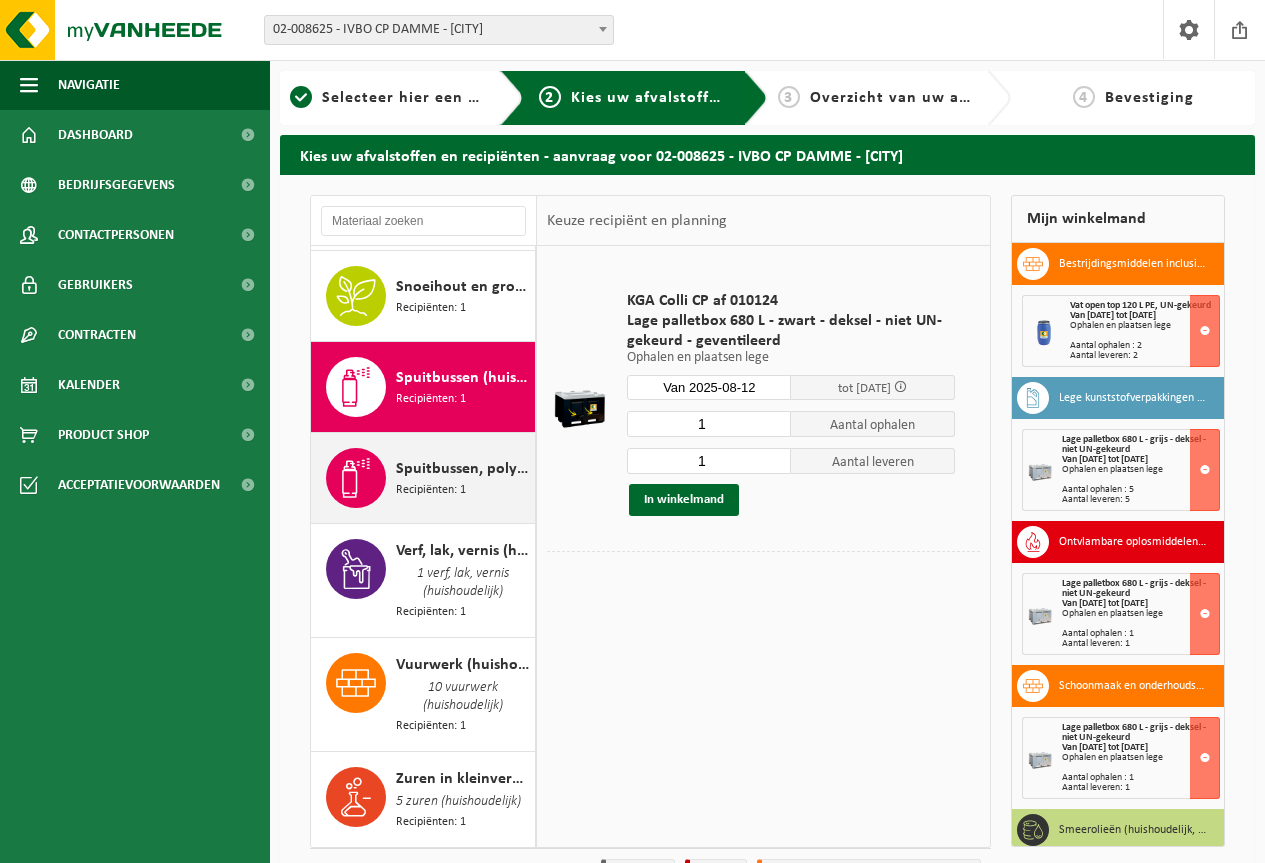 click on "Spuitbussen, polyurethaan (PU) (huishoudelijk)" at bounding box center [463, 469] 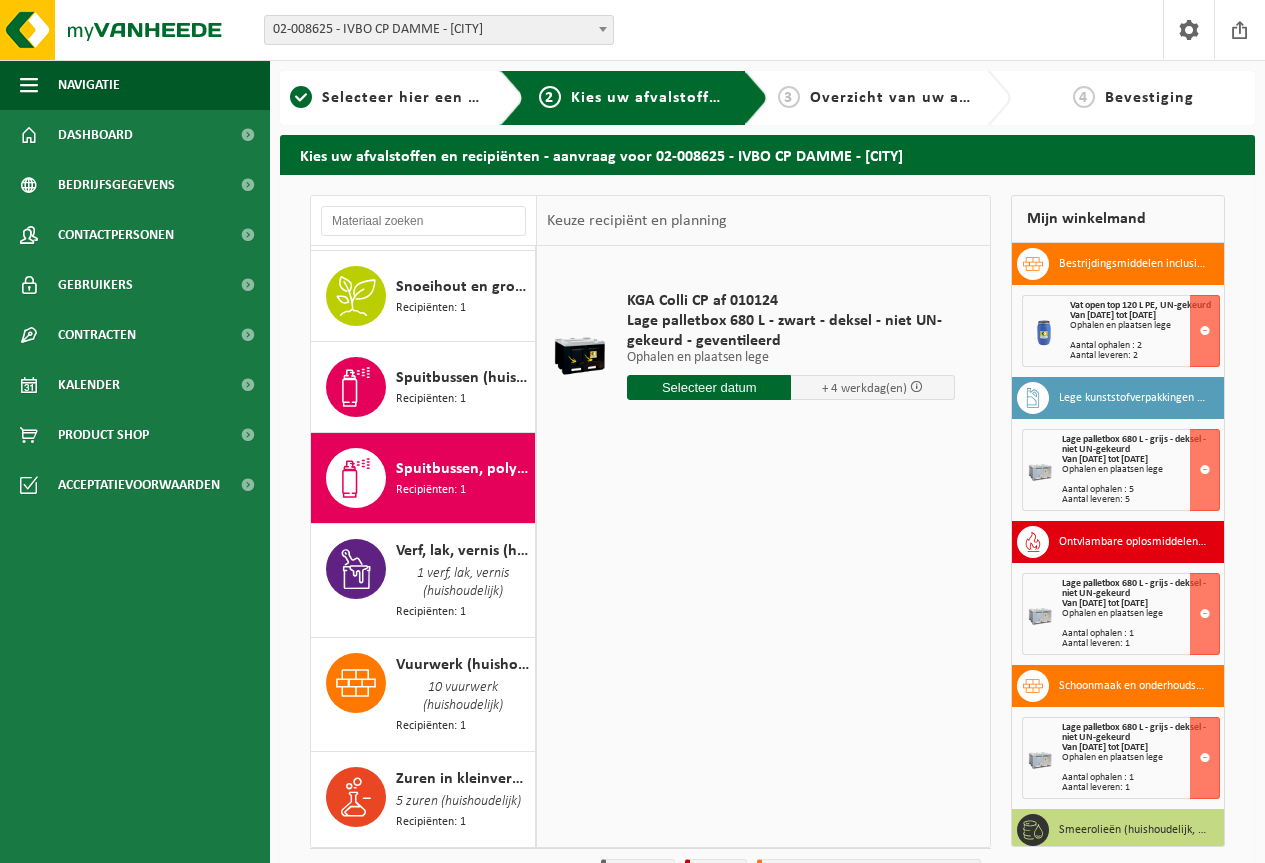 click at bounding box center (709, 387) 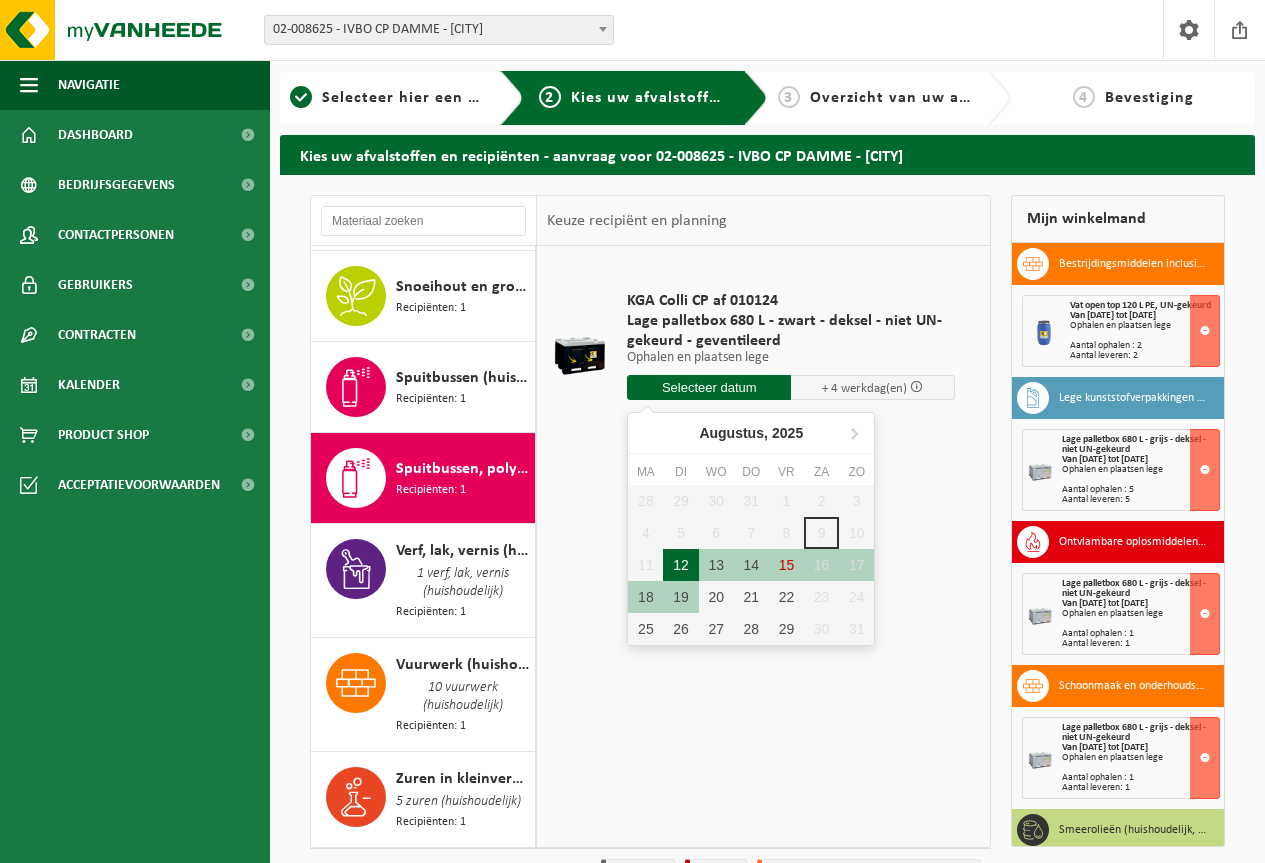 click on "12" at bounding box center [680, 565] 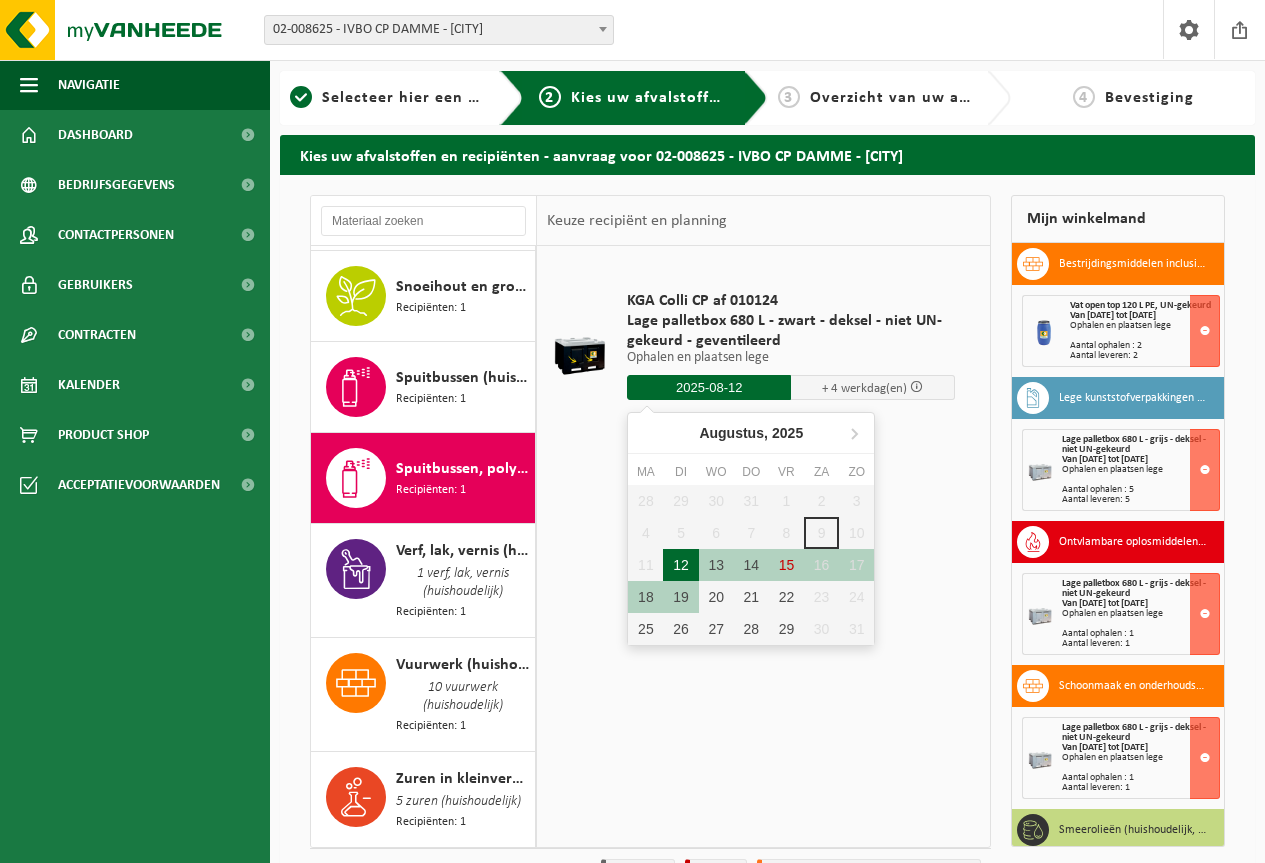 type on "Van 2025-08-12" 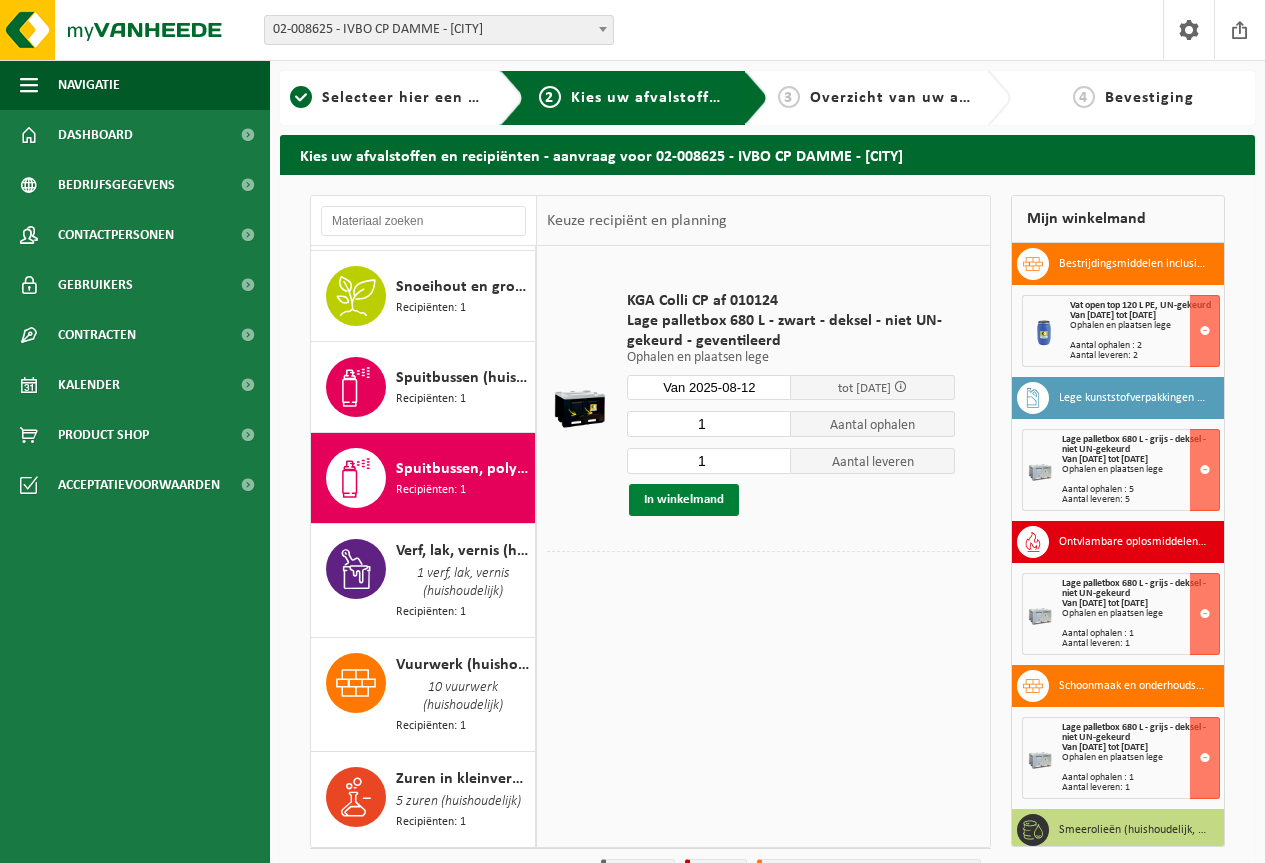 click on "In winkelmand" at bounding box center [684, 500] 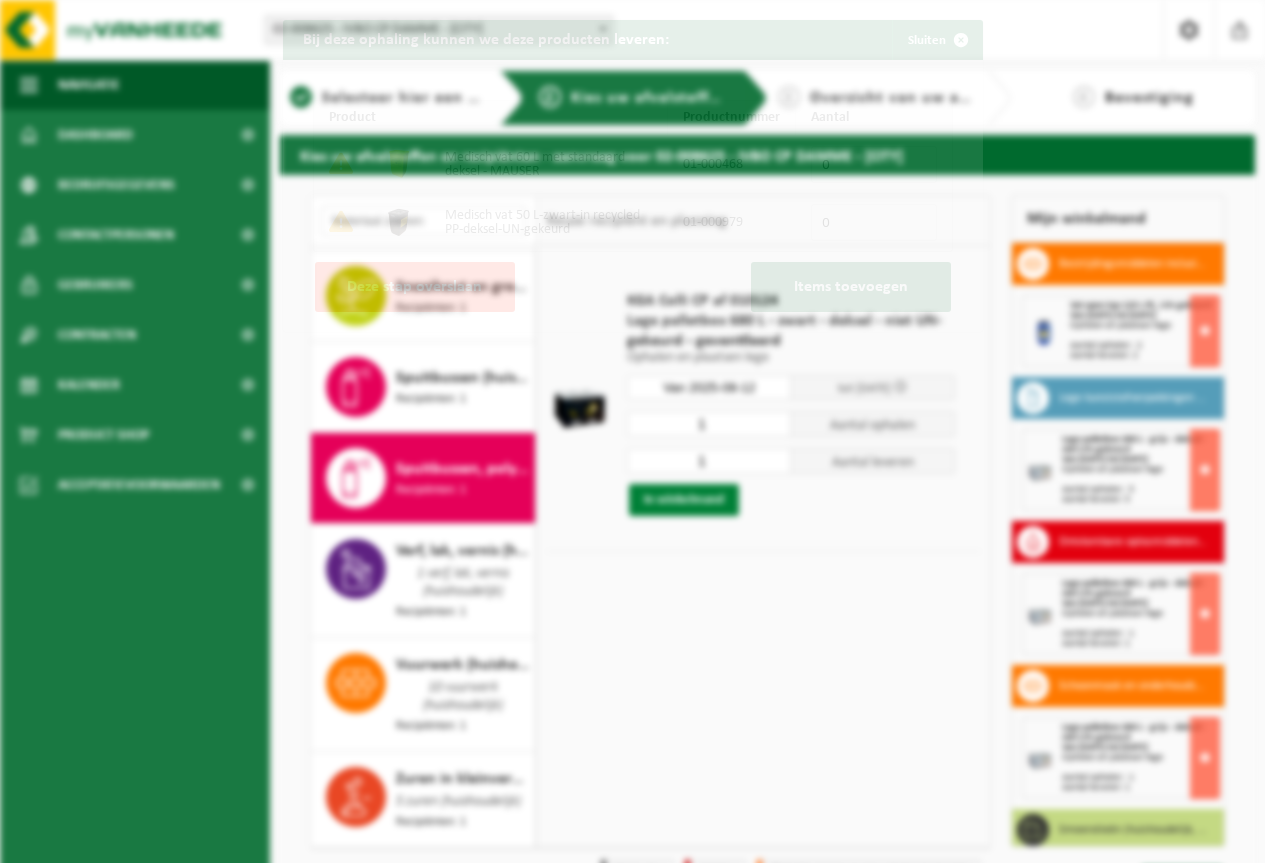 scroll, scrollTop: 3034, scrollLeft: 0, axis: vertical 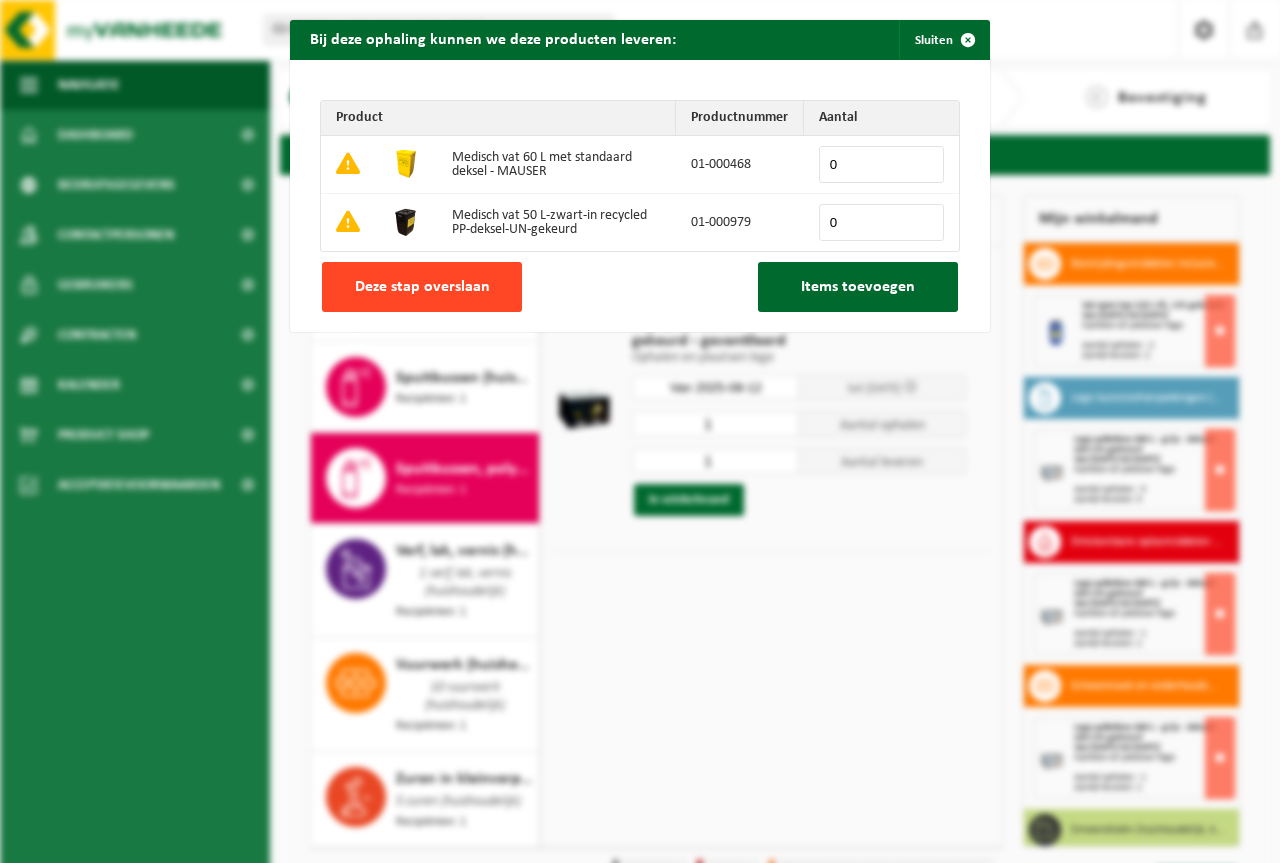 click on "Deze stap overslaan" at bounding box center (422, 287) 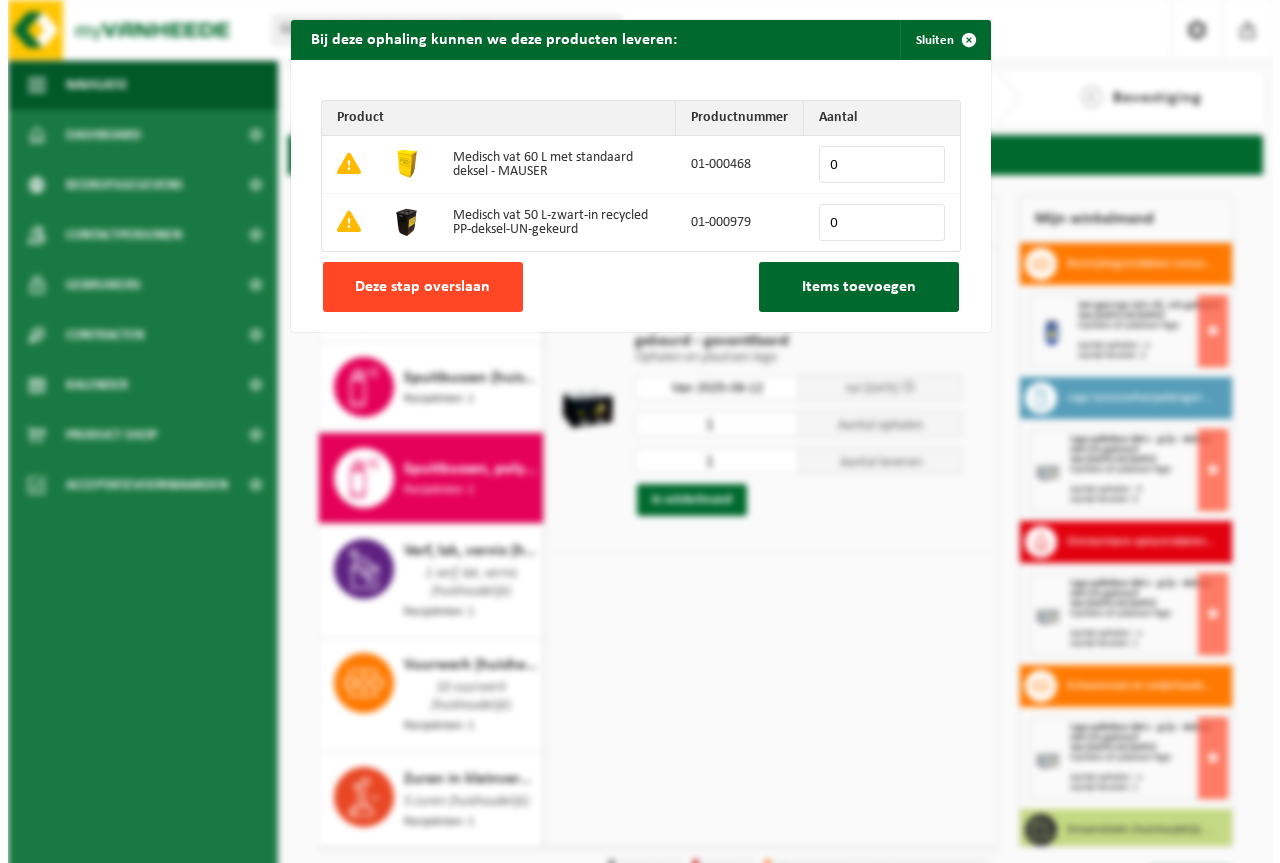 scroll, scrollTop: 3051, scrollLeft: 0, axis: vertical 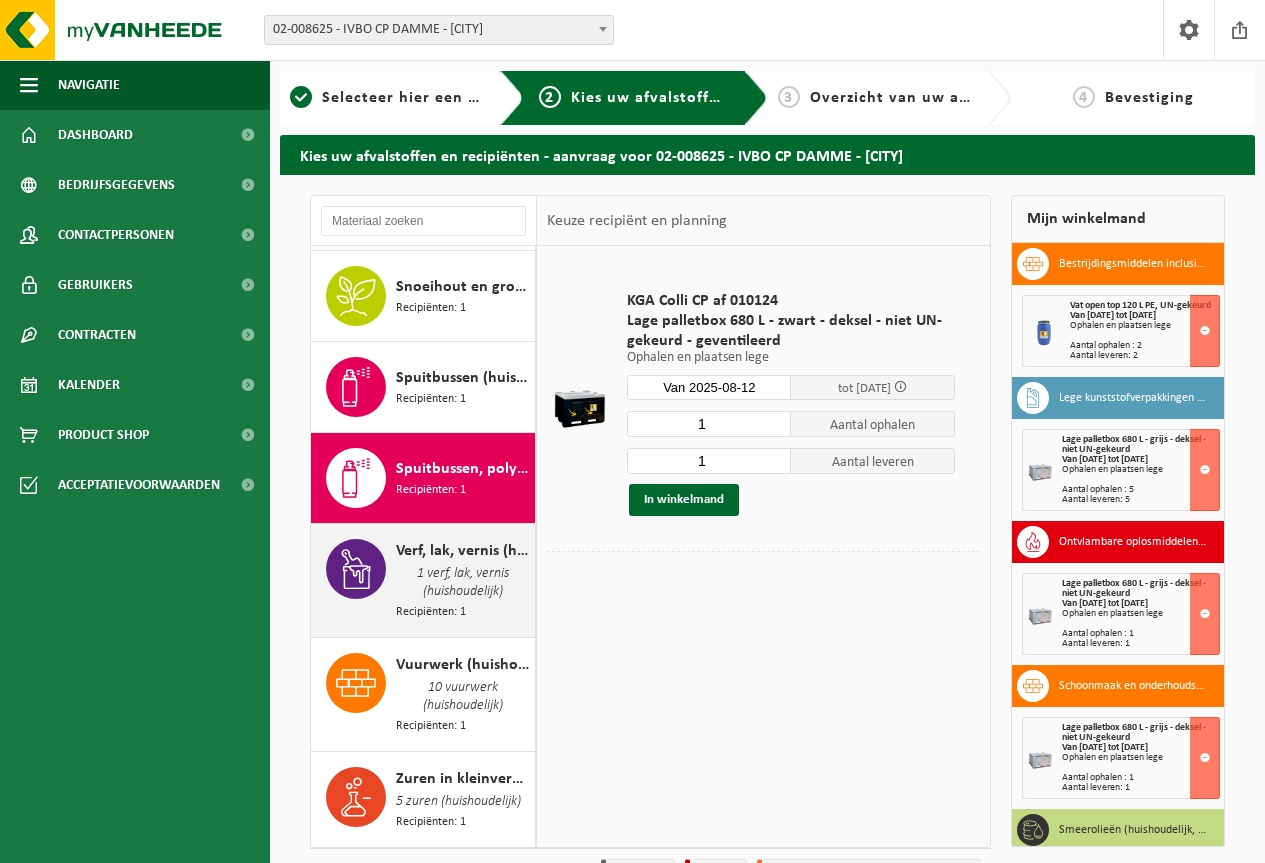 click on "1 verf, lak, vernis (huishoudelijk)" at bounding box center (463, 583) 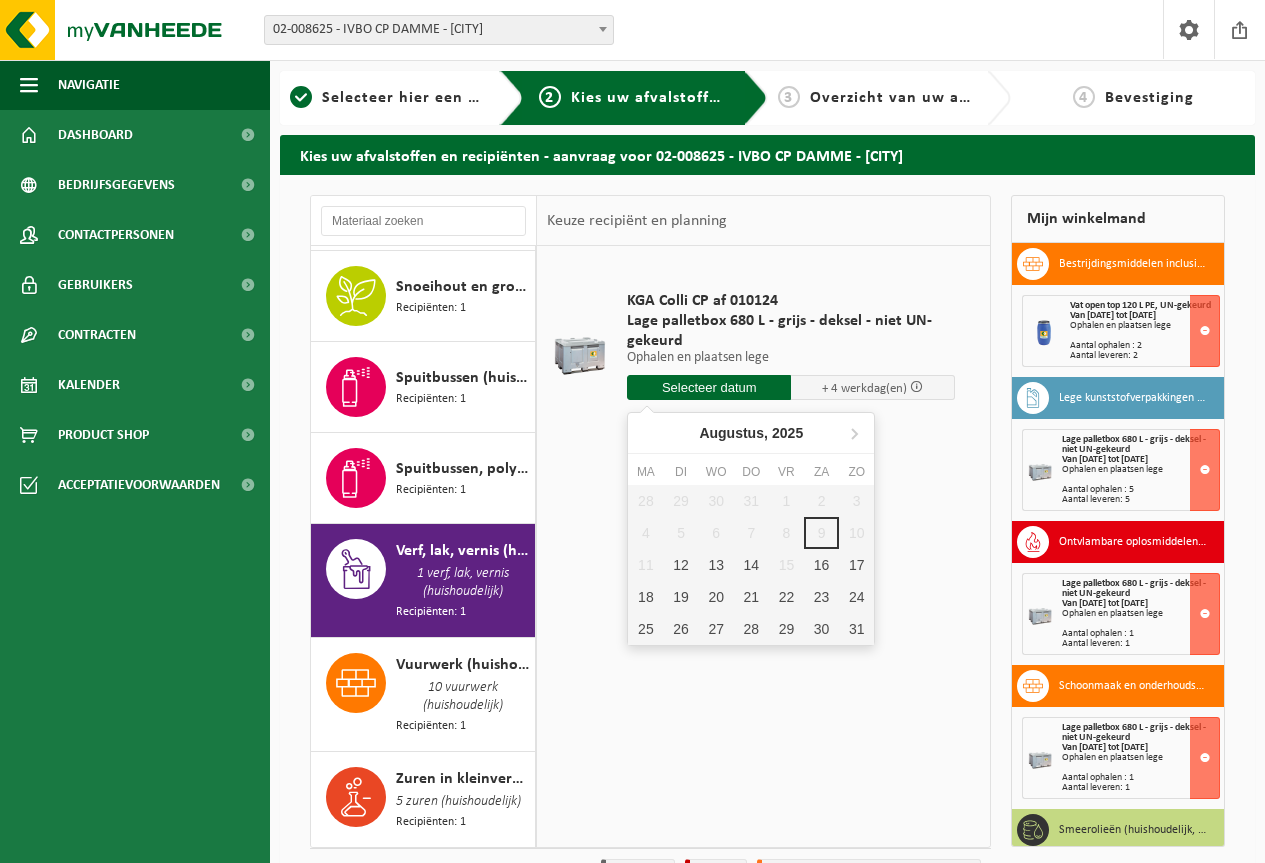 click at bounding box center [709, 387] 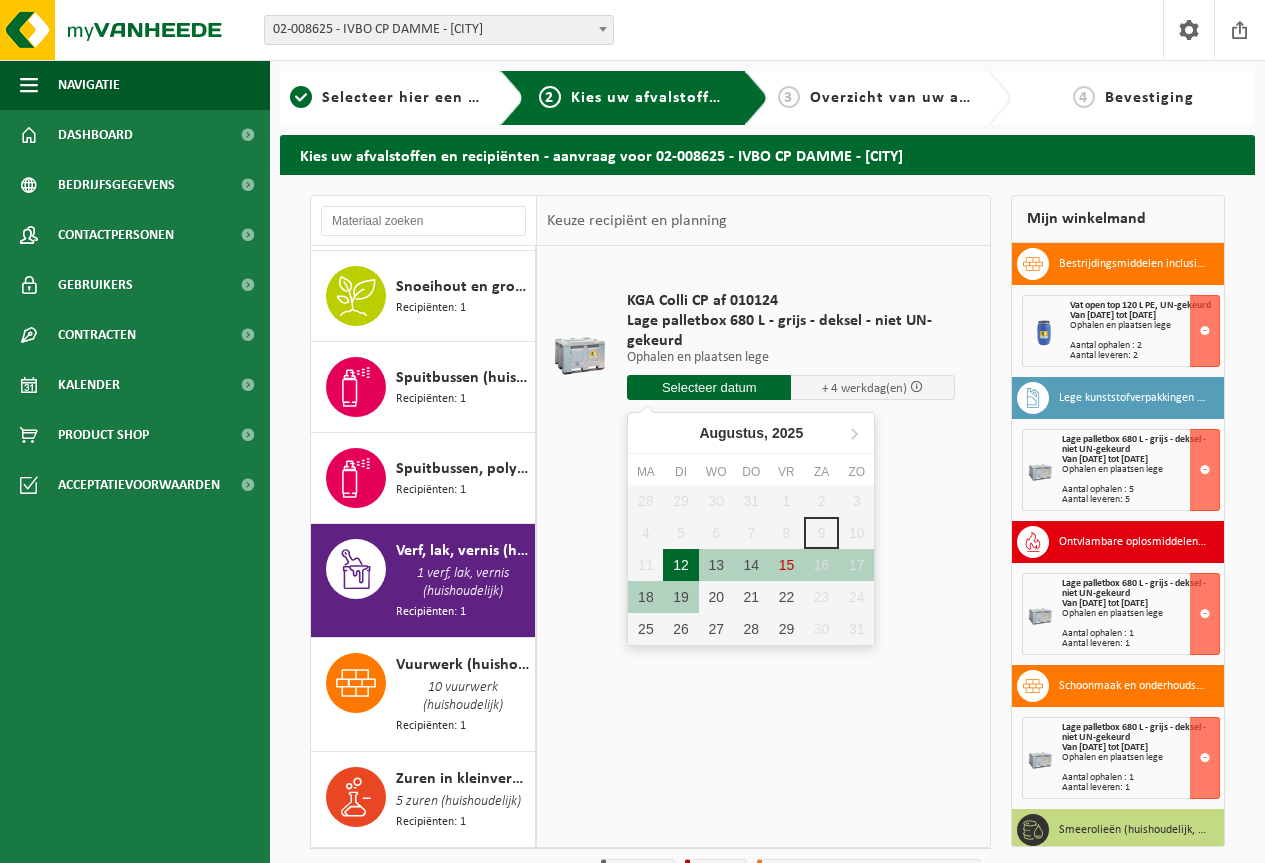 click on "12" at bounding box center (680, 565) 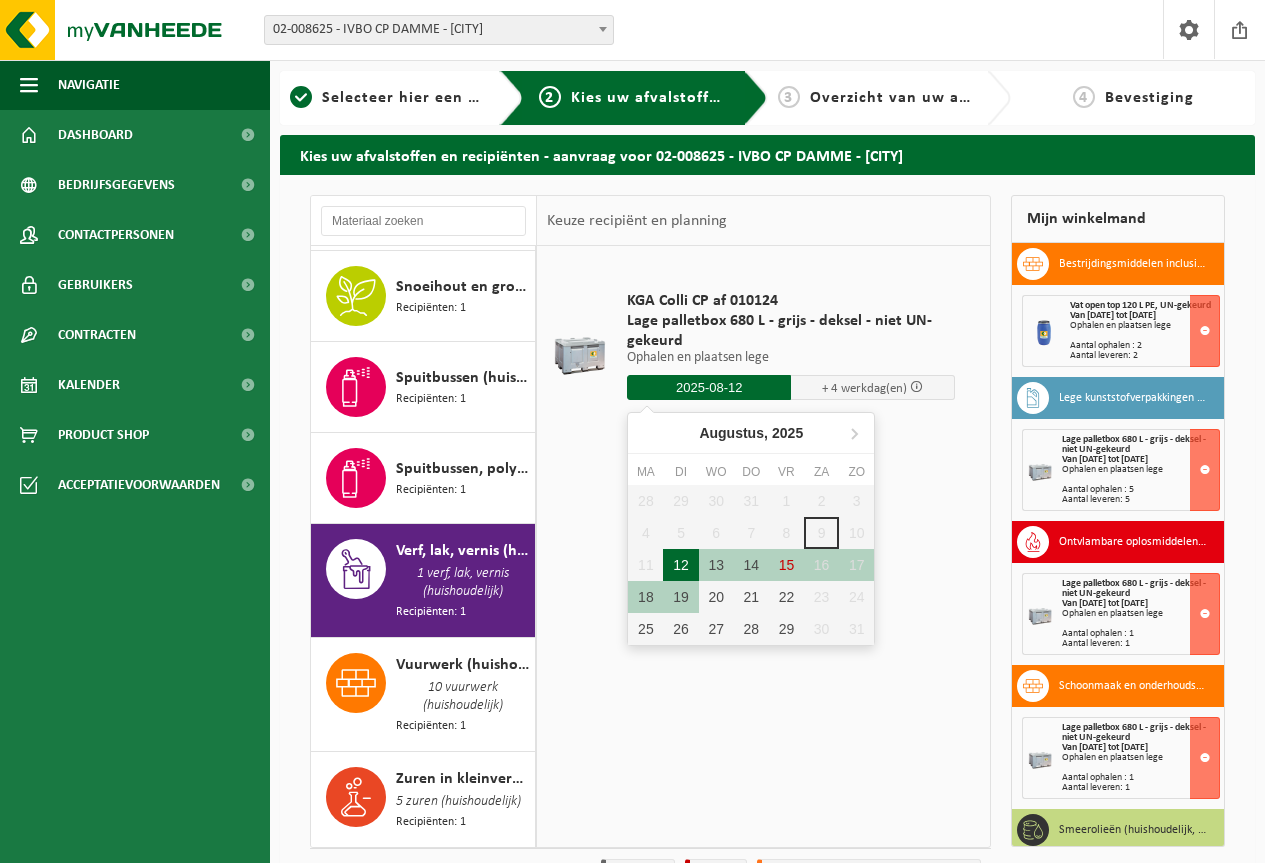 type on "Van 2025-08-12" 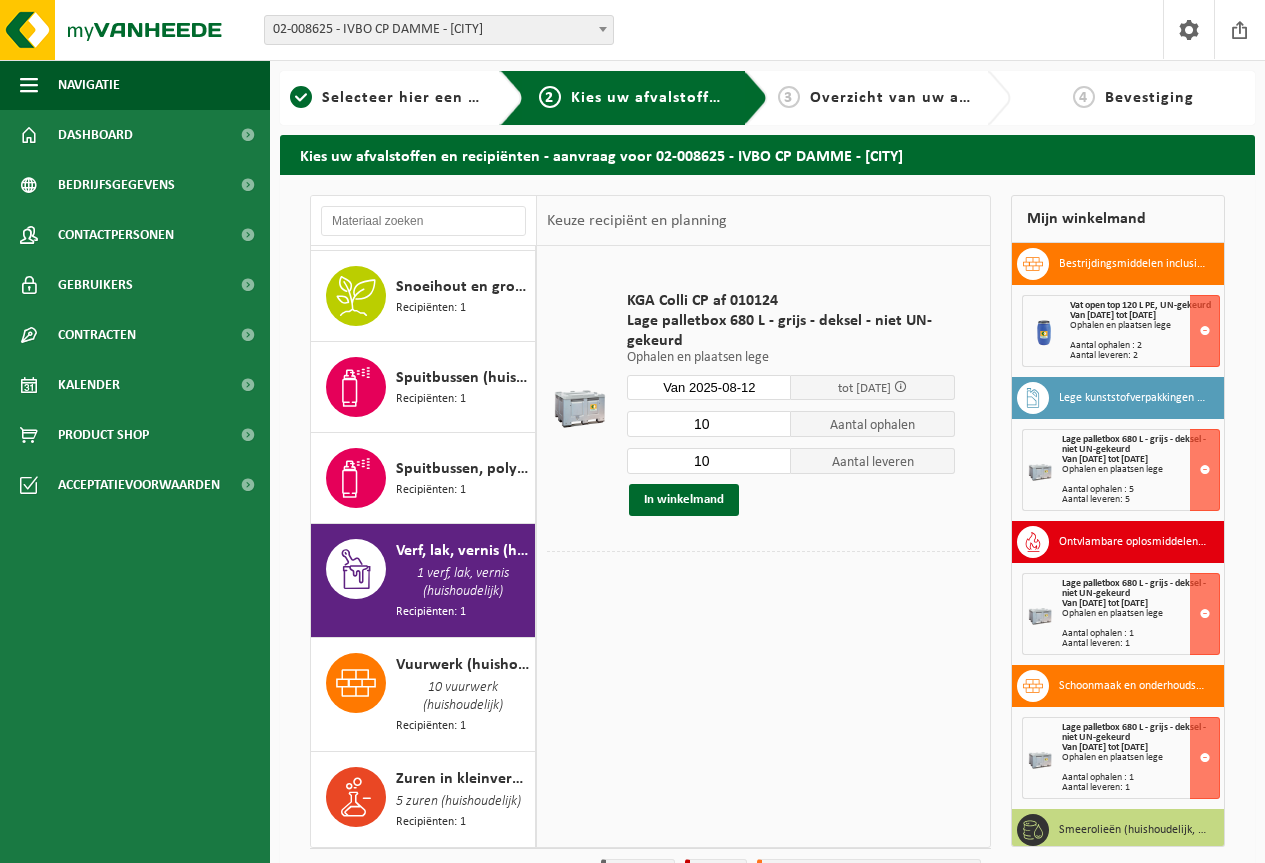 click on "10" at bounding box center [709, 424] 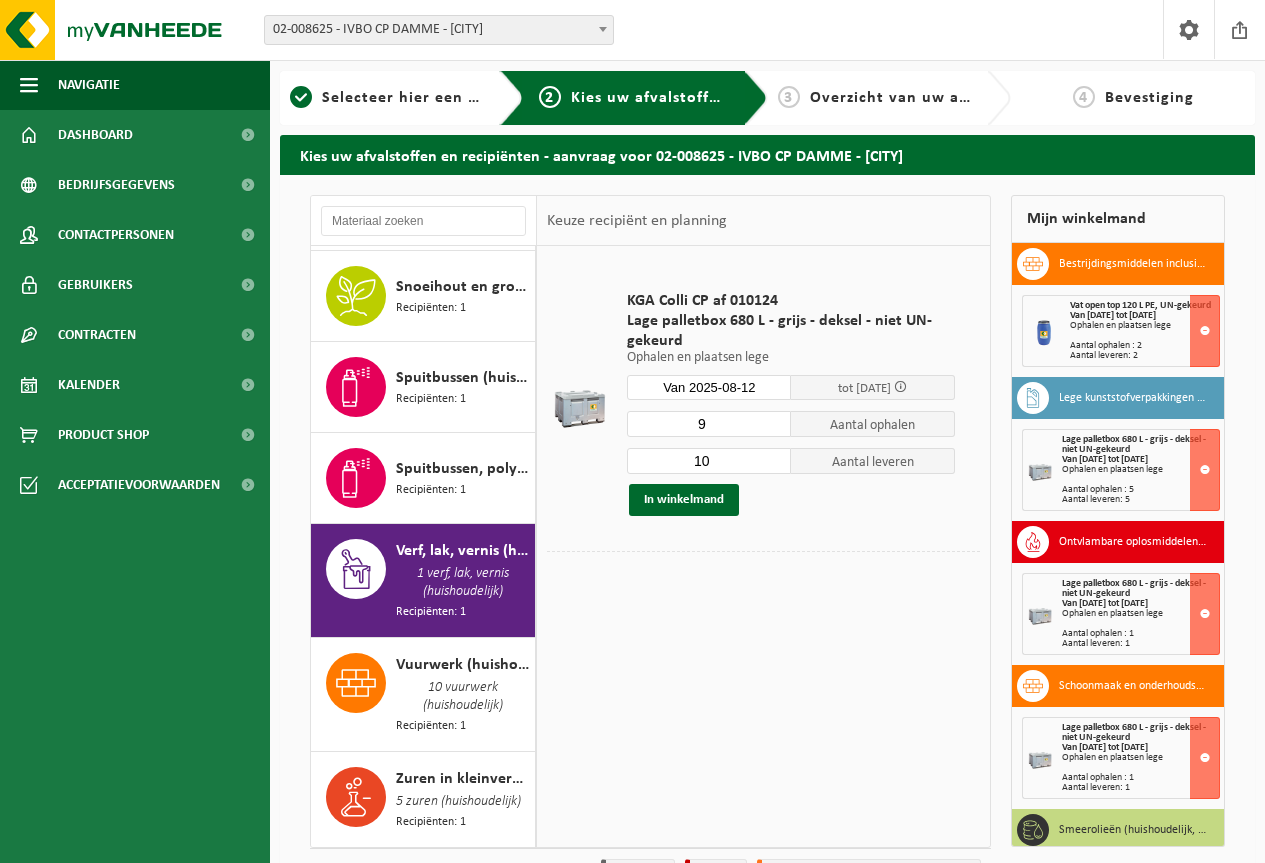 type on "9" 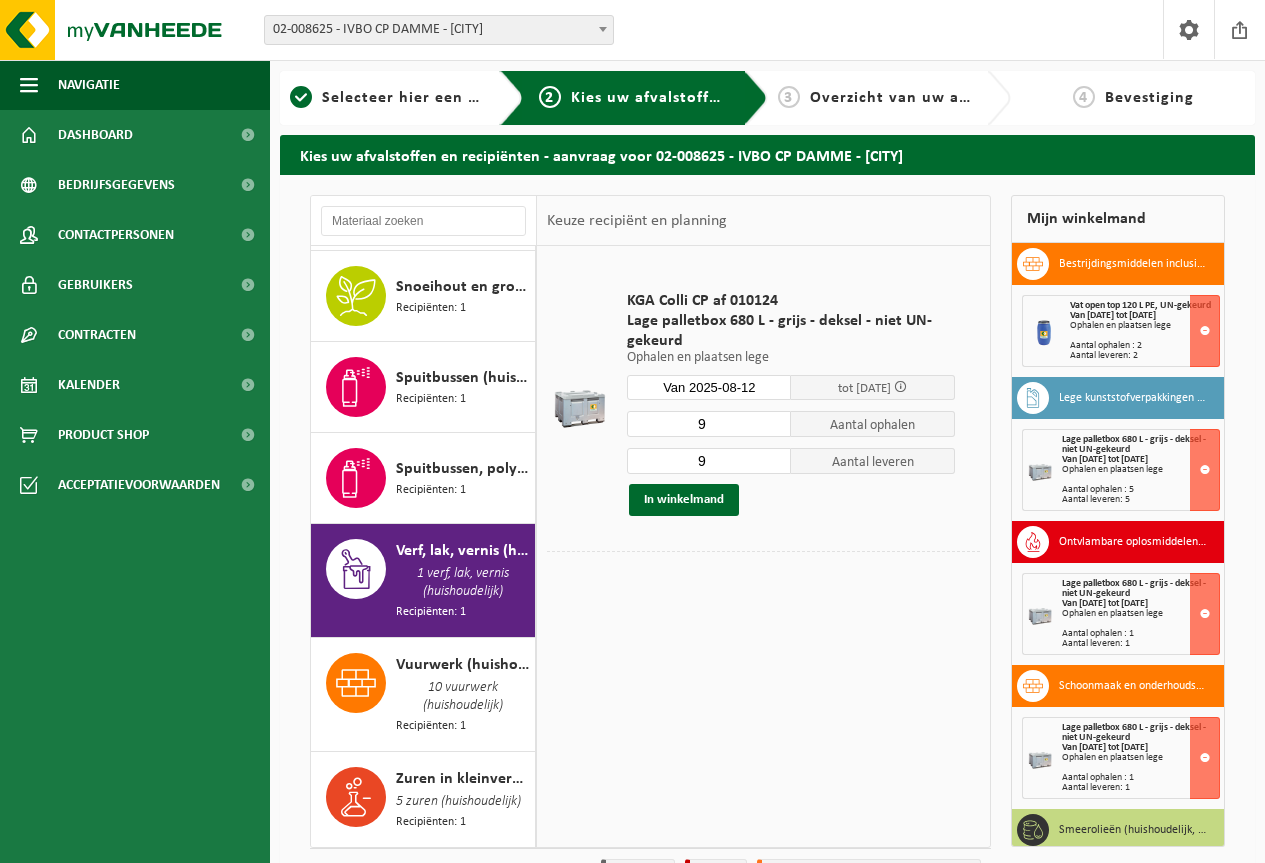 type on "9" 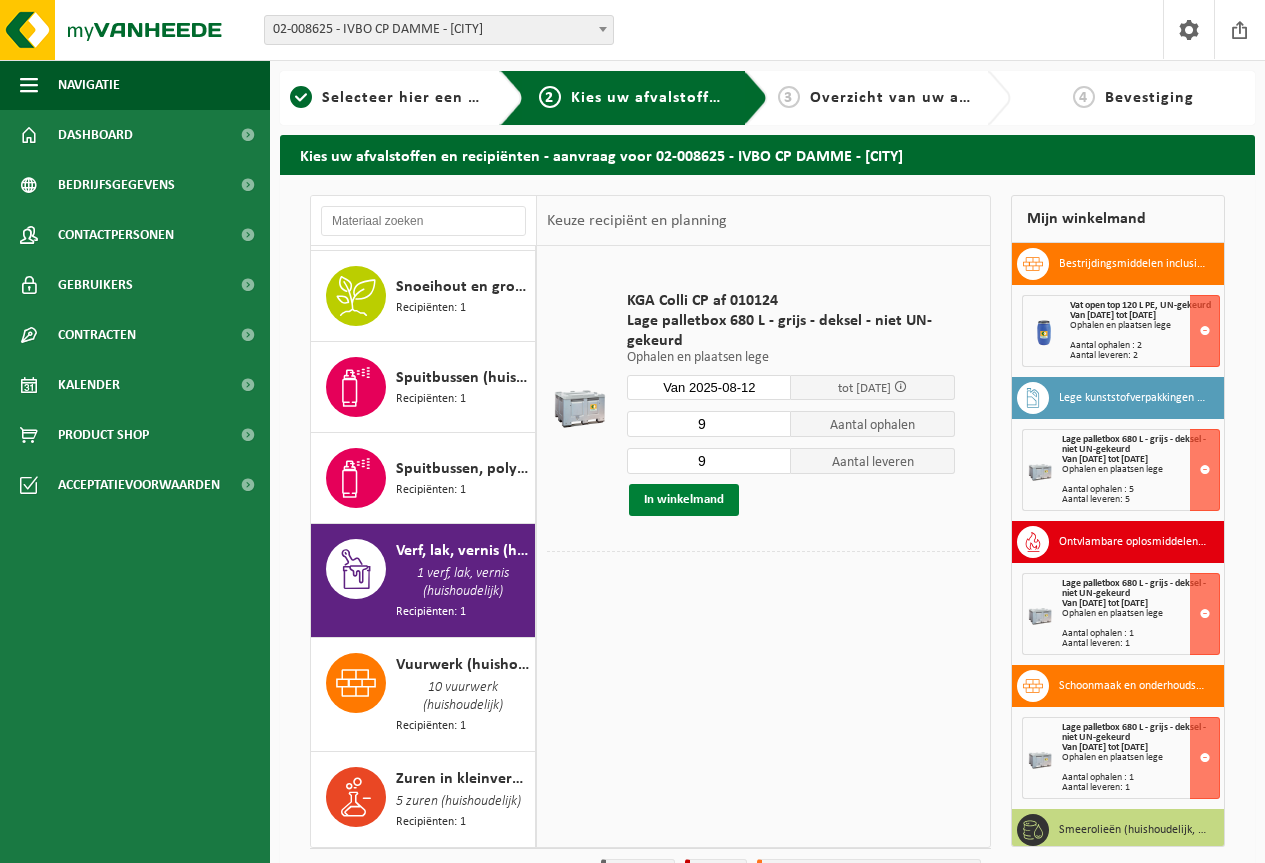 click on "In winkelmand" at bounding box center (684, 500) 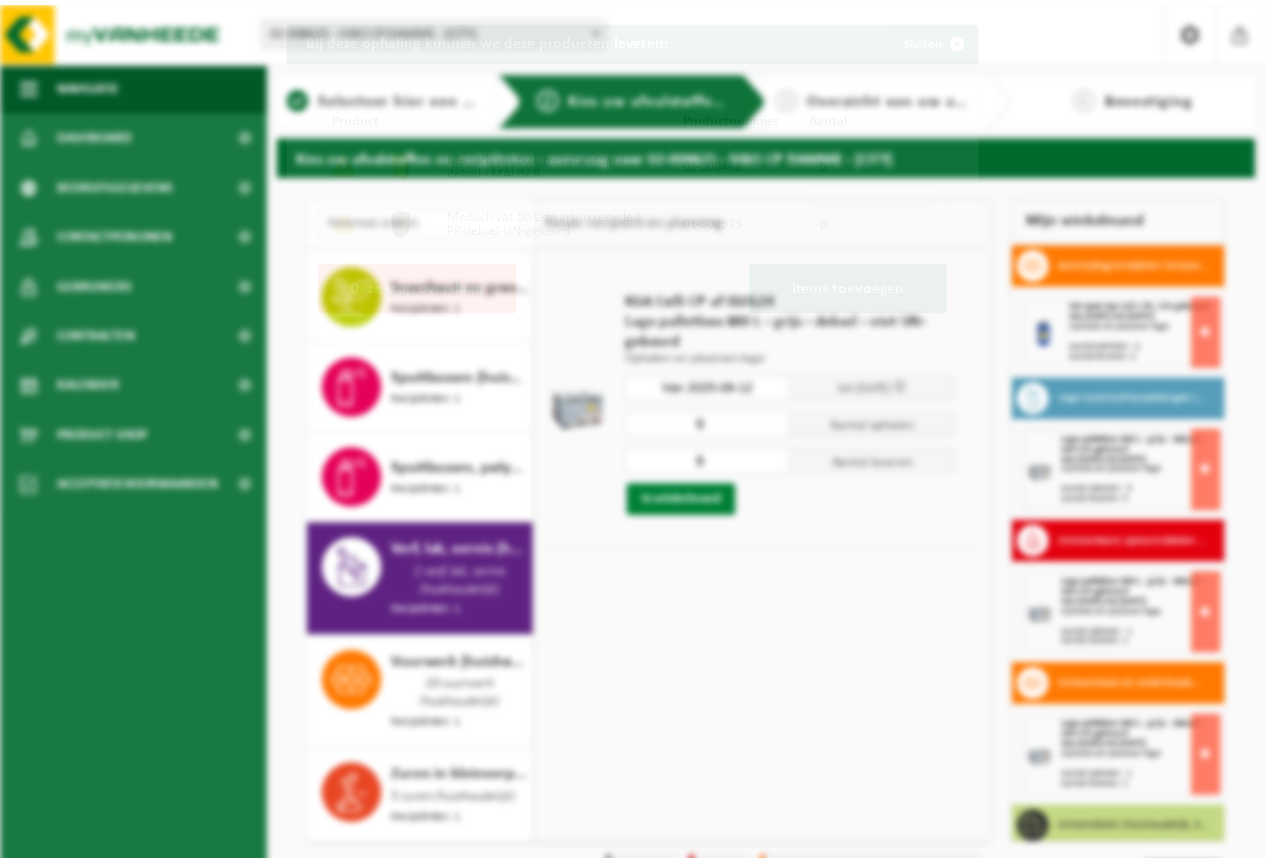 scroll, scrollTop: 3034, scrollLeft: 0, axis: vertical 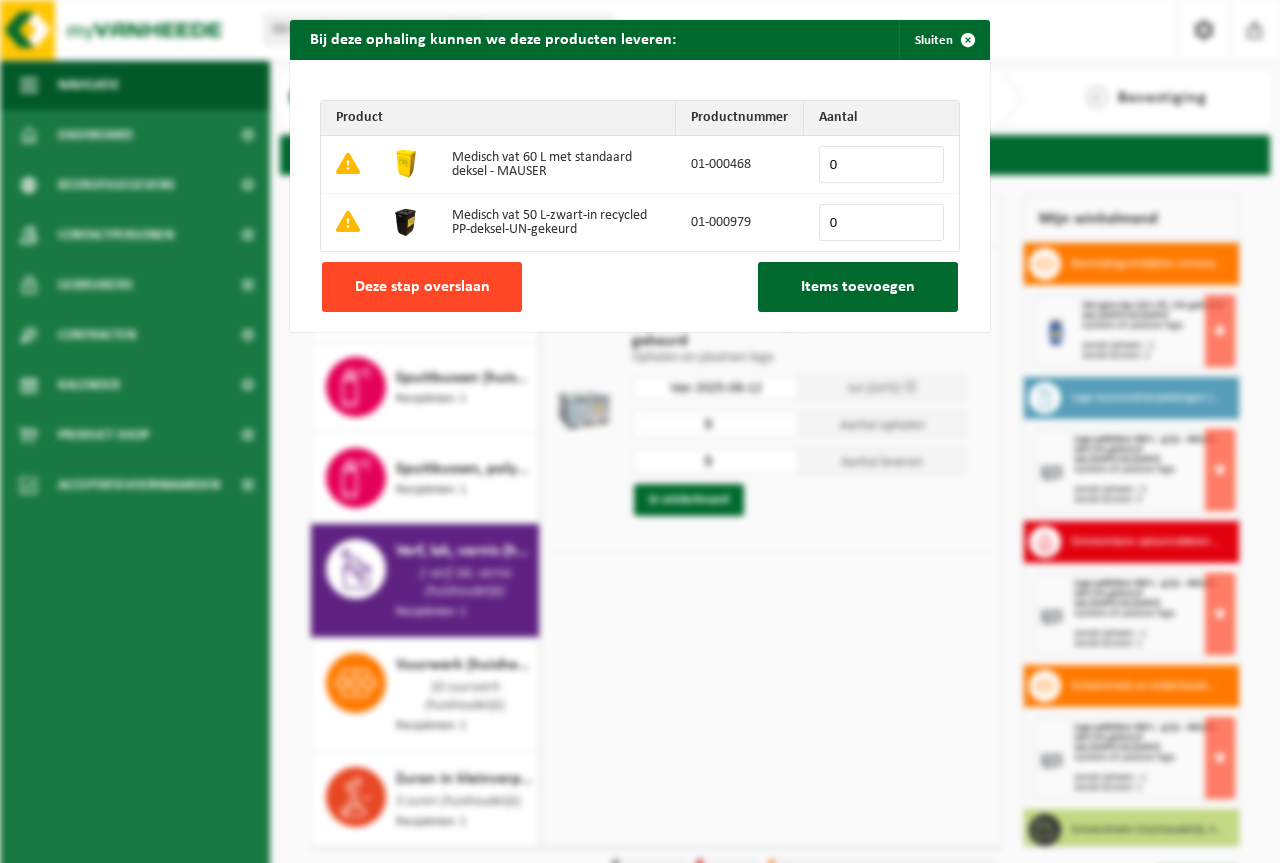 click on "Deze stap overslaan" at bounding box center (422, 287) 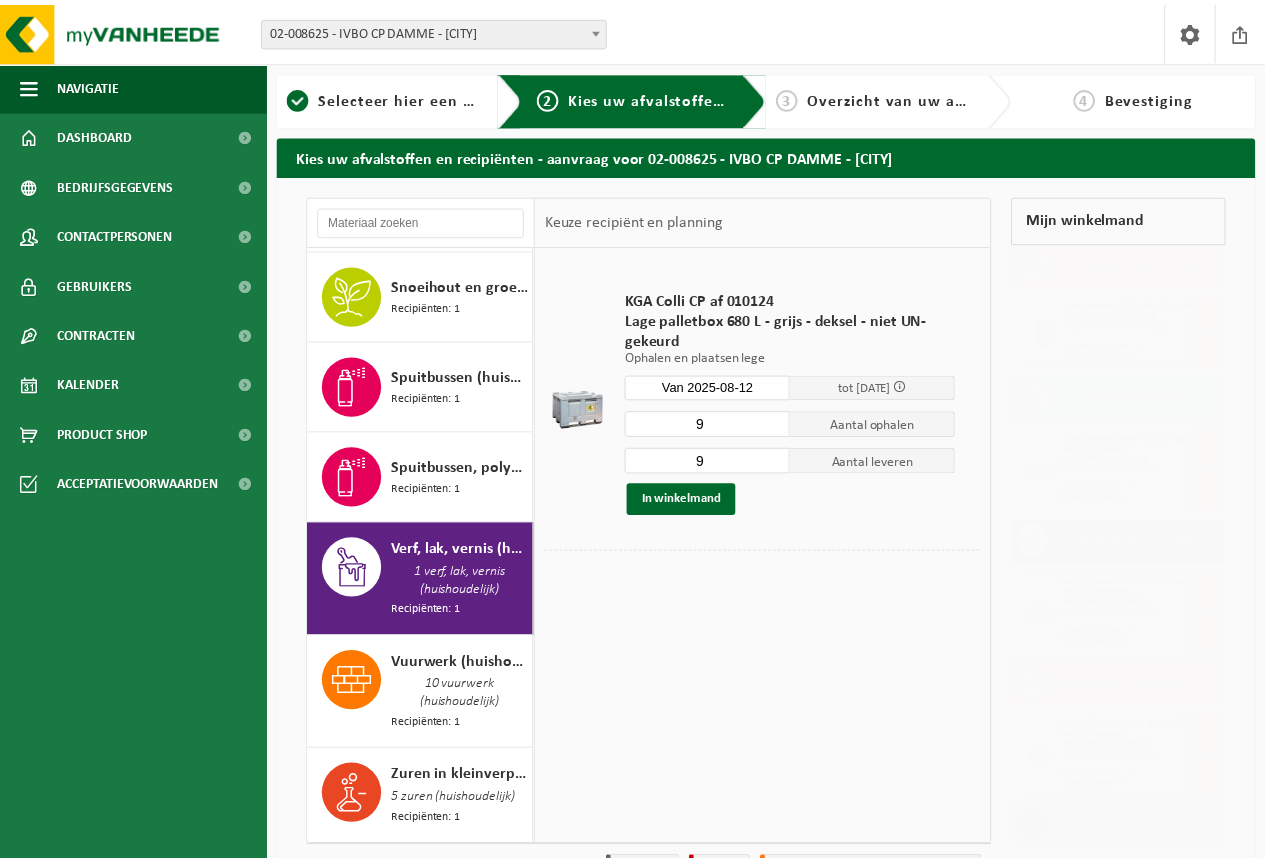 scroll, scrollTop: 3051, scrollLeft: 0, axis: vertical 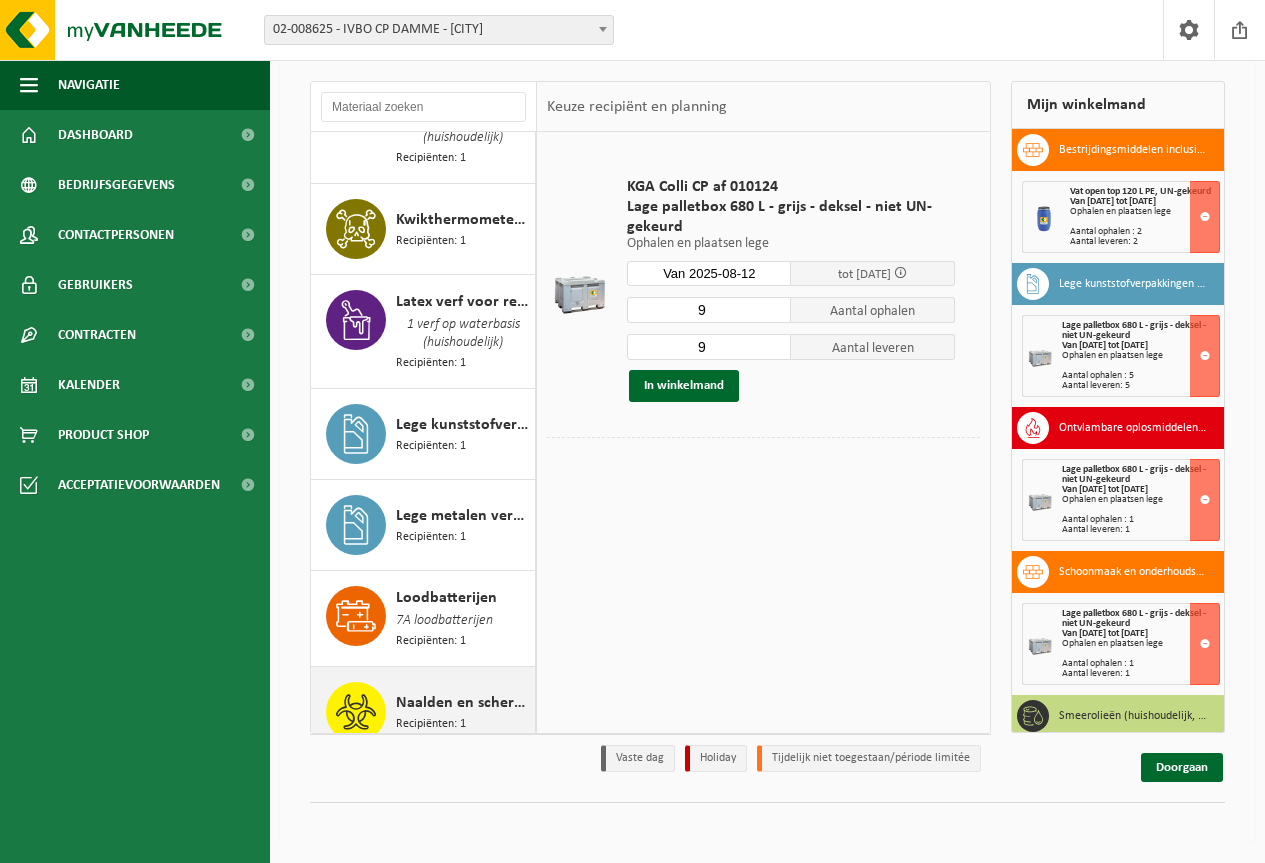 click on "Naalden en scherpe voorwerpen (huishoudelijk)" at bounding box center (463, 703) 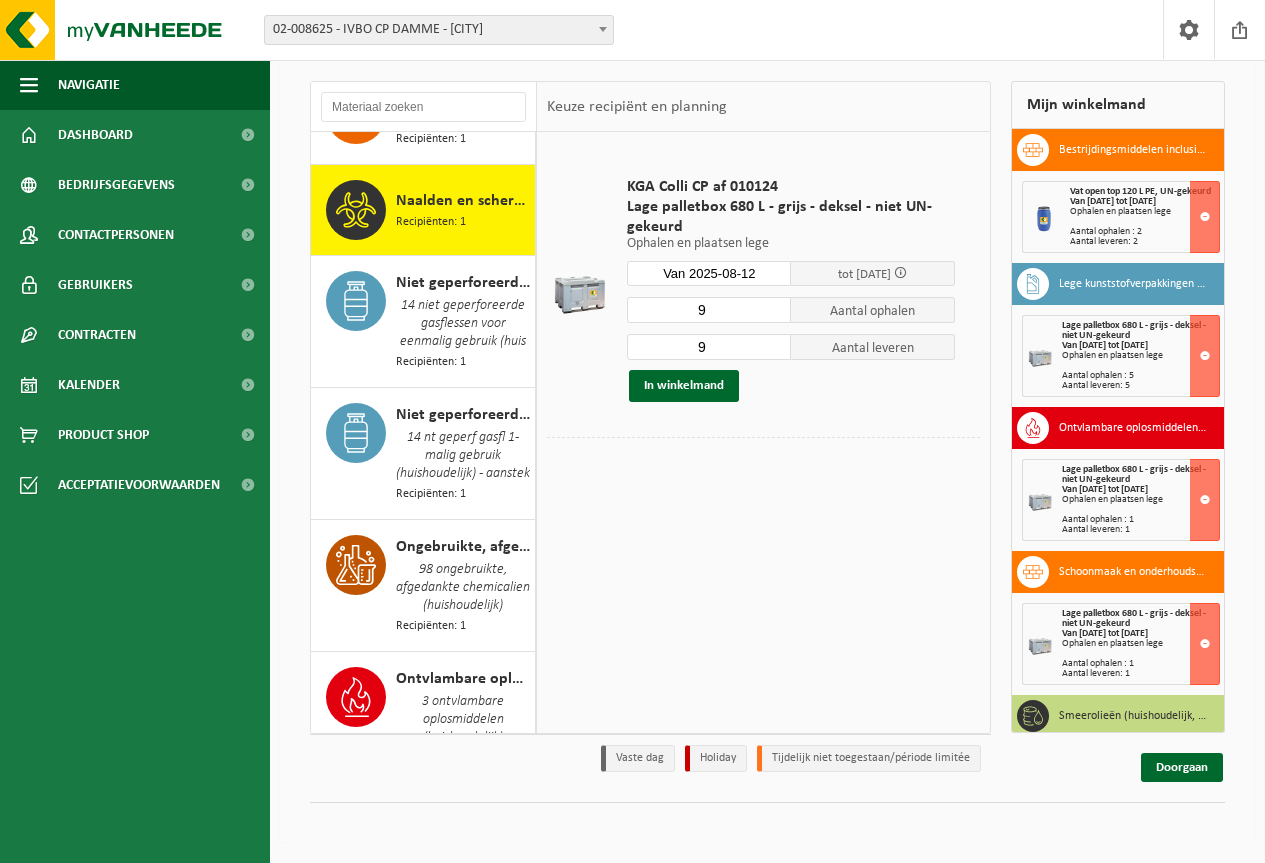 scroll, scrollTop: 1985, scrollLeft: 0, axis: vertical 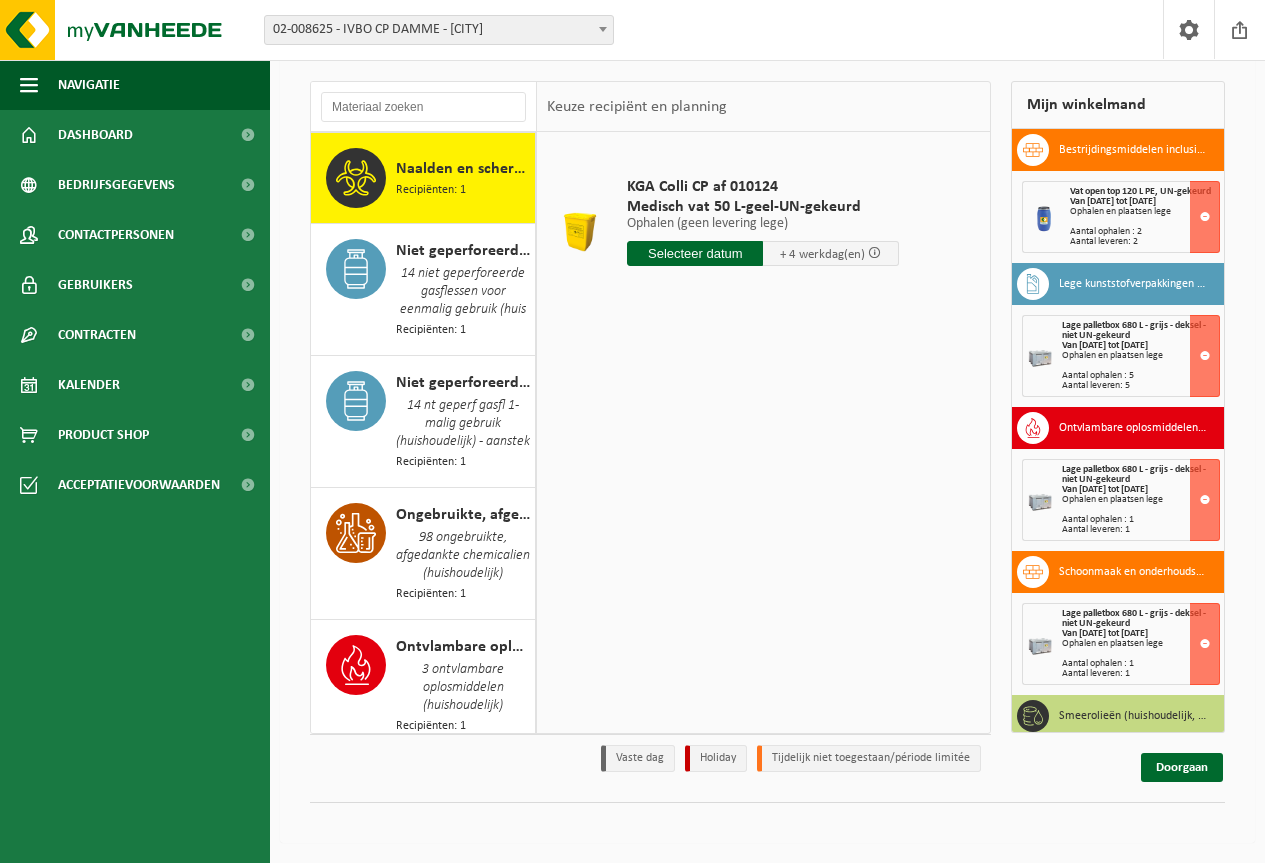 click at bounding box center [695, 253] 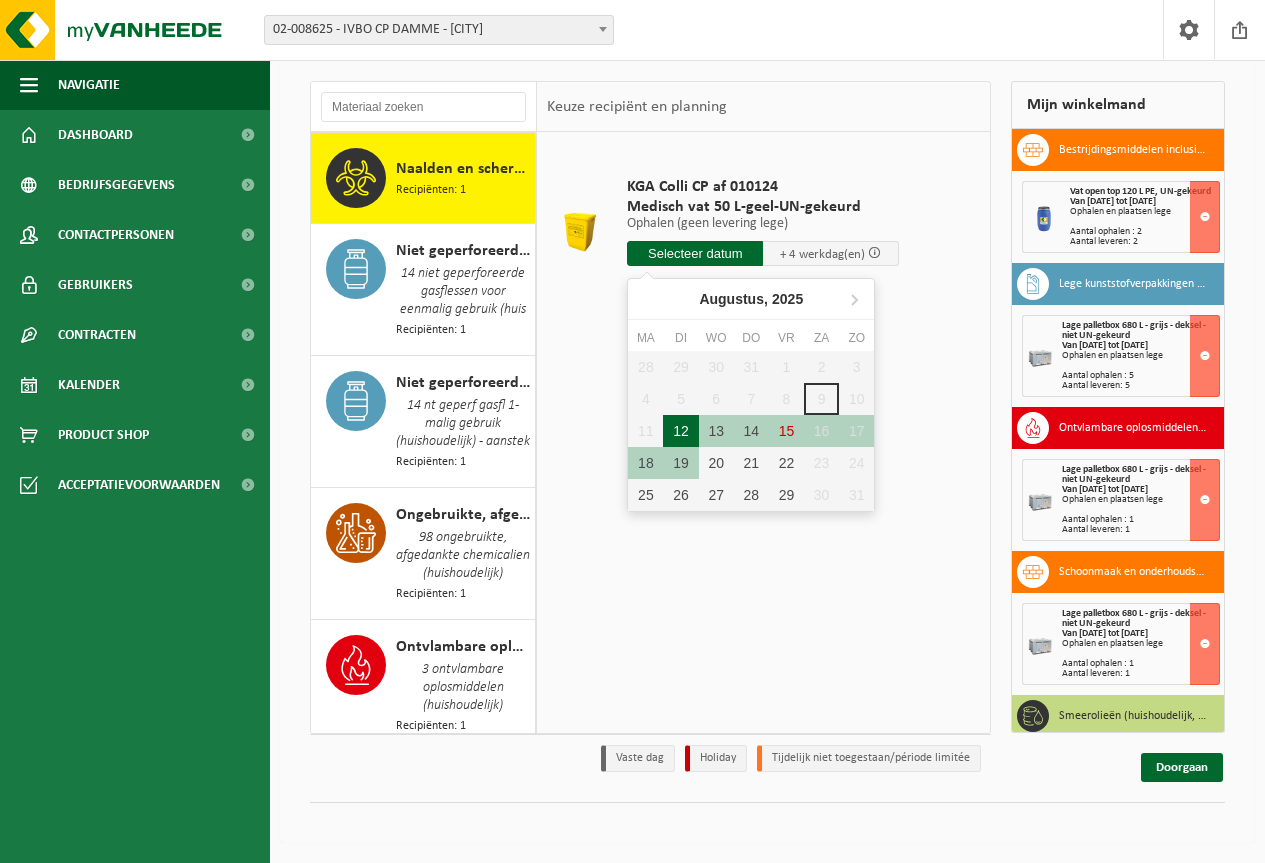 click on "12" at bounding box center (680, 431) 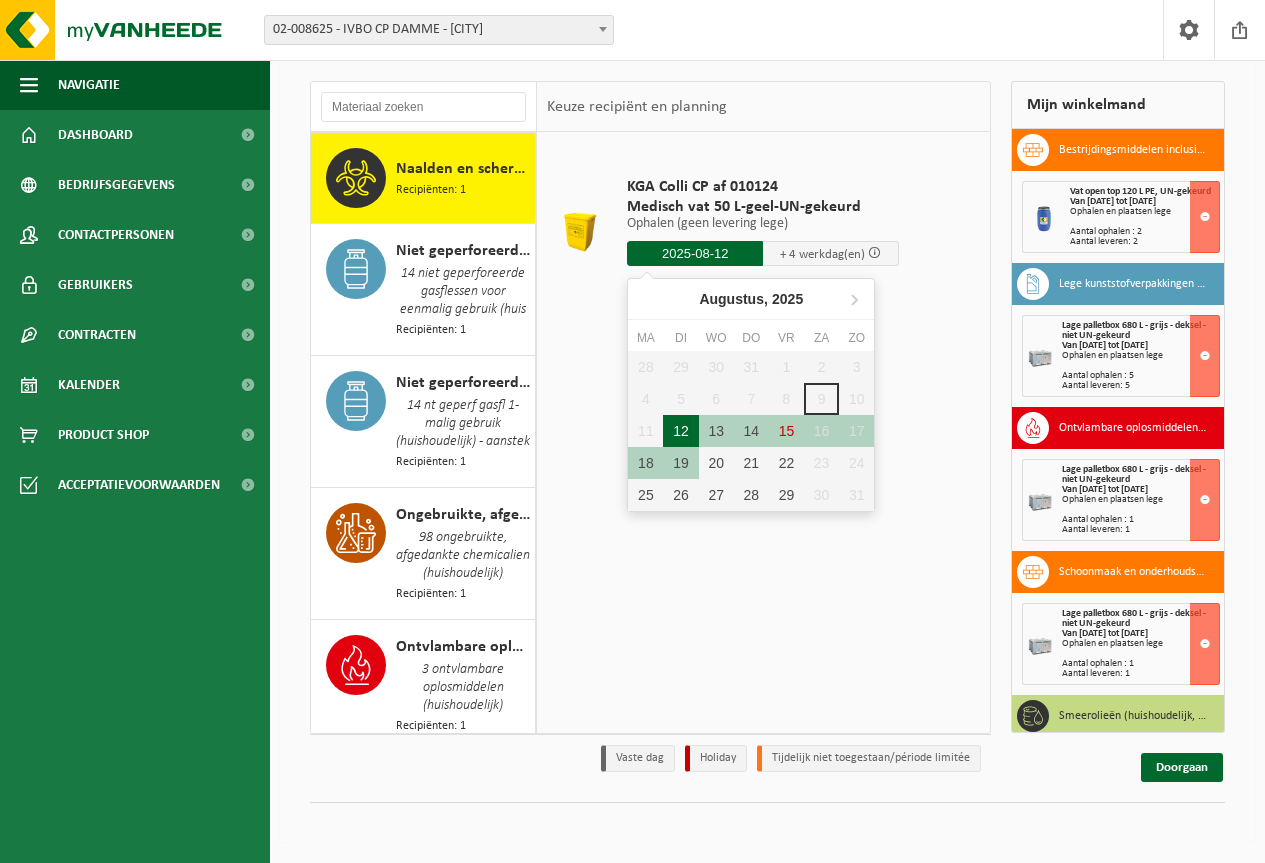 type on "Van 2025-08-12" 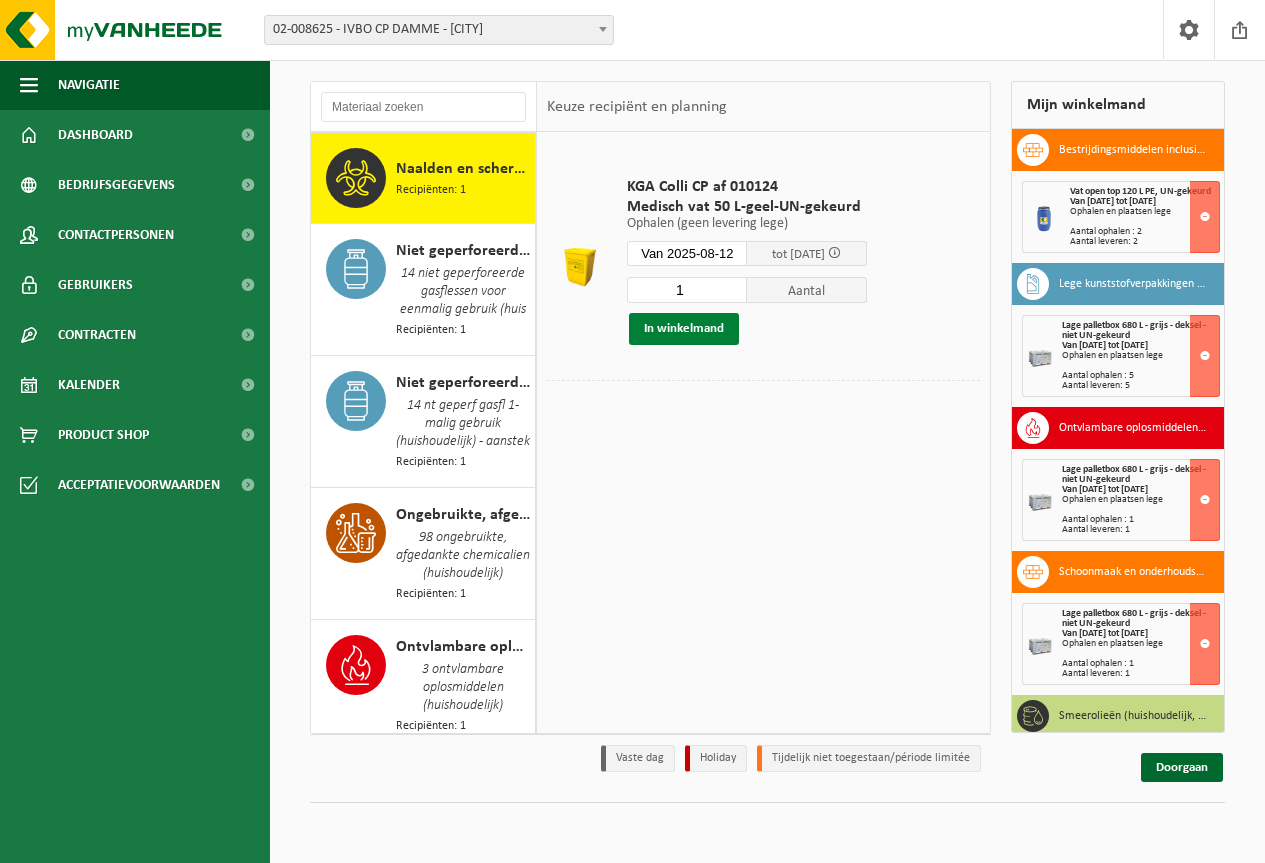 click on "In winkelmand" at bounding box center [684, 329] 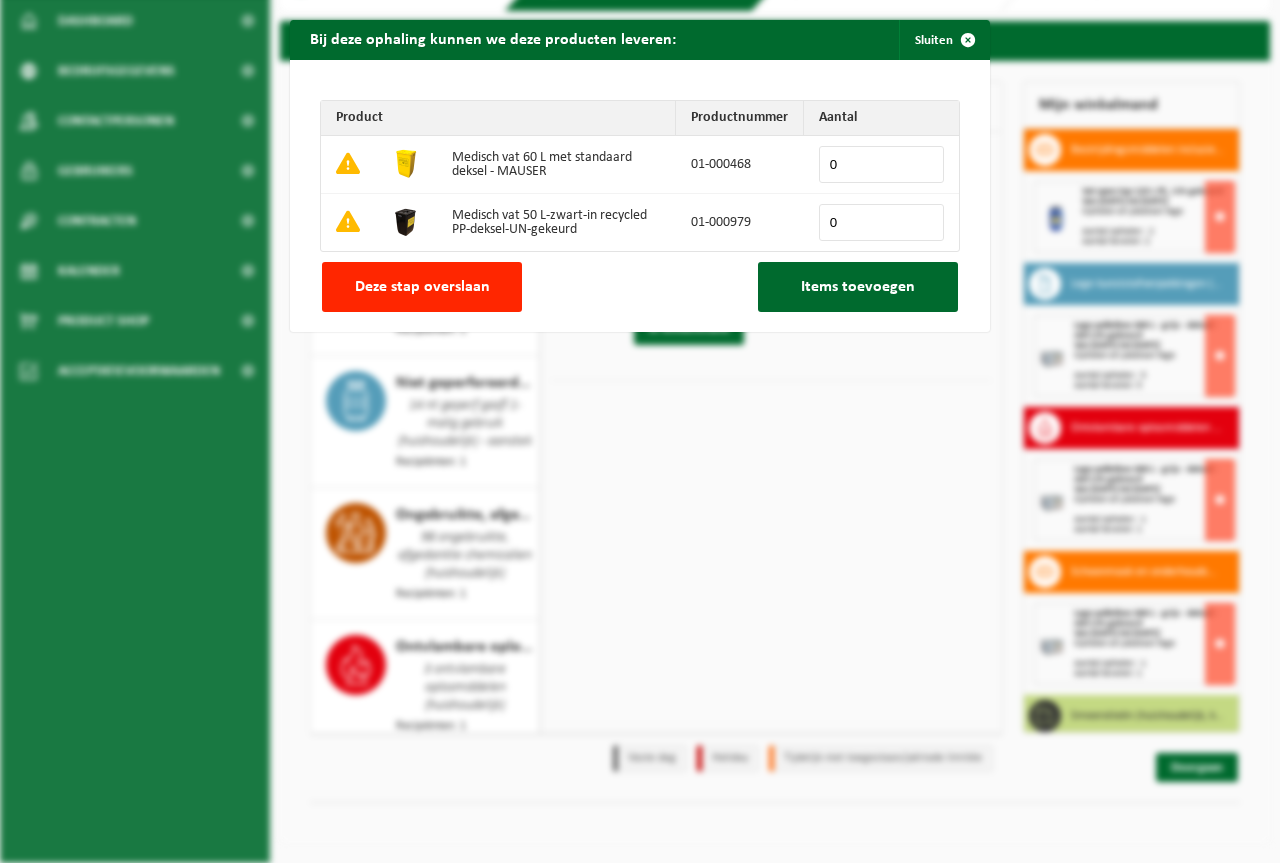 click at bounding box center [406, 163] 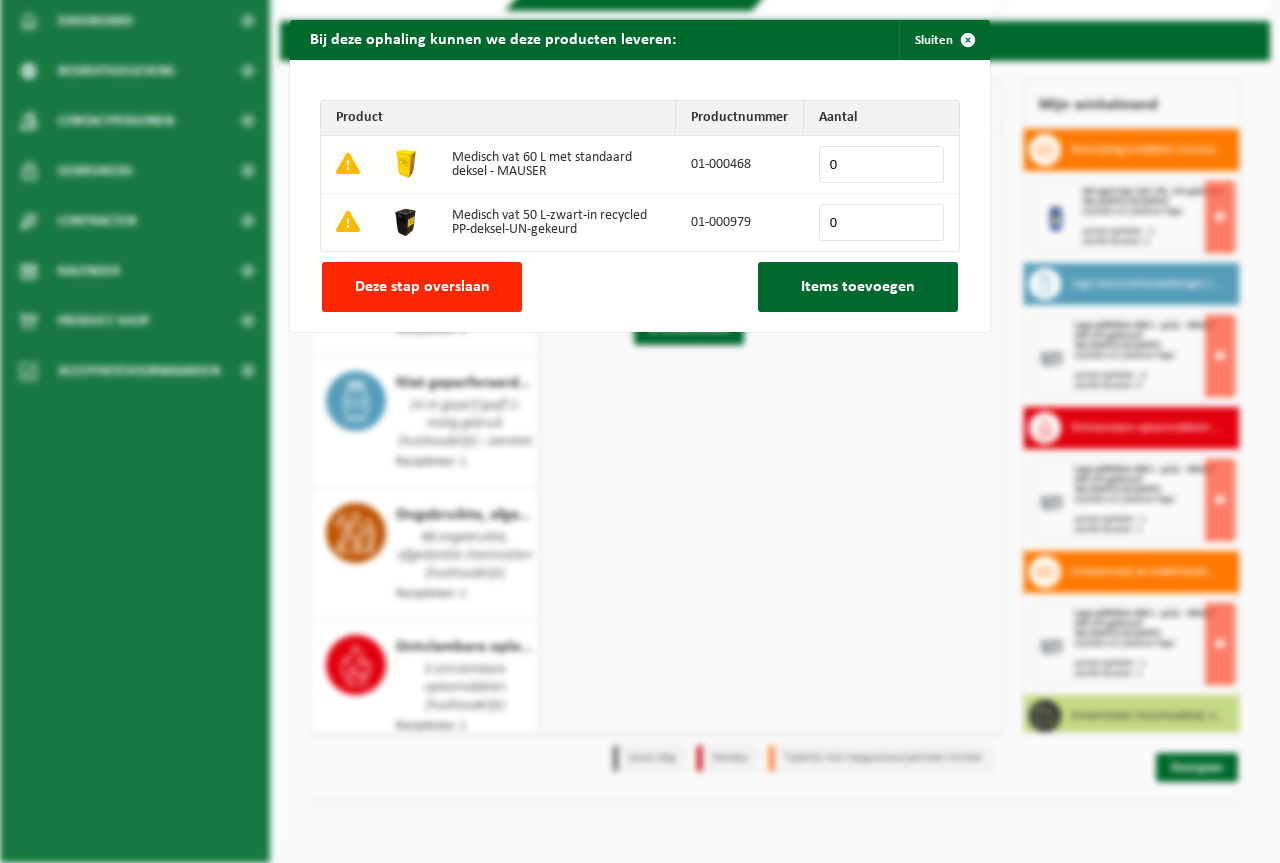 click on "0" at bounding box center [881, 164] 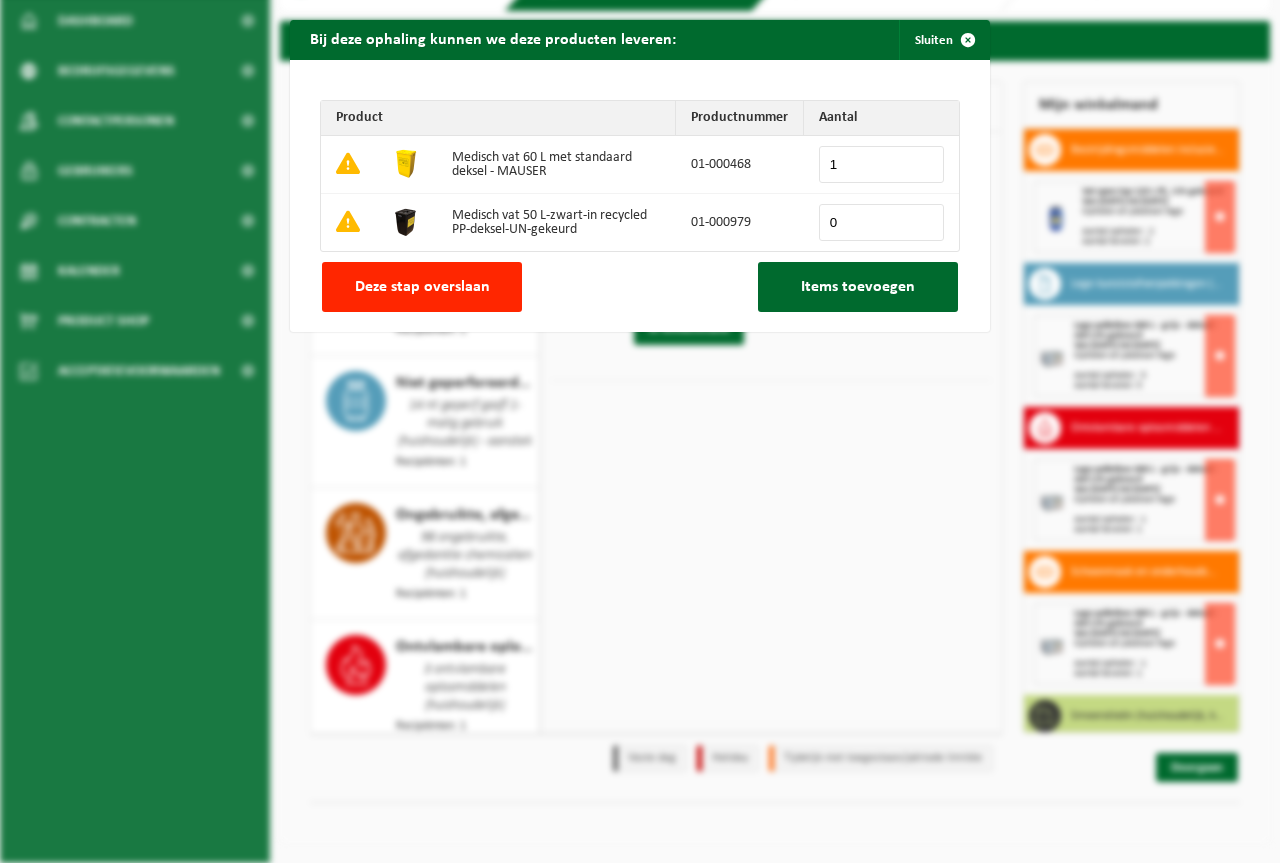 click on "1" at bounding box center [881, 164] 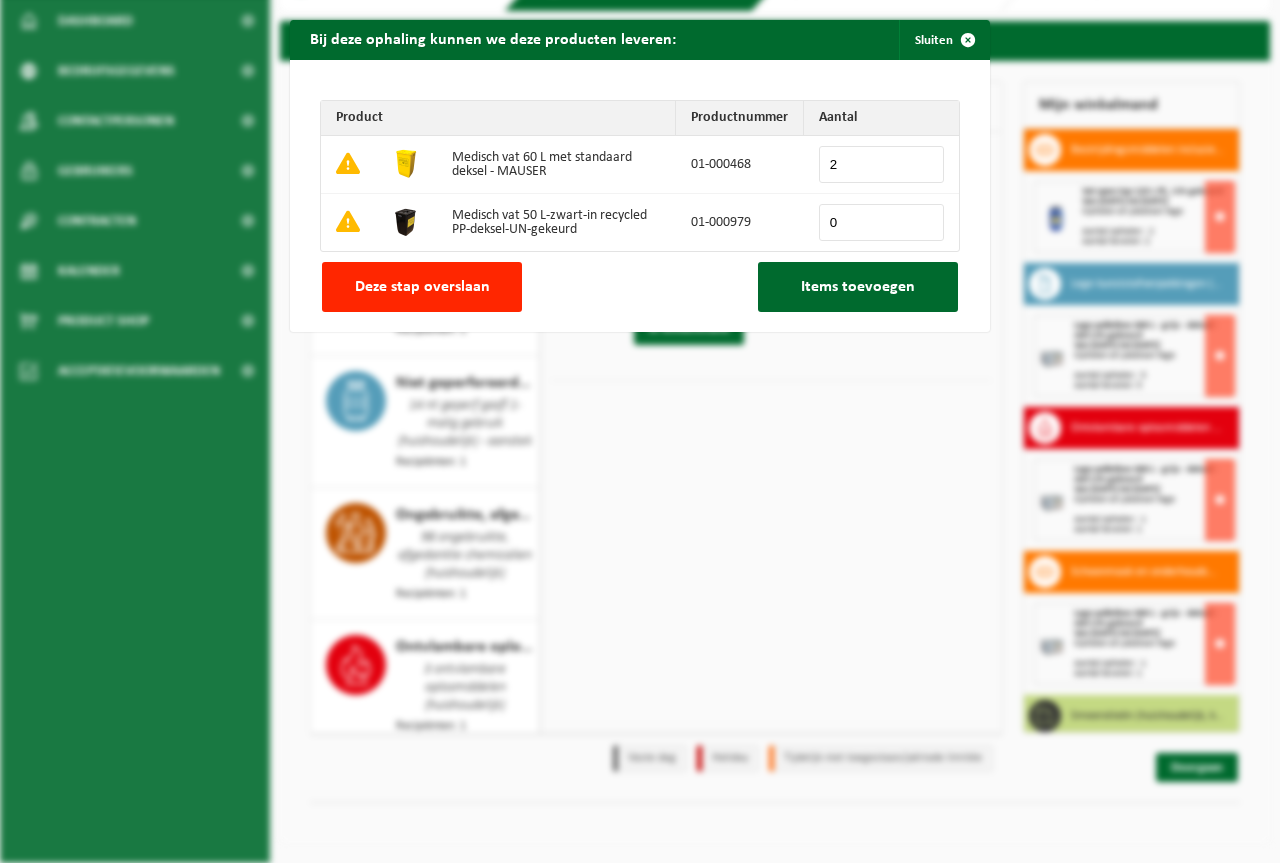 type on "2" 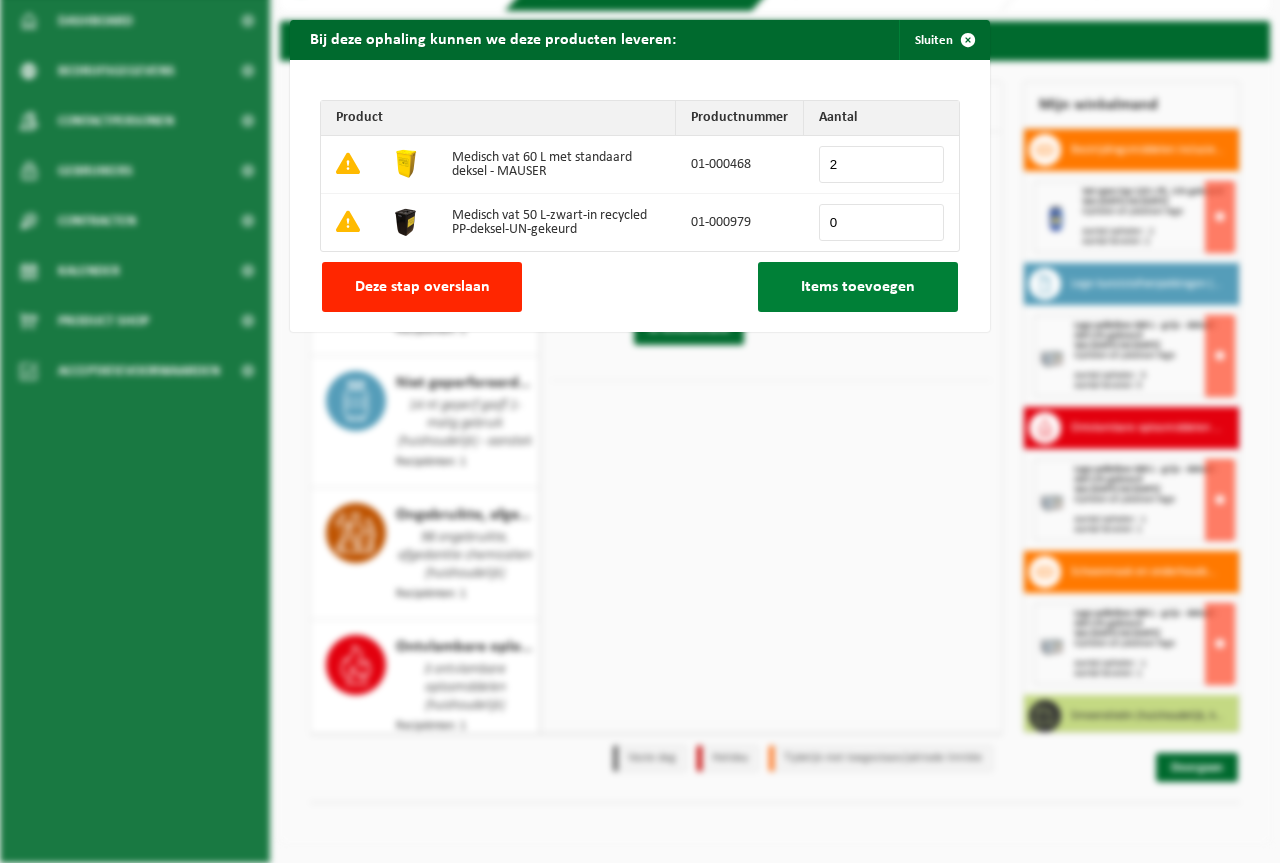 click on "Items toevoegen" at bounding box center [858, 287] 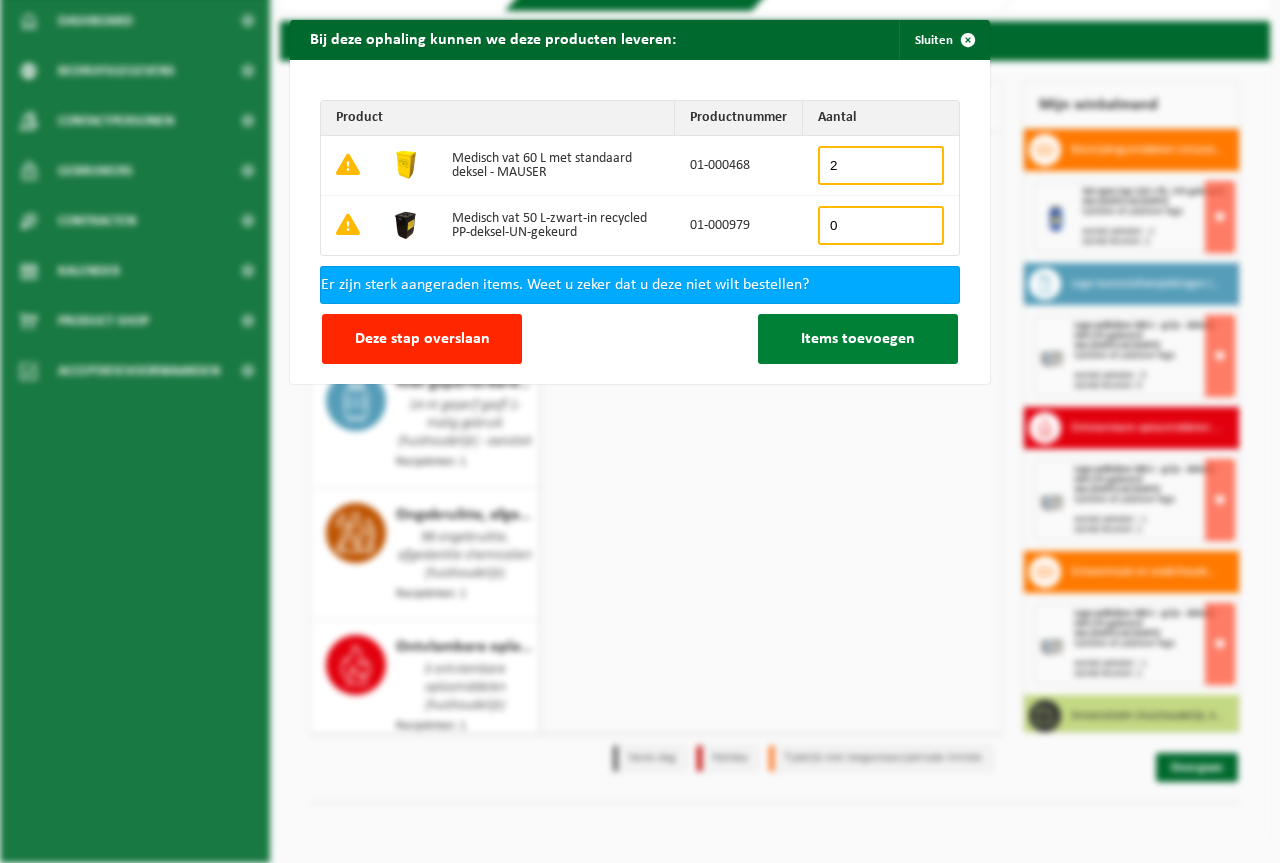 click on "Items toevoegen" at bounding box center (858, 339) 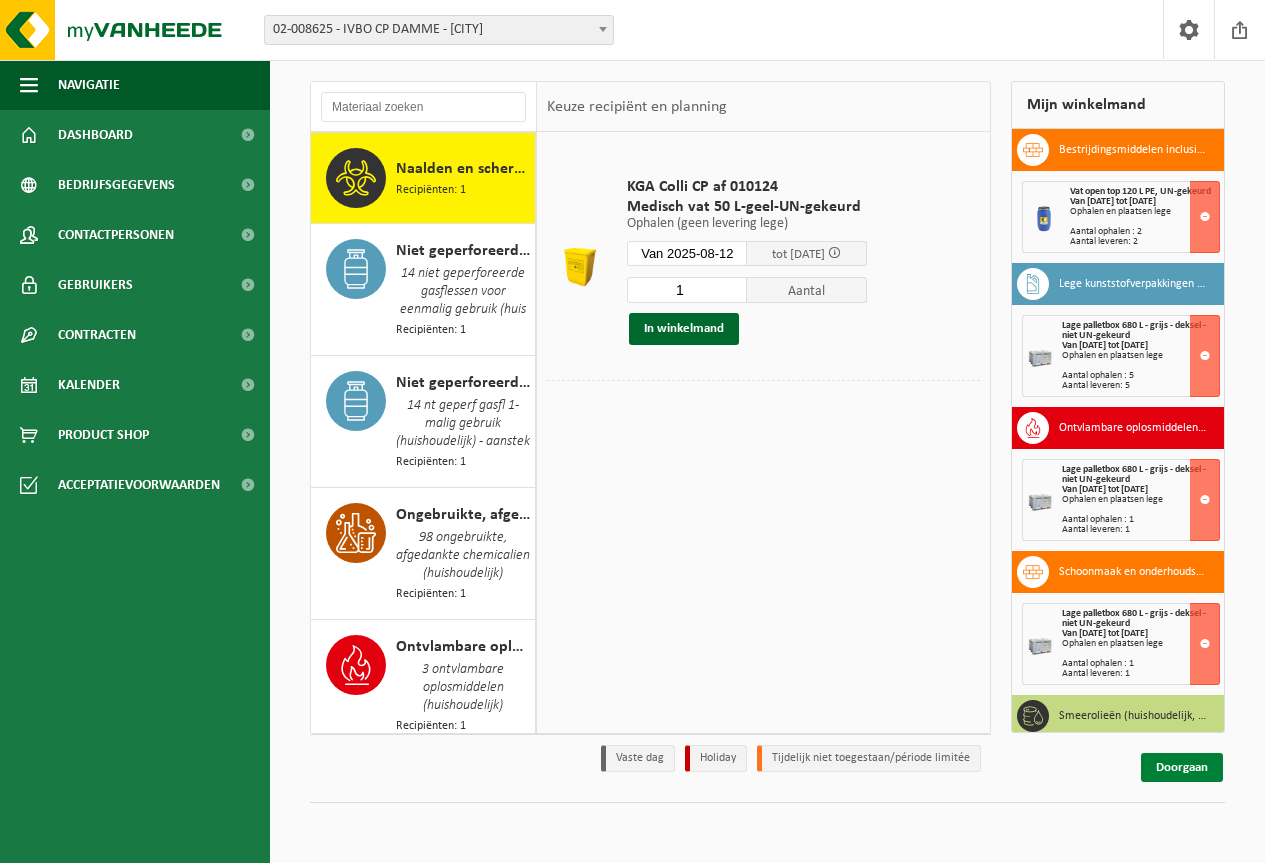click on "Doorgaan" at bounding box center (1182, 767) 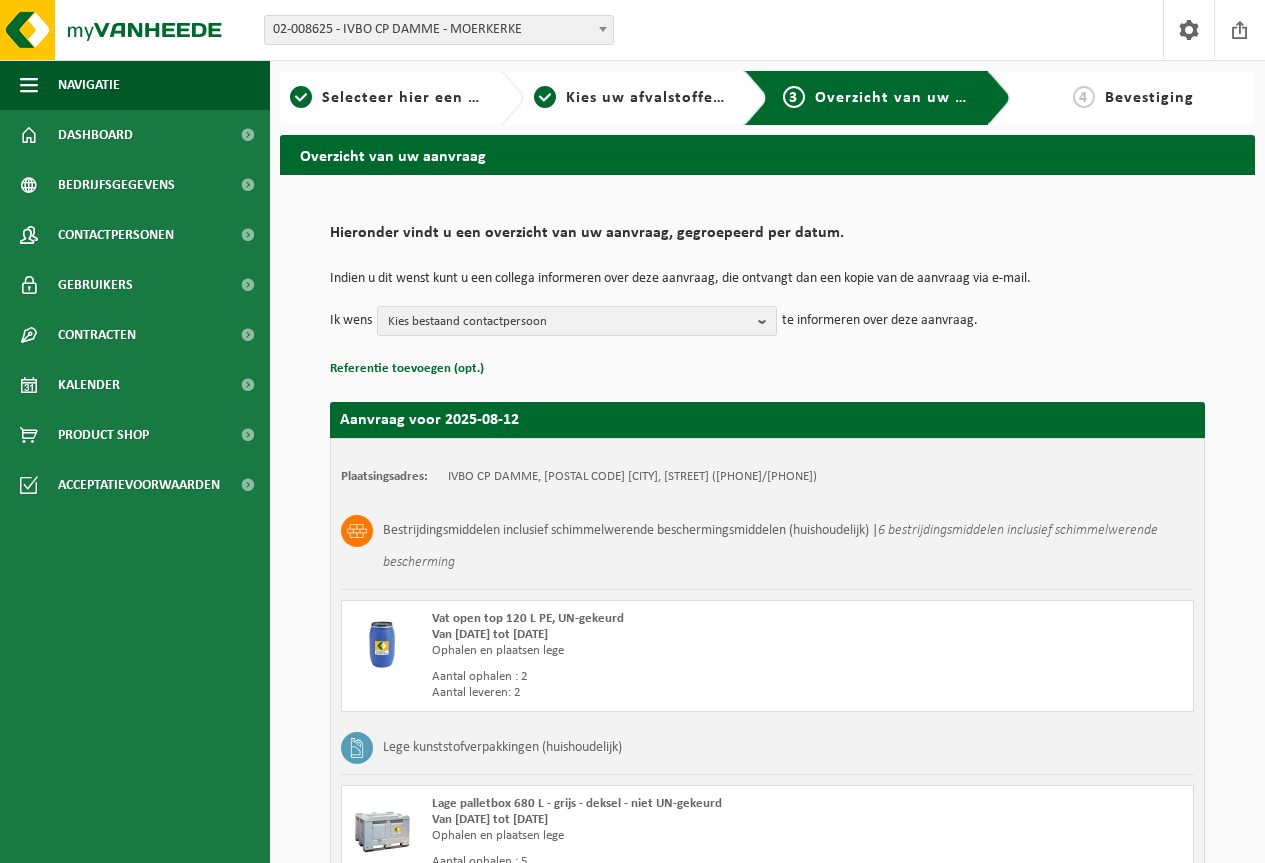 scroll, scrollTop: 0, scrollLeft: 0, axis: both 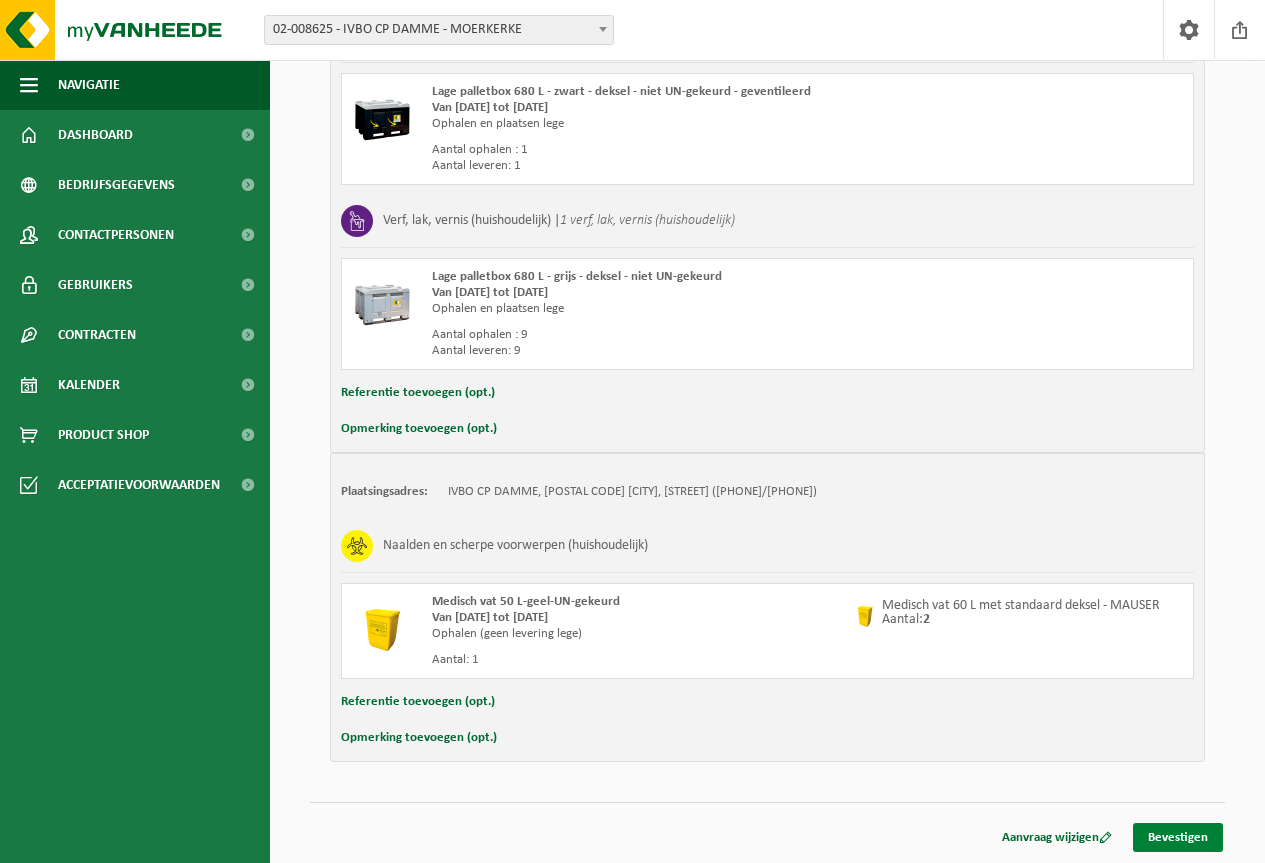 click on "Bevestigen" at bounding box center (1178, 837) 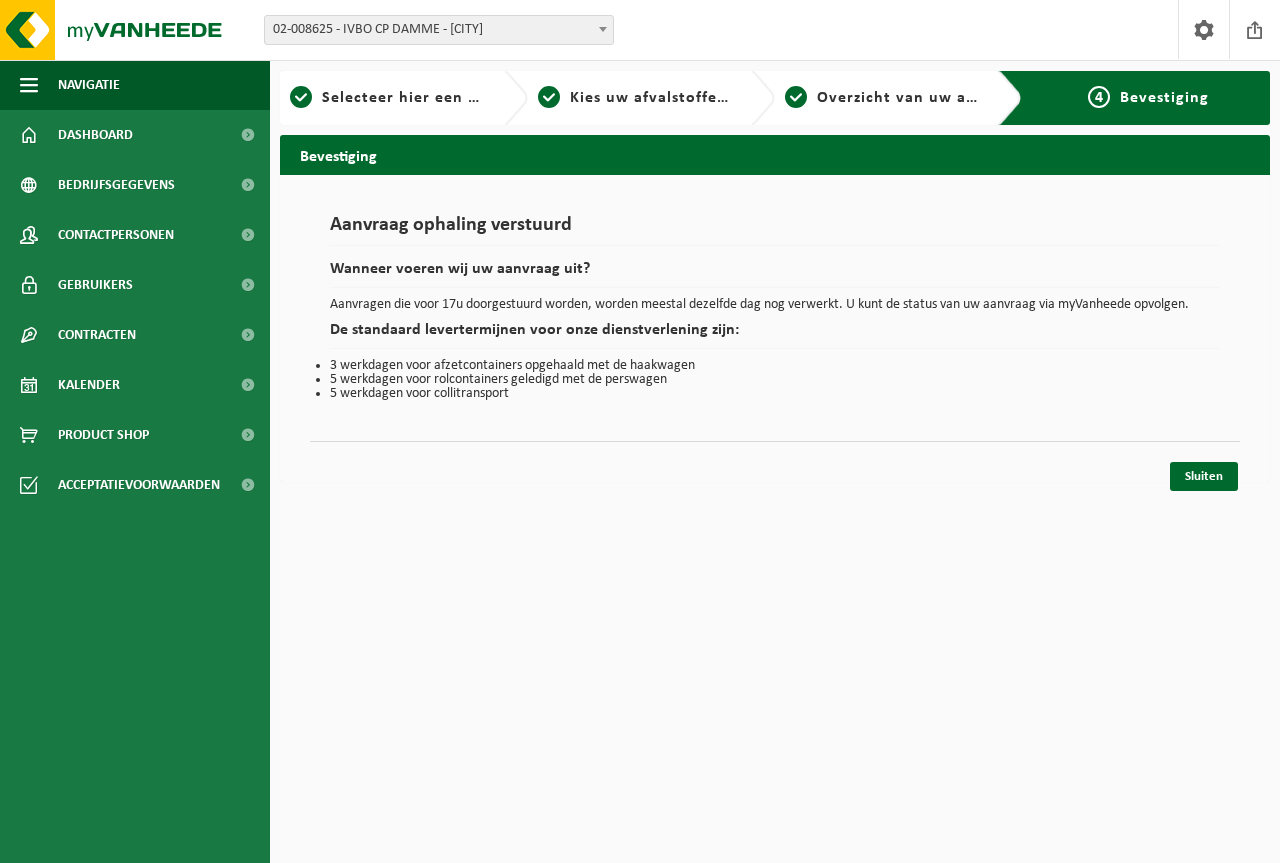 scroll, scrollTop: 0, scrollLeft: 0, axis: both 